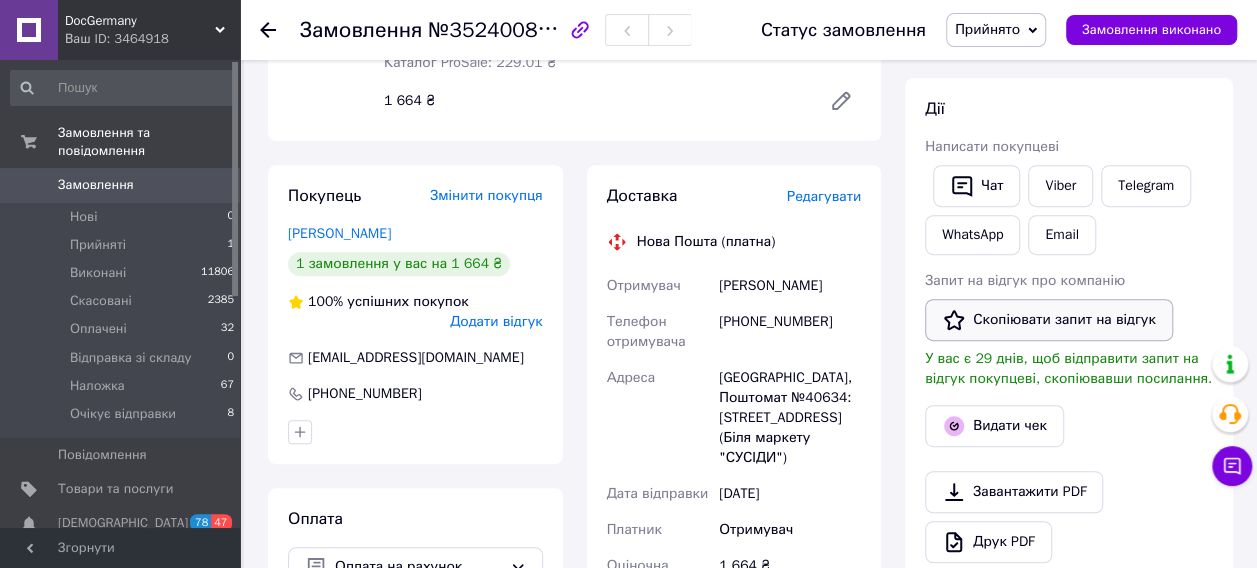 scroll, scrollTop: 400, scrollLeft: 0, axis: vertical 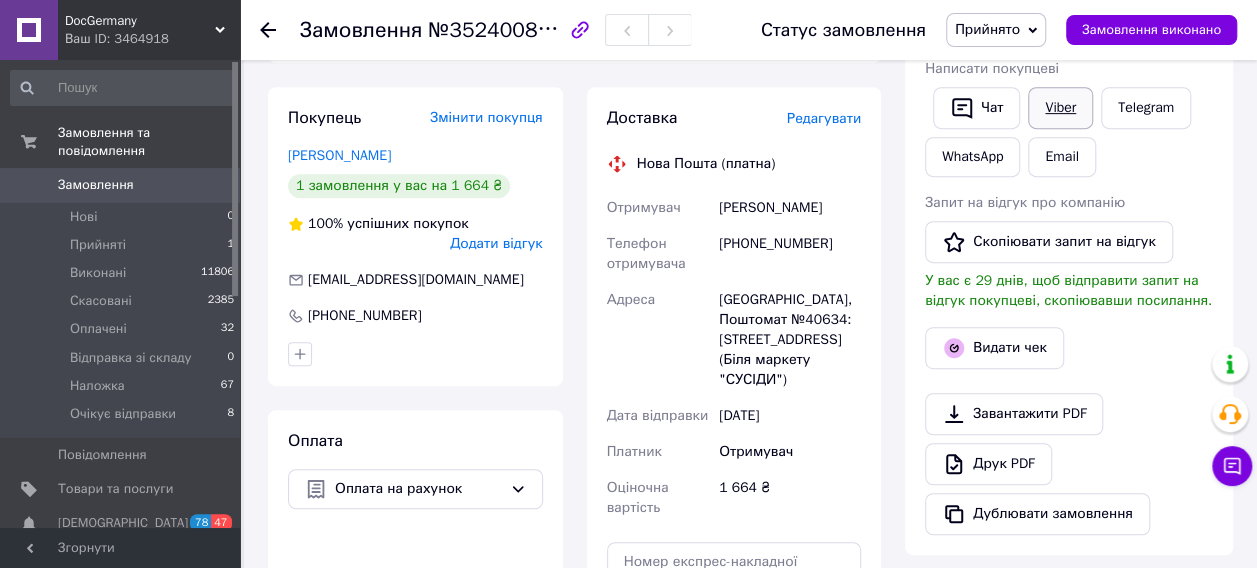 click on "Viber" at bounding box center [1060, 108] 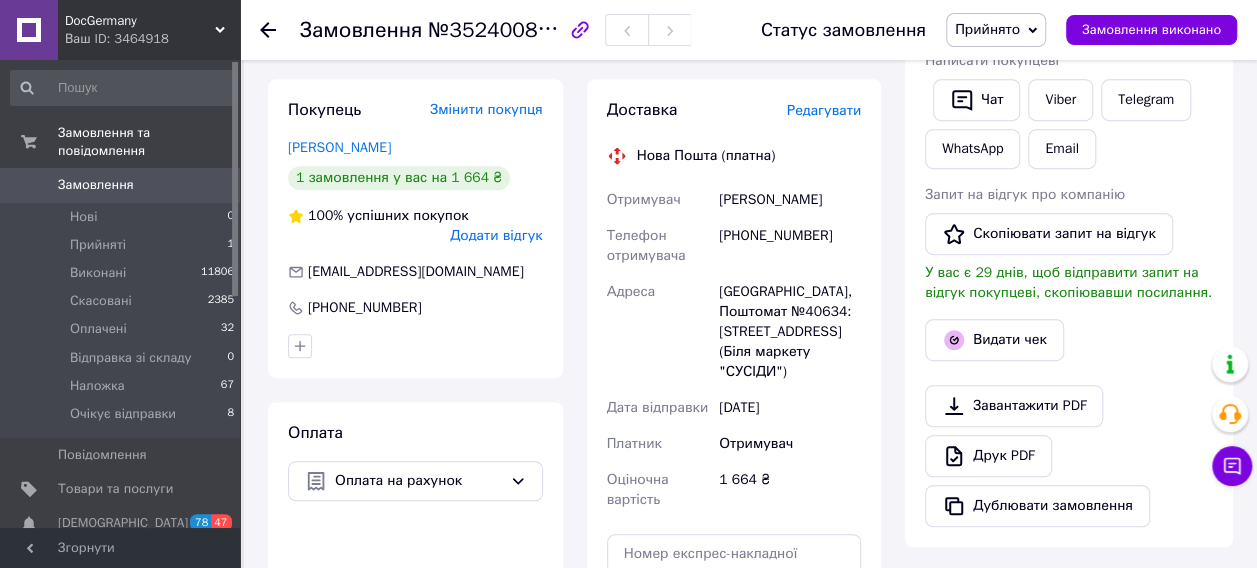scroll, scrollTop: 200, scrollLeft: 0, axis: vertical 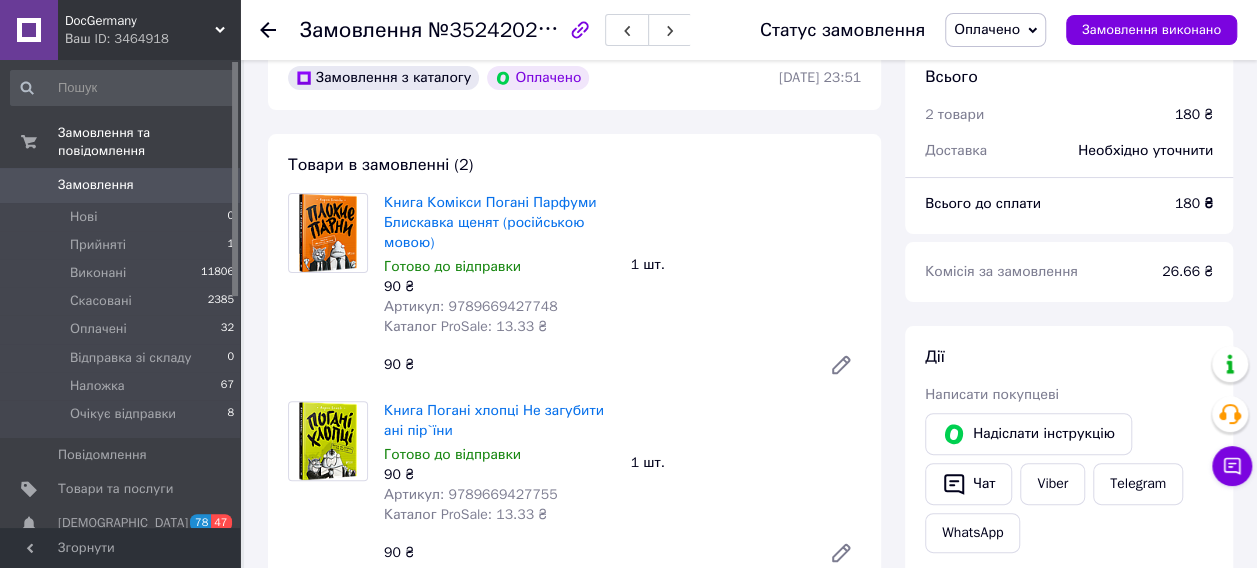 click on "Артикул: 9789669427748" at bounding box center [471, 306] 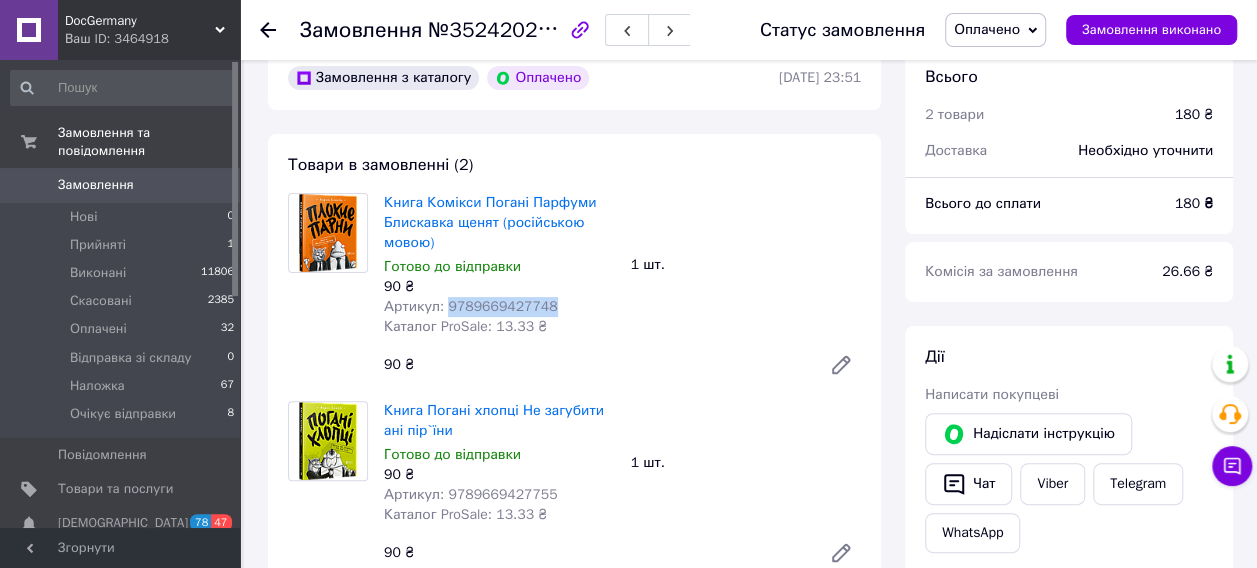 click on "Артикул: 9789669427748" at bounding box center (471, 306) 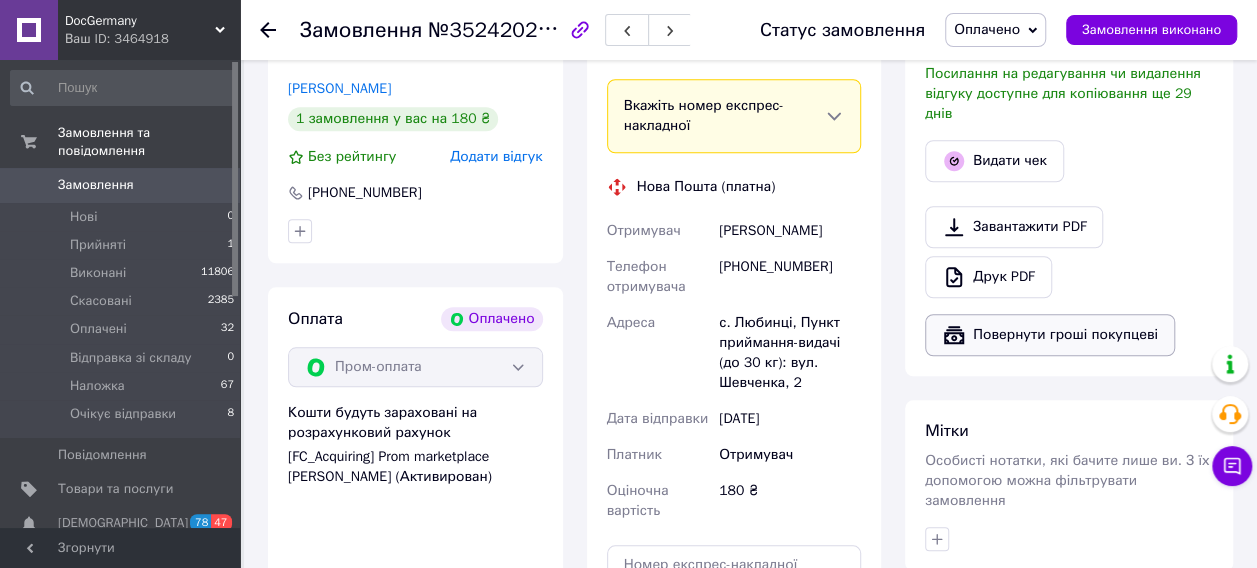 scroll, scrollTop: 900, scrollLeft: 0, axis: vertical 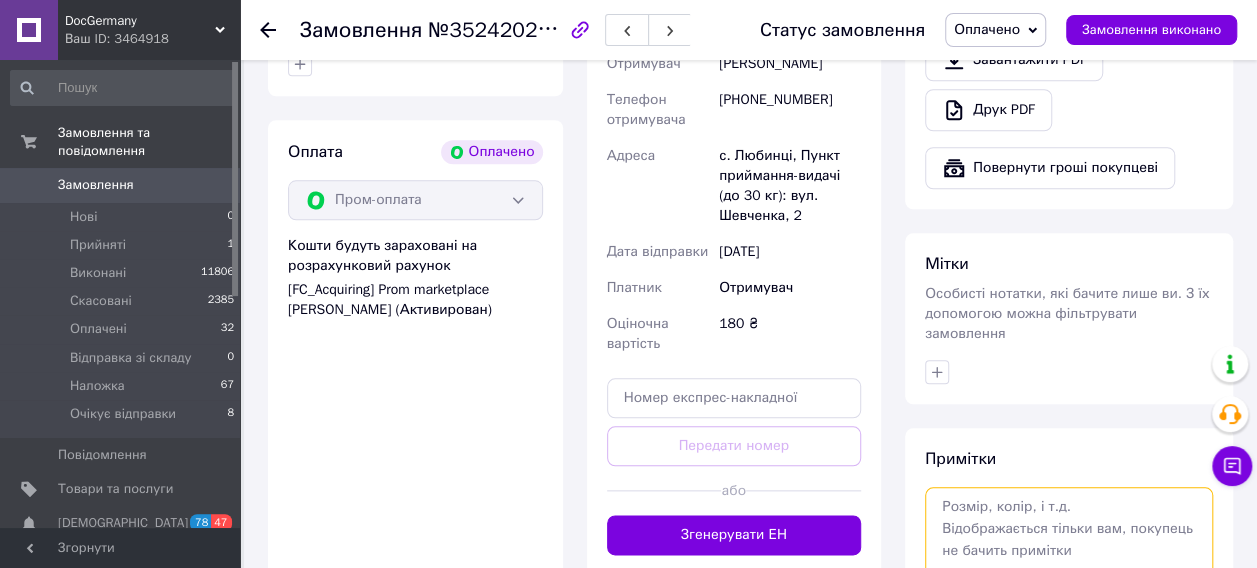 click at bounding box center (1069, 540) 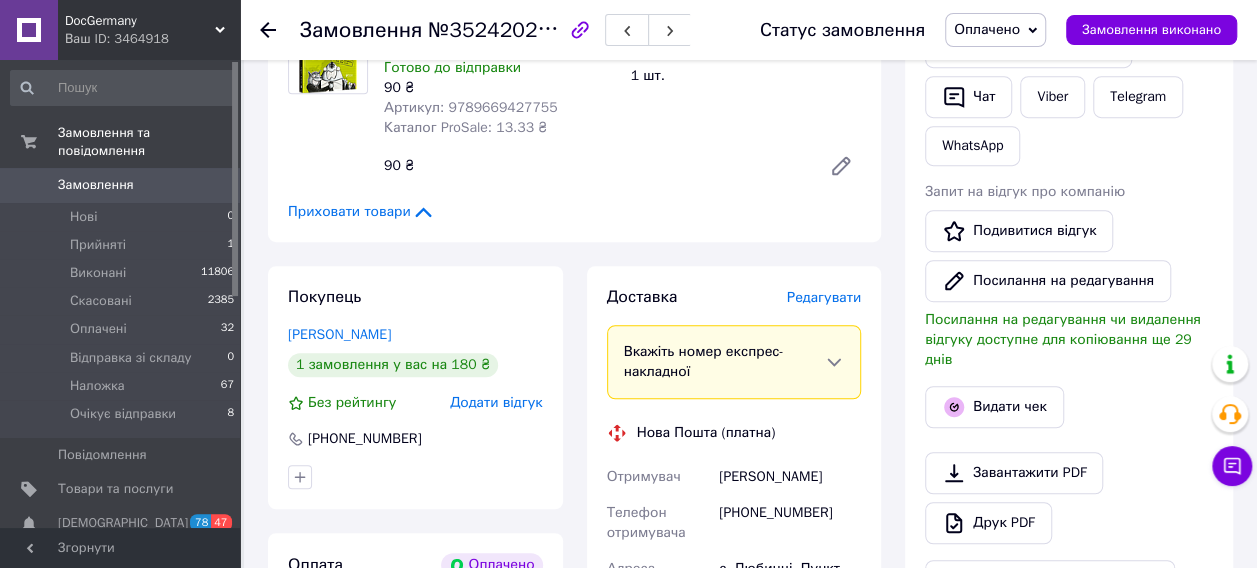 scroll, scrollTop: 400, scrollLeft: 0, axis: vertical 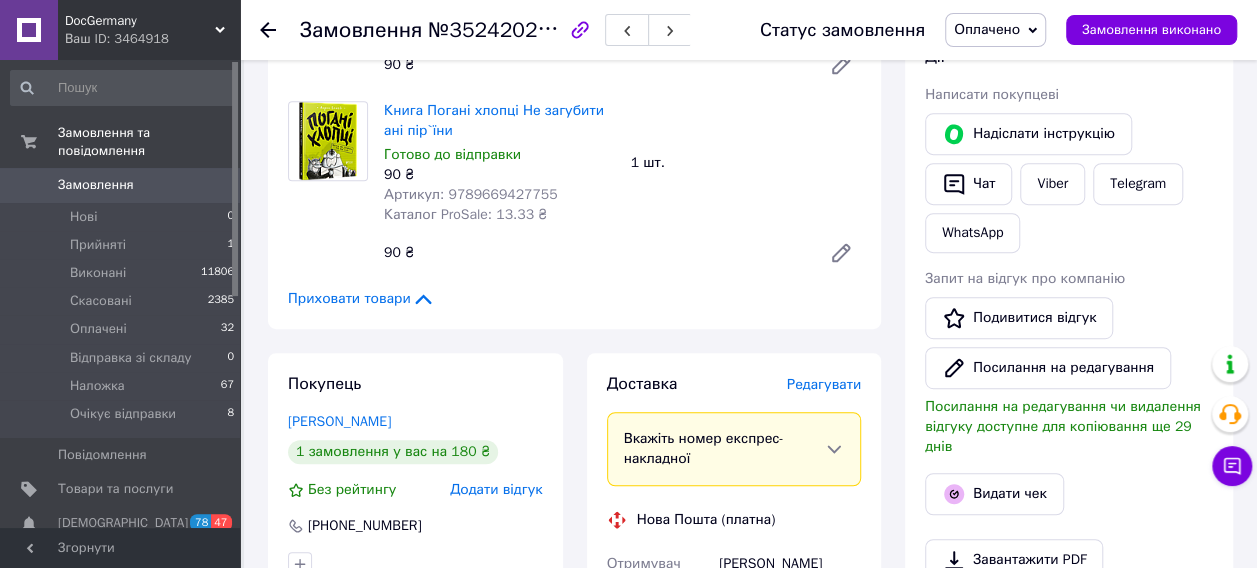click on "Артикул: 9789669427755" at bounding box center (471, 194) 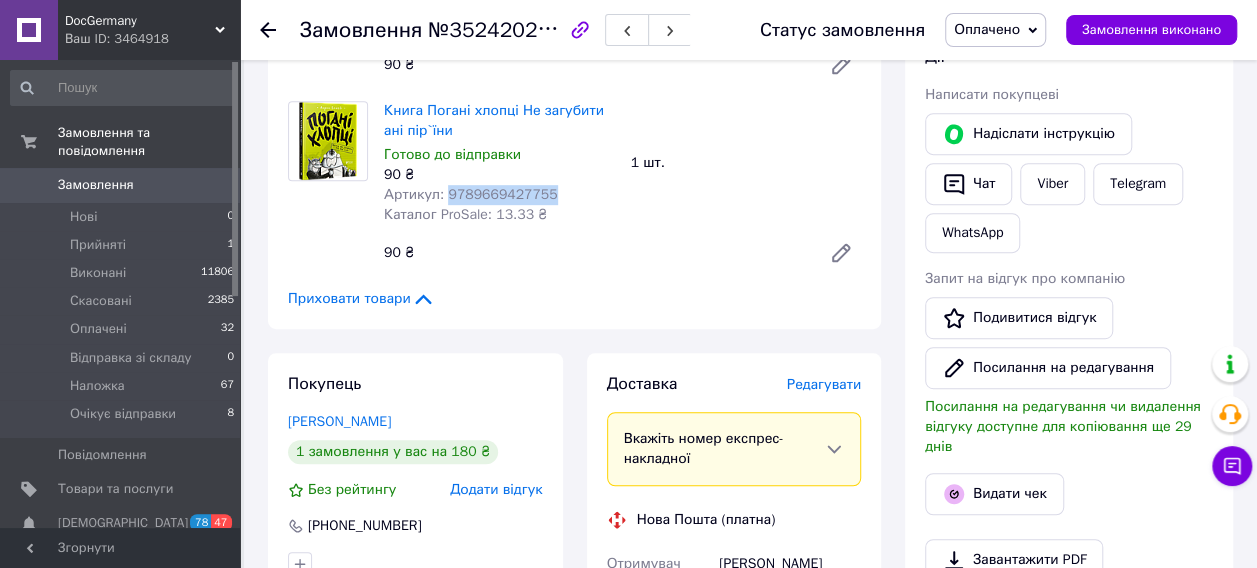 click on "Артикул: 9789669427755" at bounding box center (471, 194) 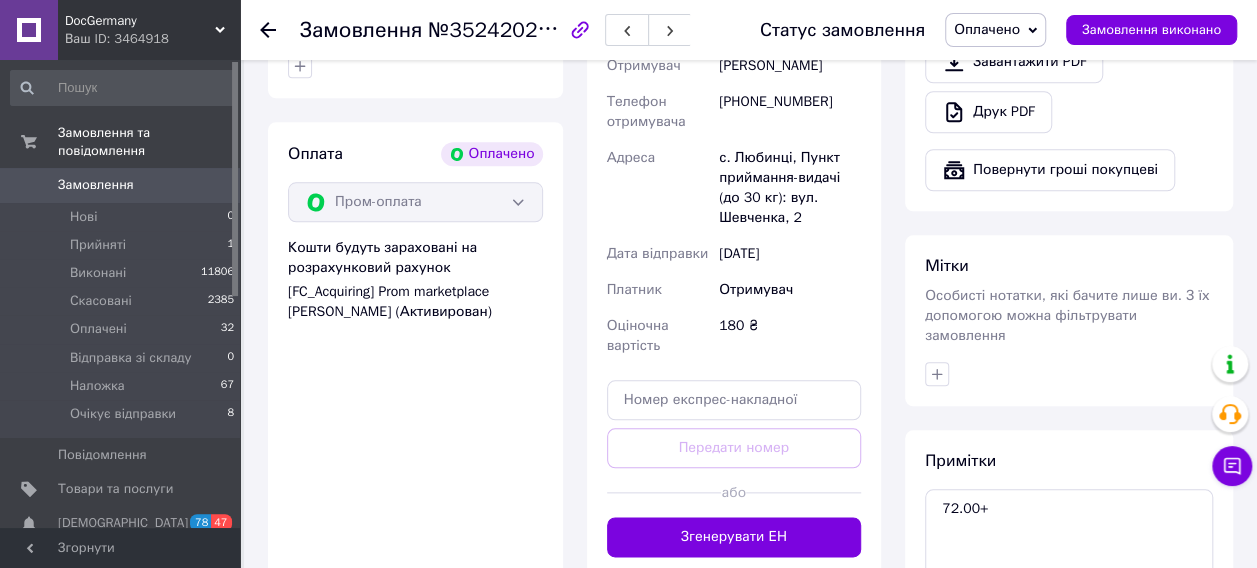 scroll, scrollTop: 1000, scrollLeft: 0, axis: vertical 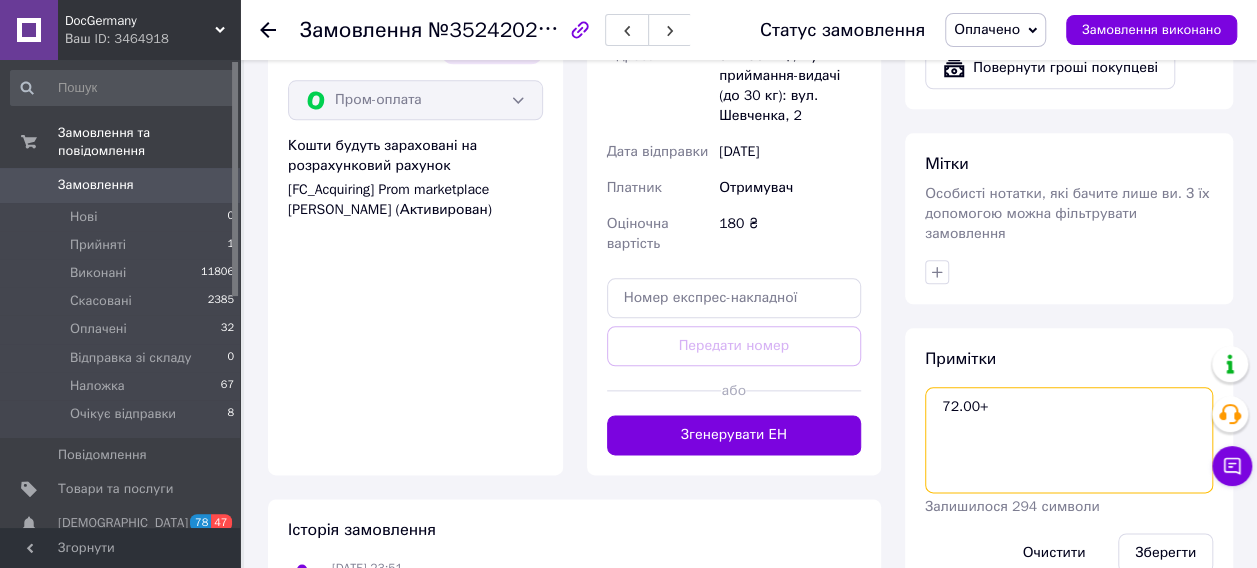 click on "72.00+" at bounding box center [1069, 440] 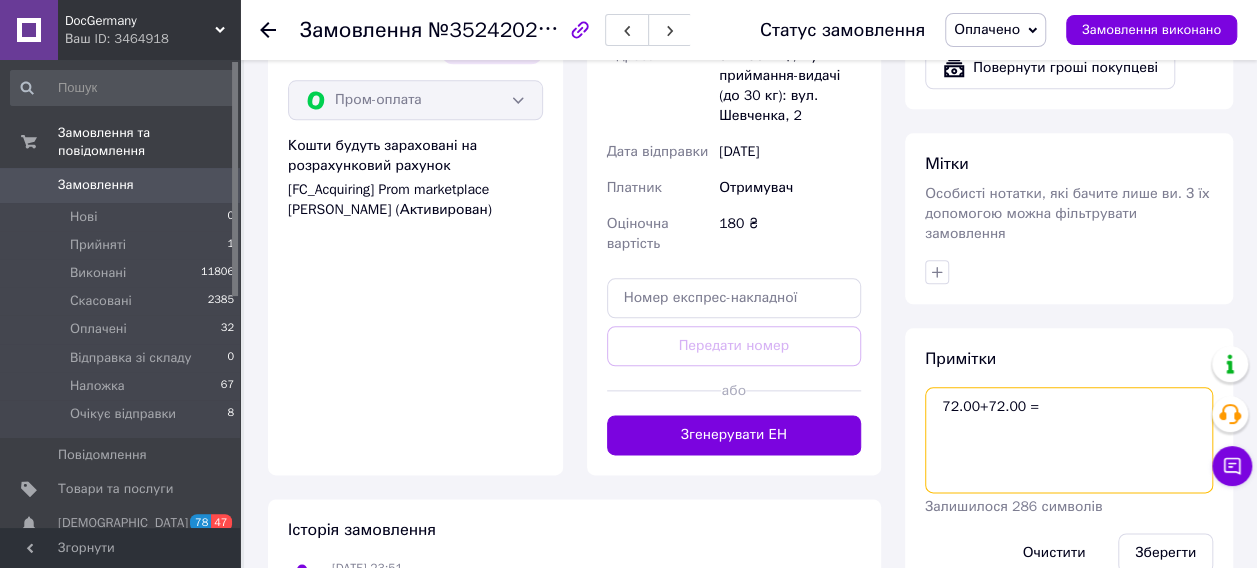 click on "72.00+72.00 =" at bounding box center (1069, 440) 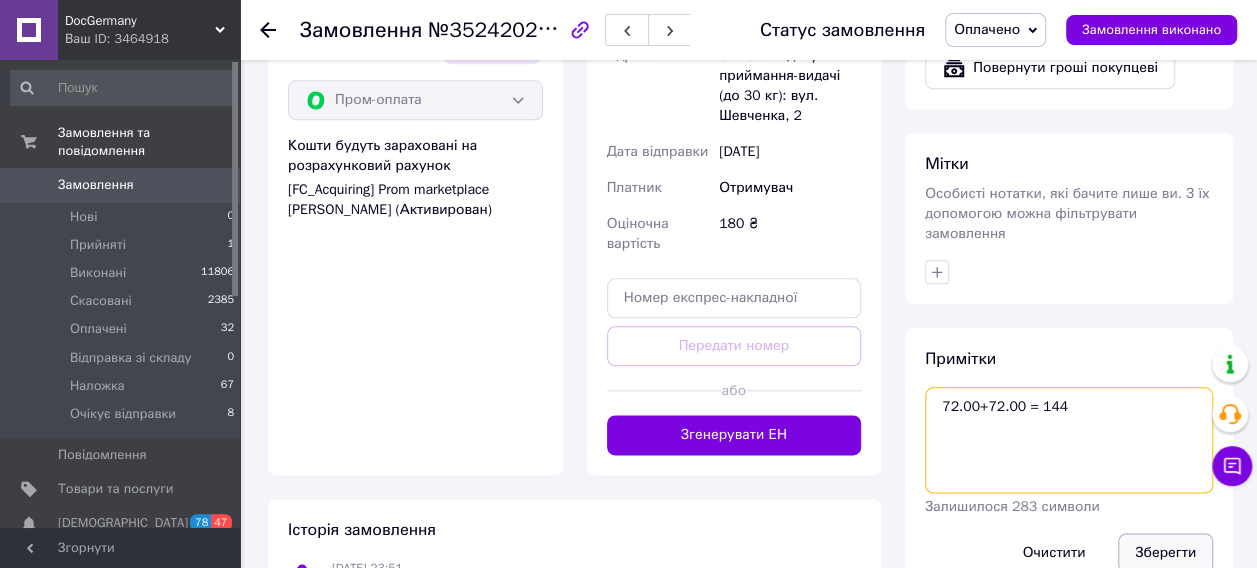 type on "72.00+72.00 = 144" 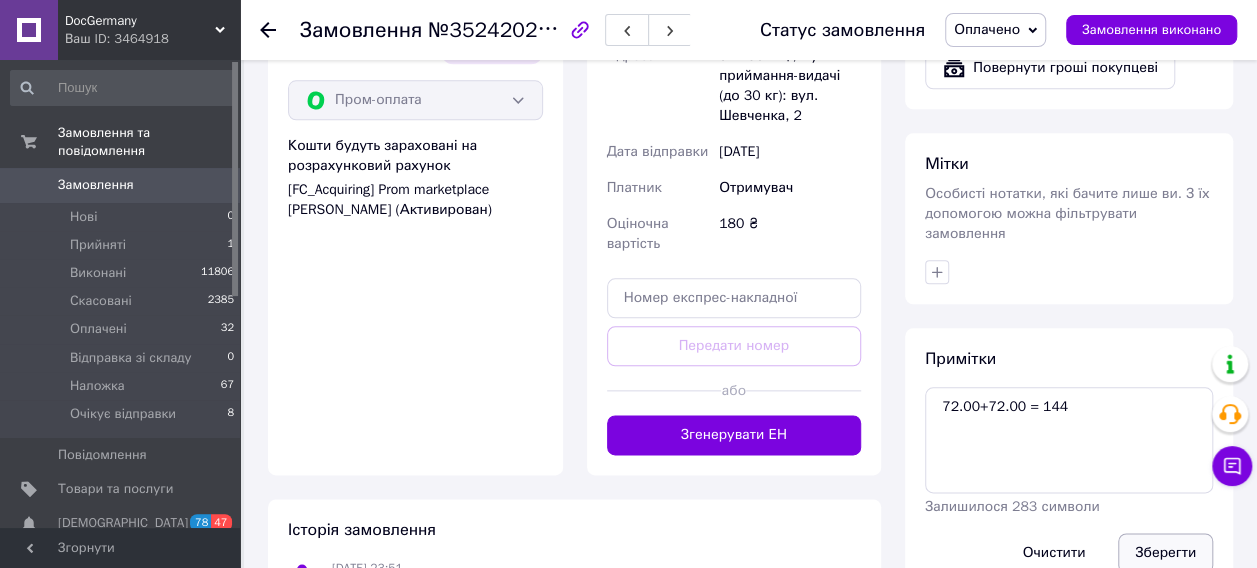 click on "Зберегти" at bounding box center (1165, 553) 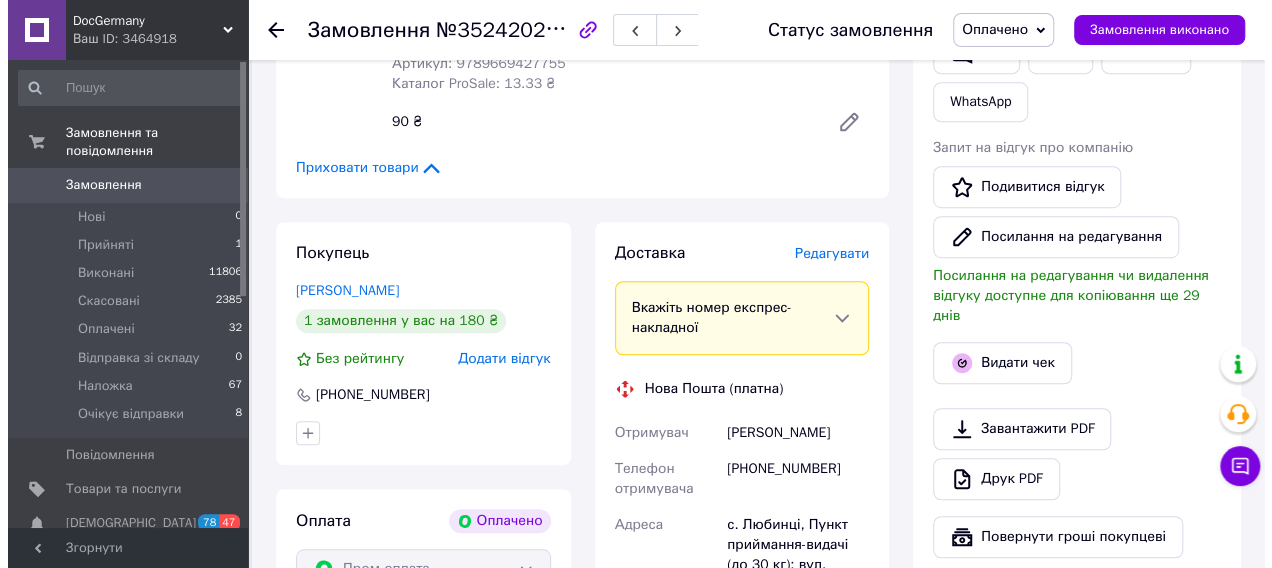 scroll, scrollTop: 500, scrollLeft: 0, axis: vertical 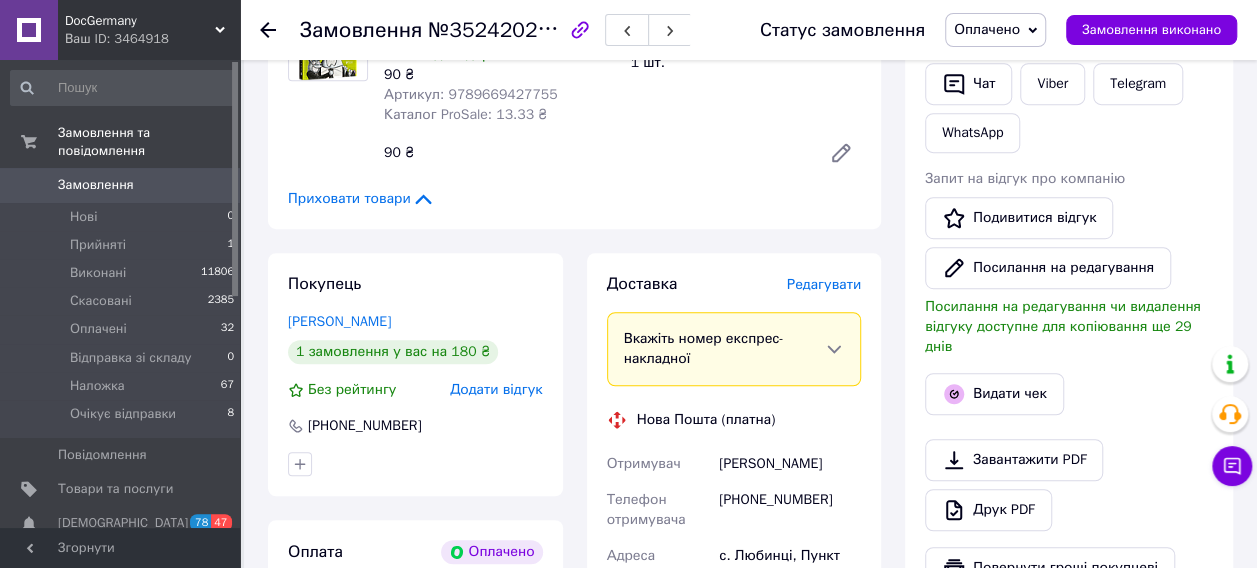 click on "Редагувати" at bounding box center (824, 284) 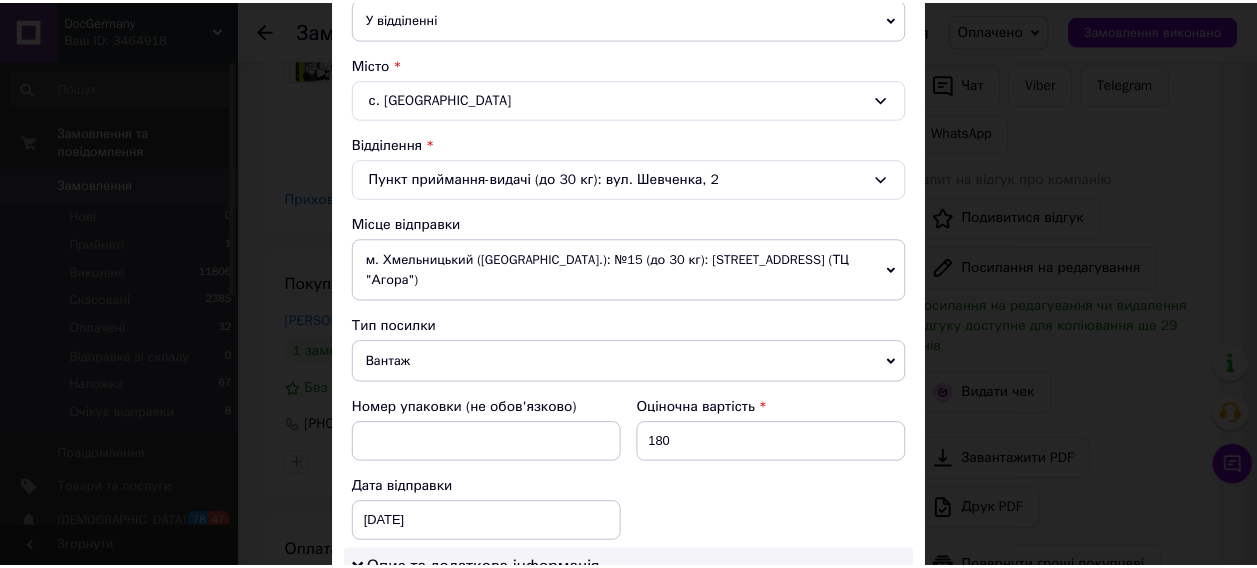 scroll, scrollTop: 994, scrollLeft: 0, axis: vertical 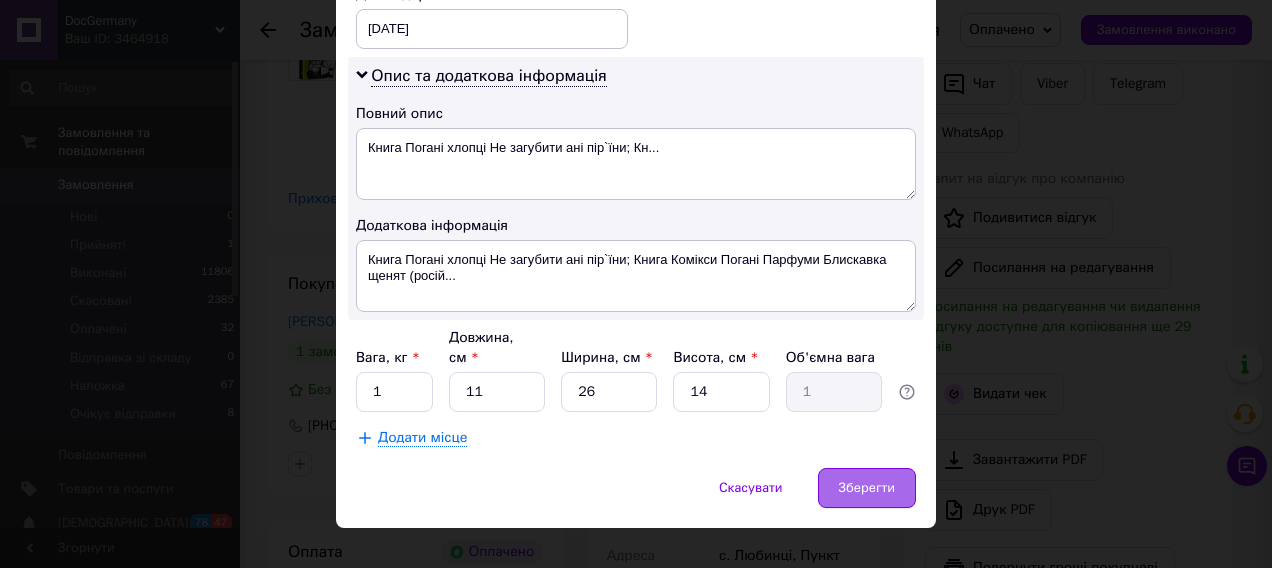 click on "Зберегти" at bounding box center [867, 488] 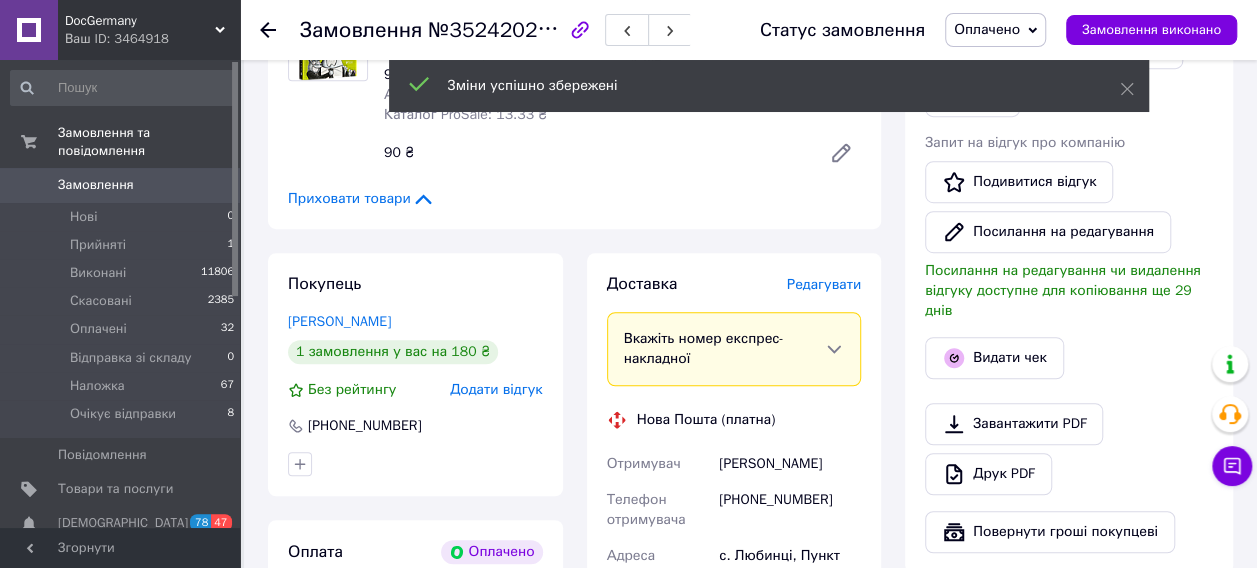 scroll, scrollTop: 1000, scrollLeft: 0, axis: vertical 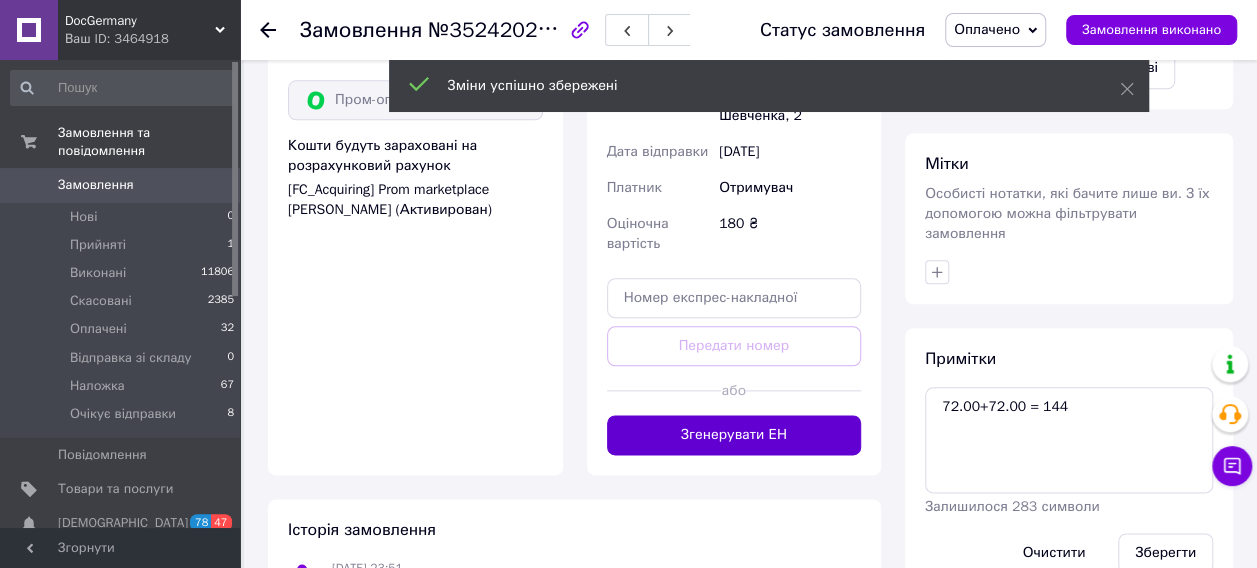 click on "Згенерувати ЕН" at bounding box center [734, 435] 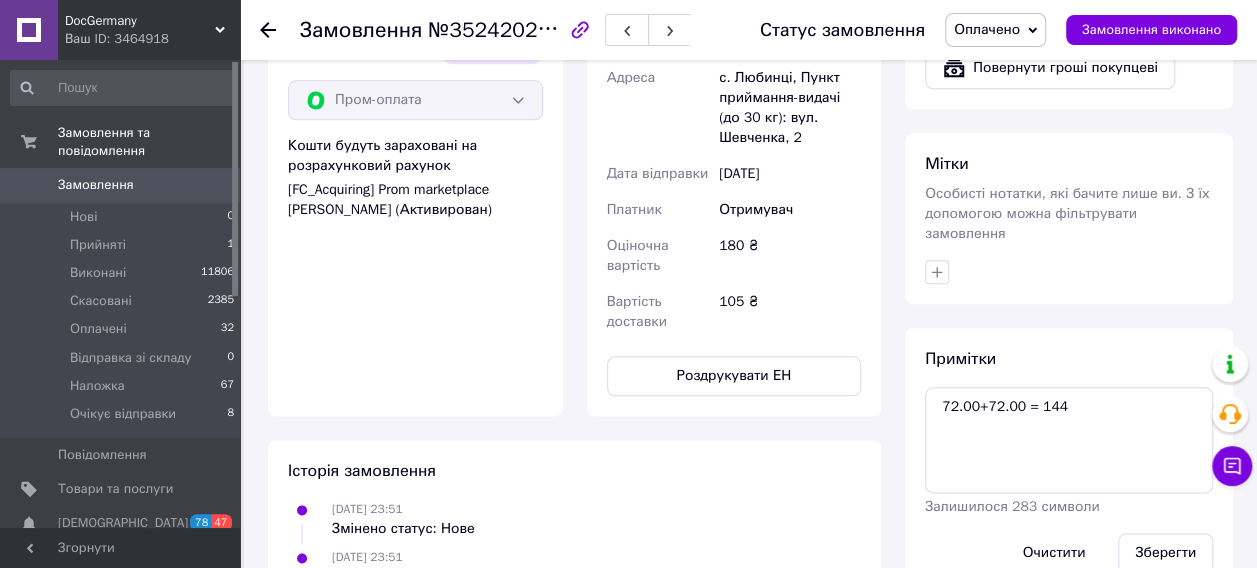 scroll, scrollTop: 1100, scrollLeft: 0, axis: vertical 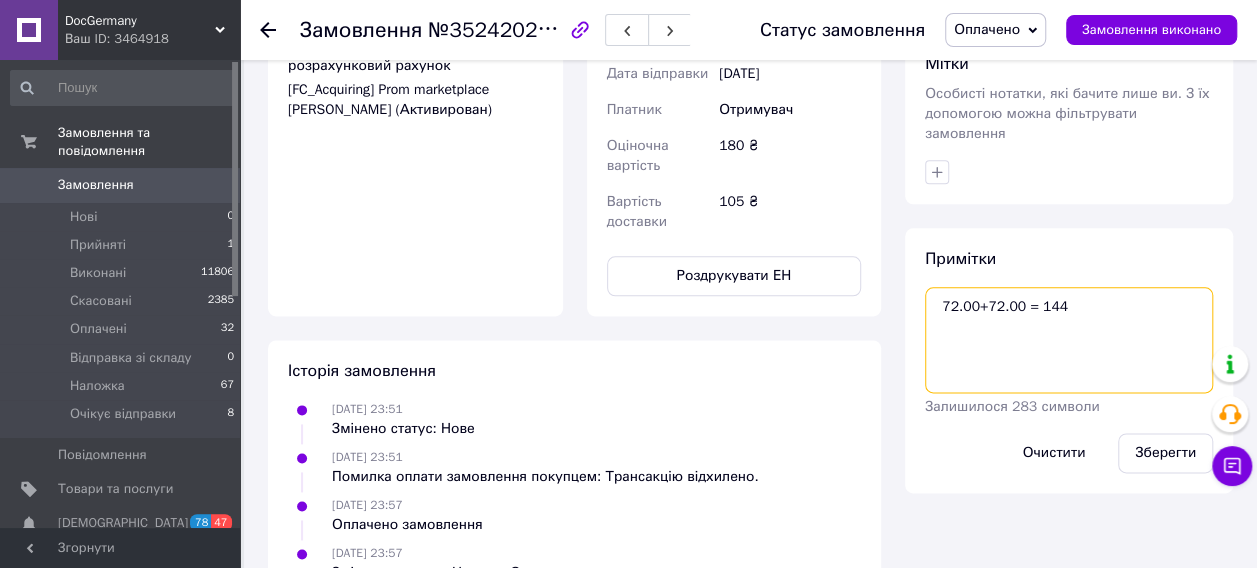 click on "72.00+72.00 = 144" at bounding box center (1069, 340) 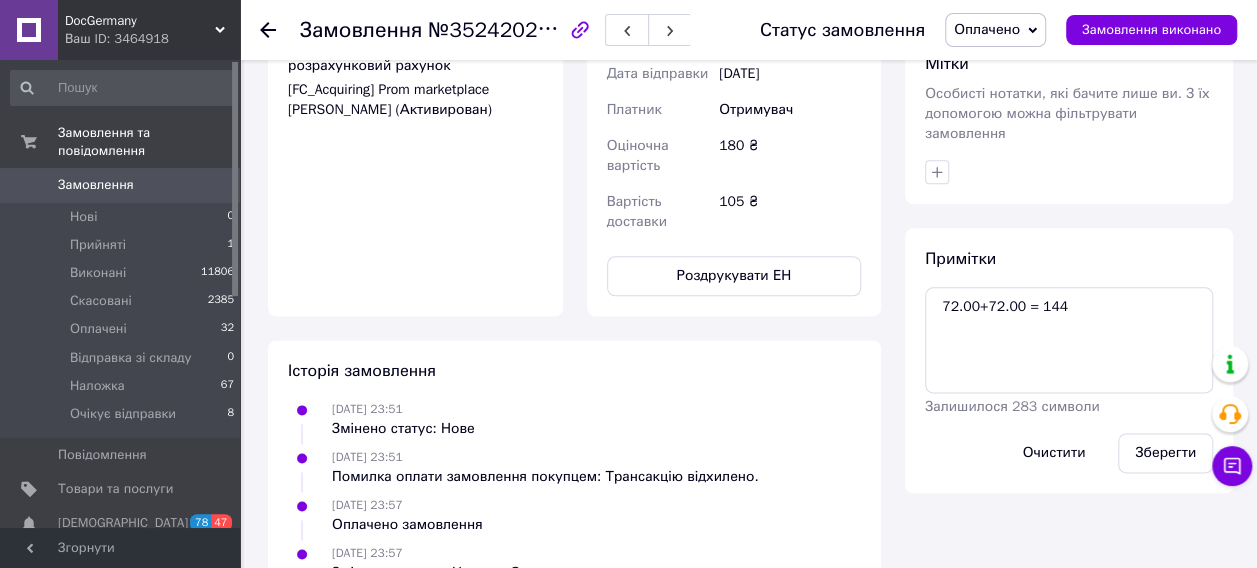 click on "Оплачено" at bounding box center [987, 29] 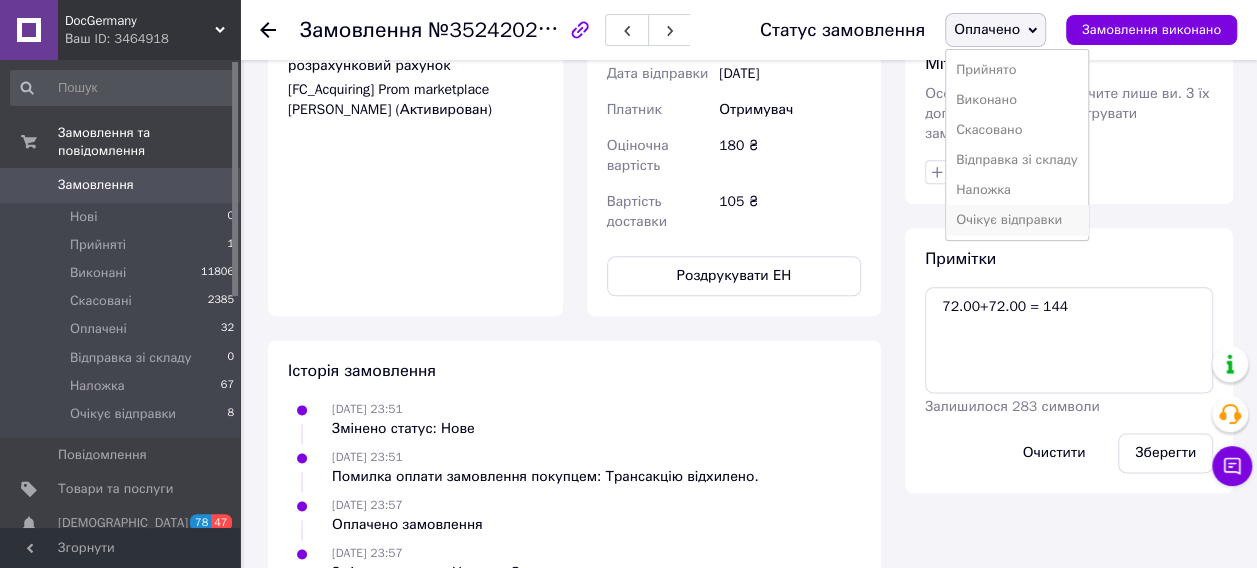 click on "Очікує відправки" at bounding box center [1017, 220] 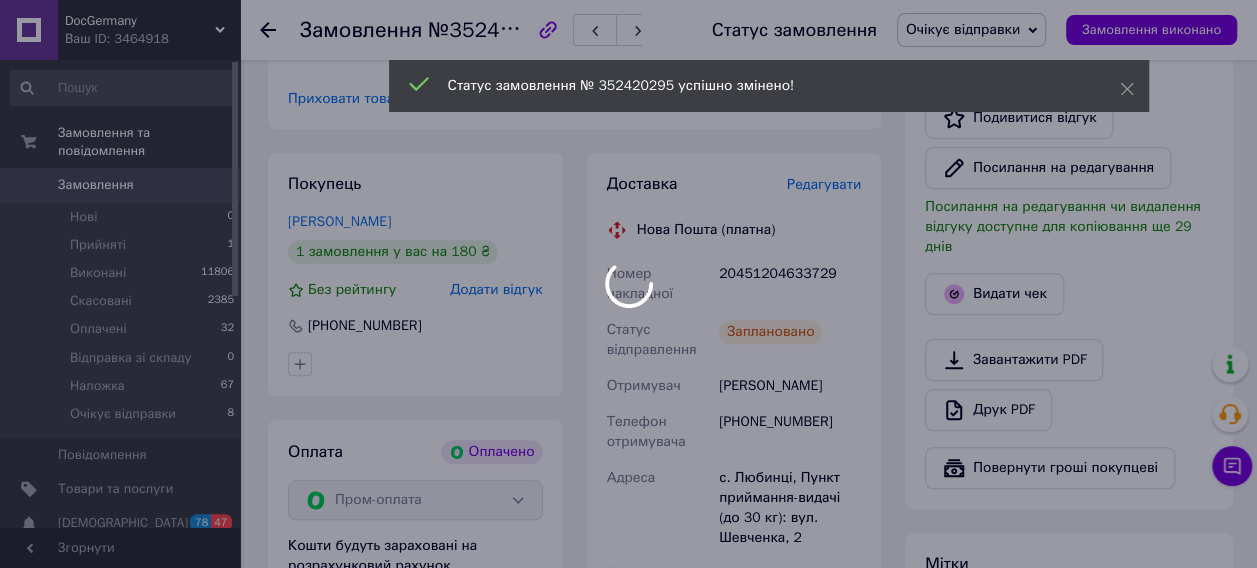 scroll, scrollTop: 300, scrollLeft: 0, axis: vertical 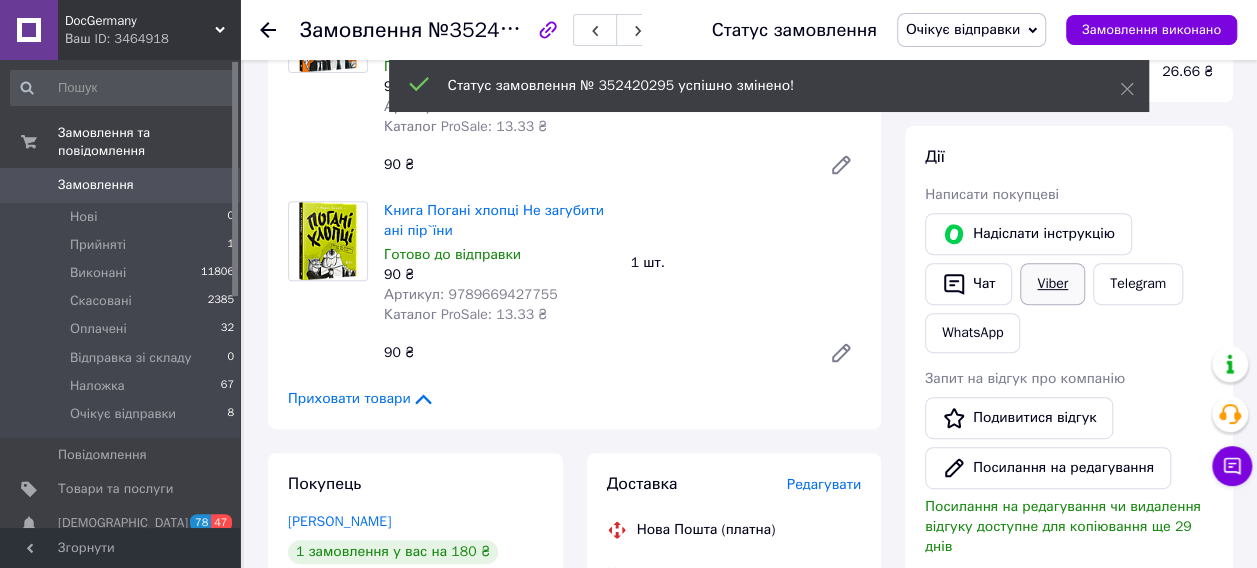click on "Viber" at bounding box center (1052, 284) 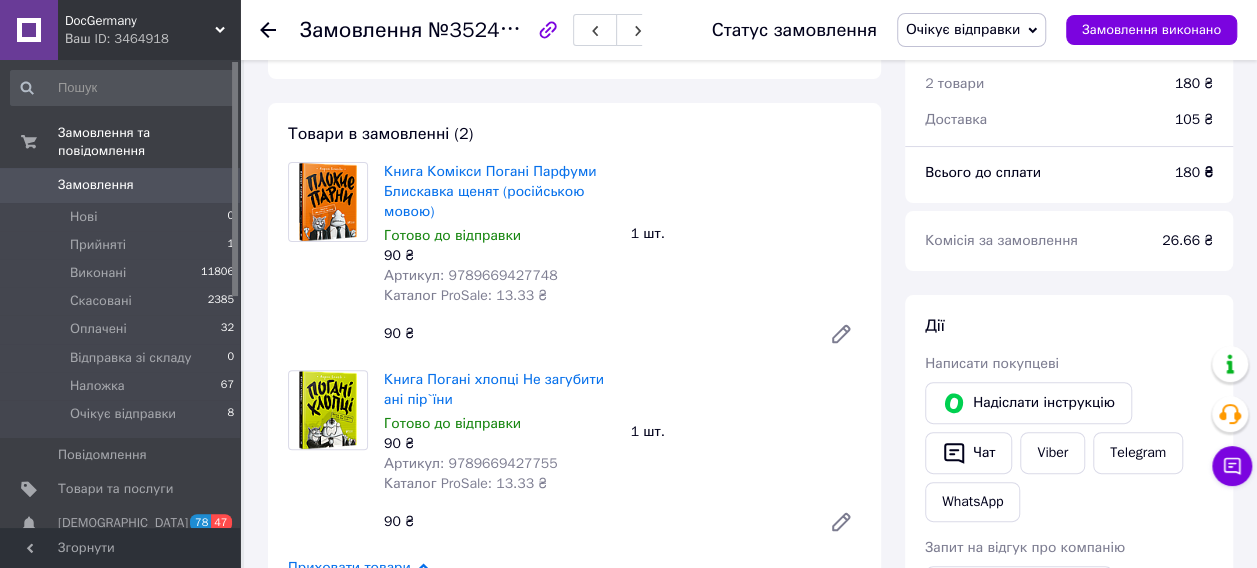 scroll, scrollTop: 100, scrollLeft: 0, axis: vertical 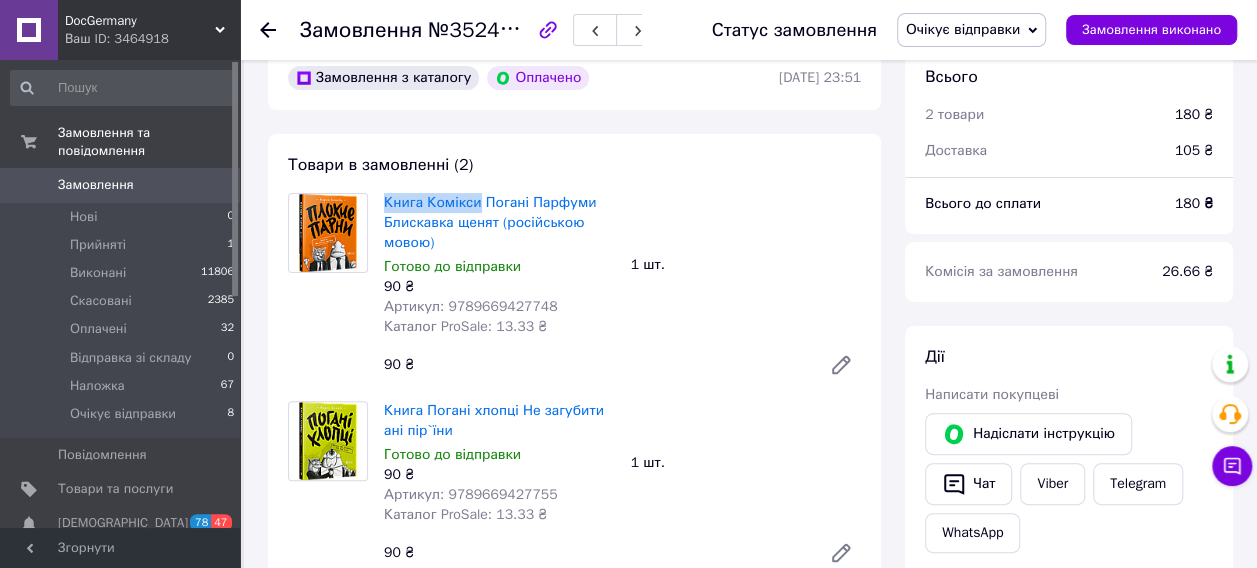 drag, startPoint x: 382, startPoint y: 204, endPoint x: 477, endPoint y: 214, distance: 95.524864 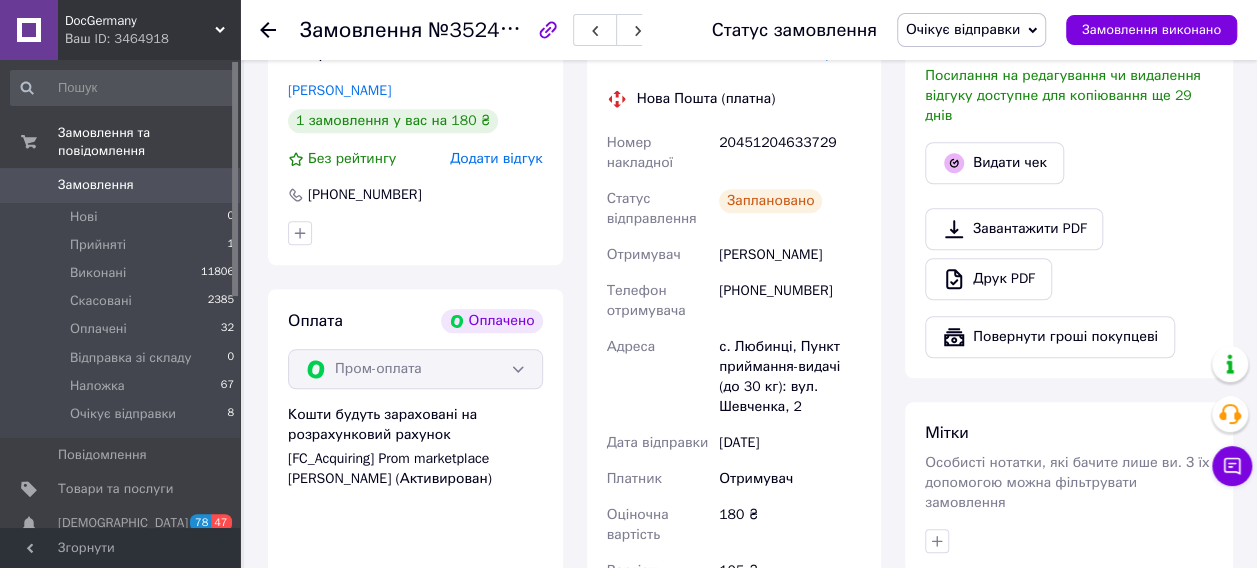 scroll, scrollTop: 700, scrollLeft: 0, axis: vertical 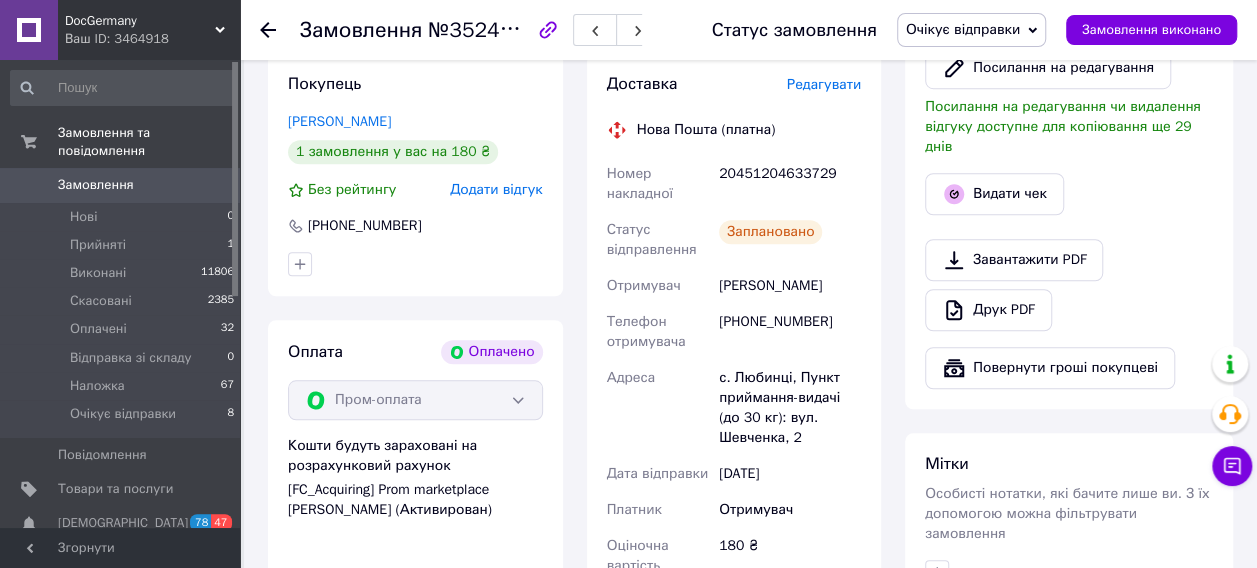 click on "20451204633729" at bounding box center [790, 184] 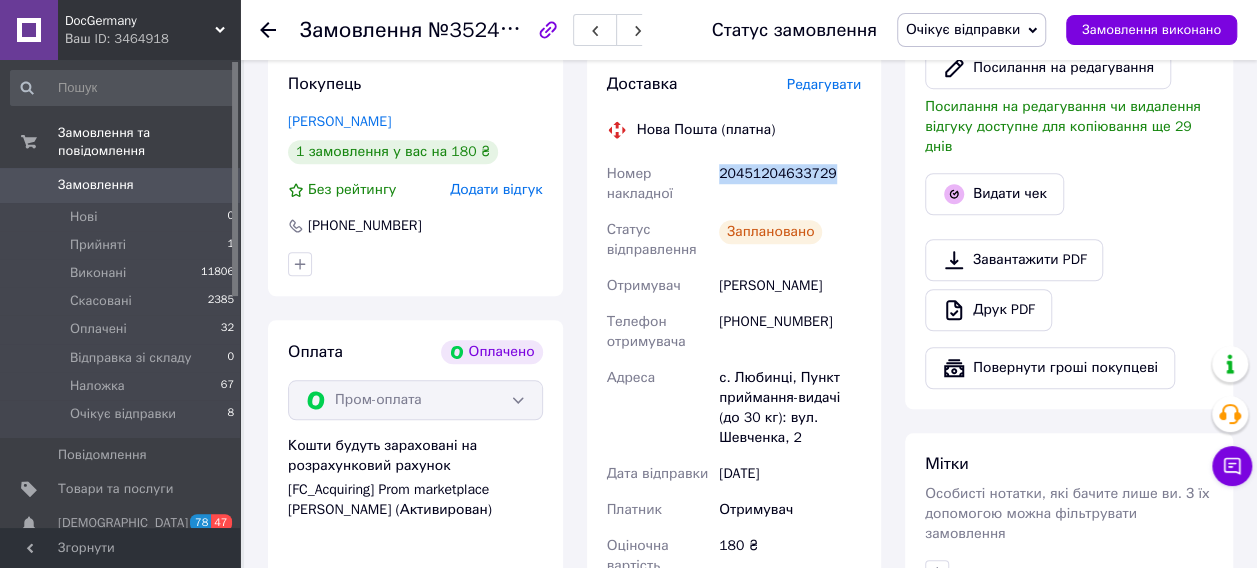 click on "20451204633729" at bounding box center [790, 184] 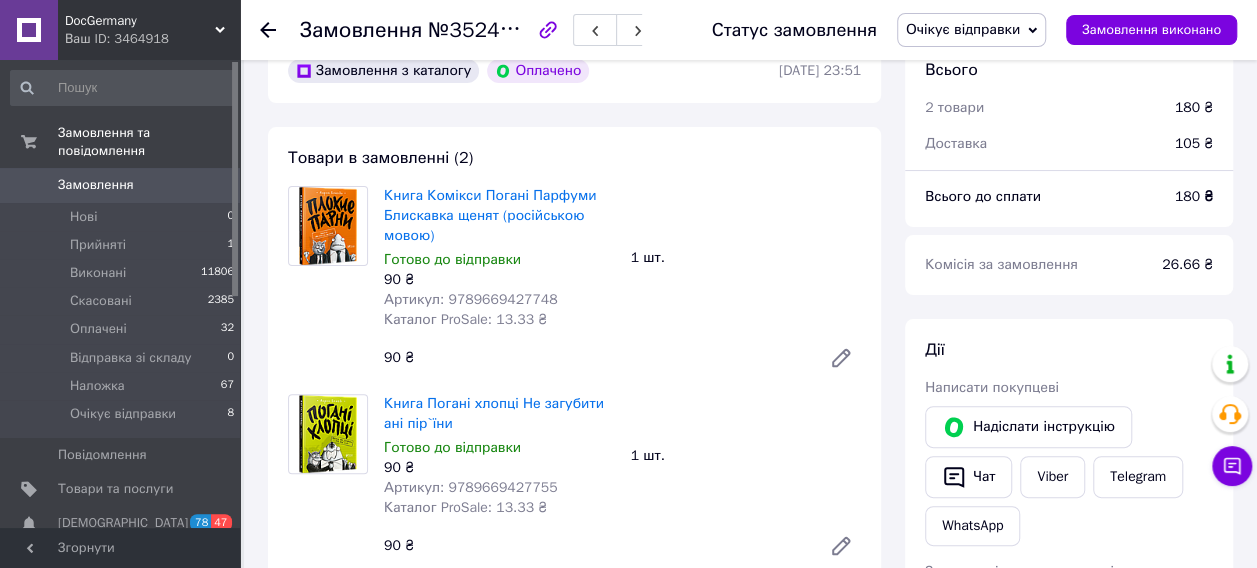 scroll, scrollTop: 100, scrollLeft: 0, axis: vertical 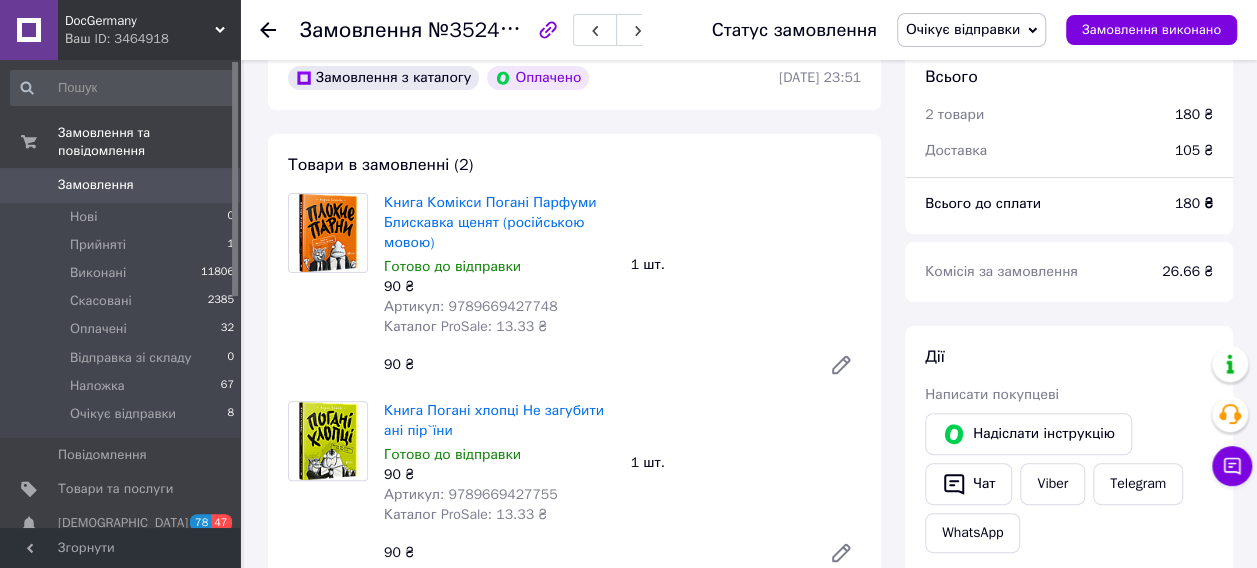 click on "Артикул: 9789669427748" at bounding box center (471, 306) 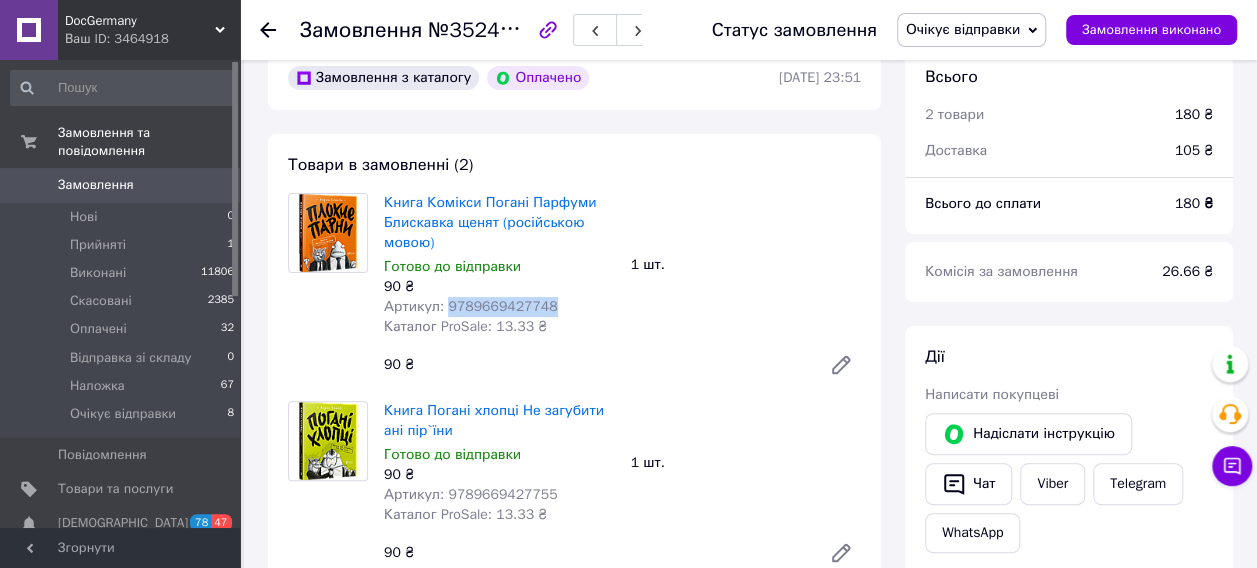 click on "Артикул: 9789669427748" at bounding box center [471, 306] 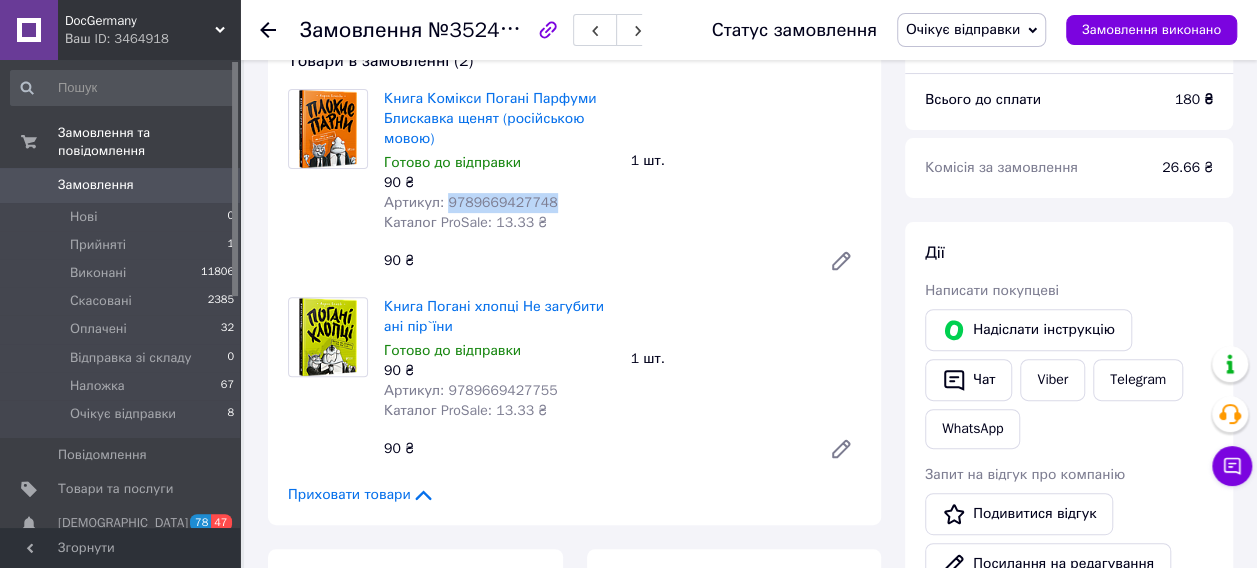 scroll, scrollTop: 300, scrollLeft: 0, axis: vertical 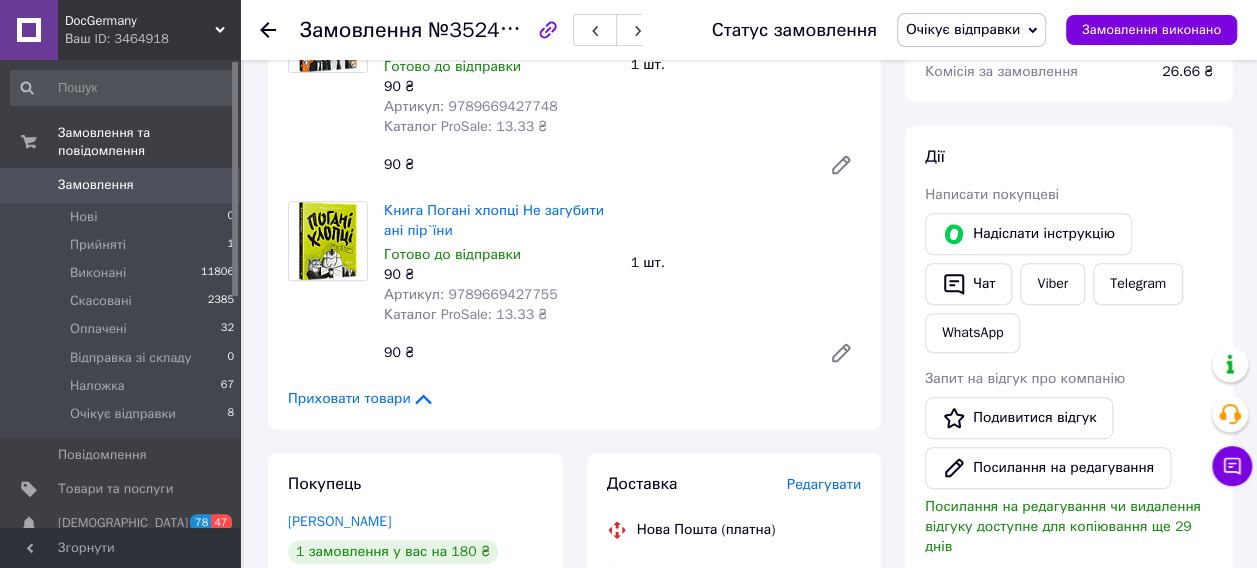 click on "Артикул: 9789669427755" at bounding box center (471, 294) 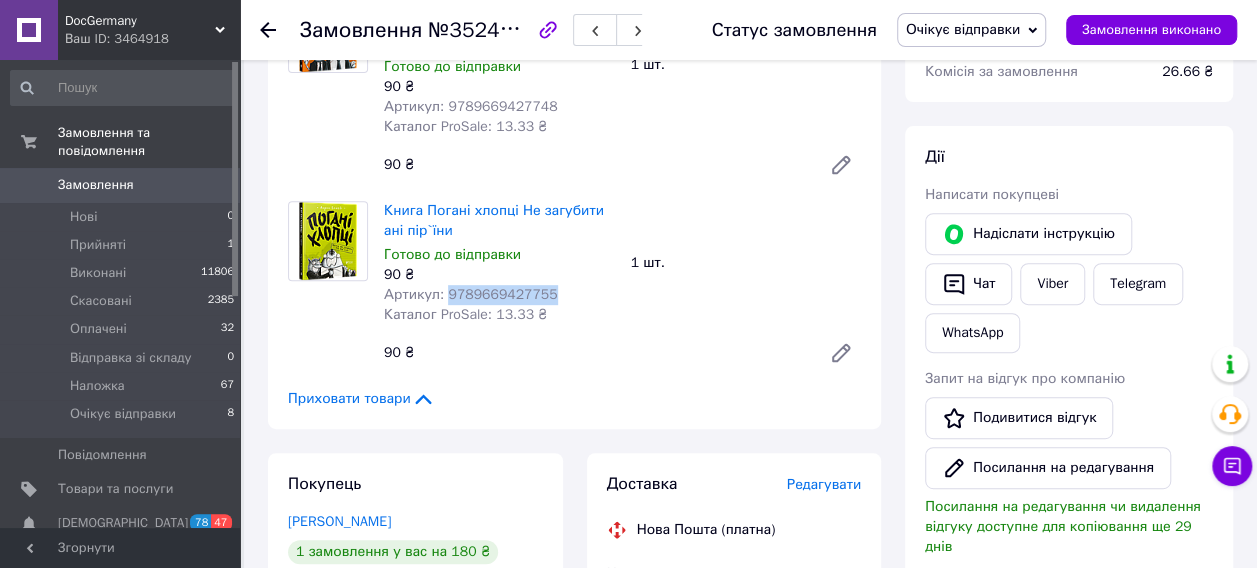 click on "Артикул: 9789669427755" at bounding box center (471, 294) 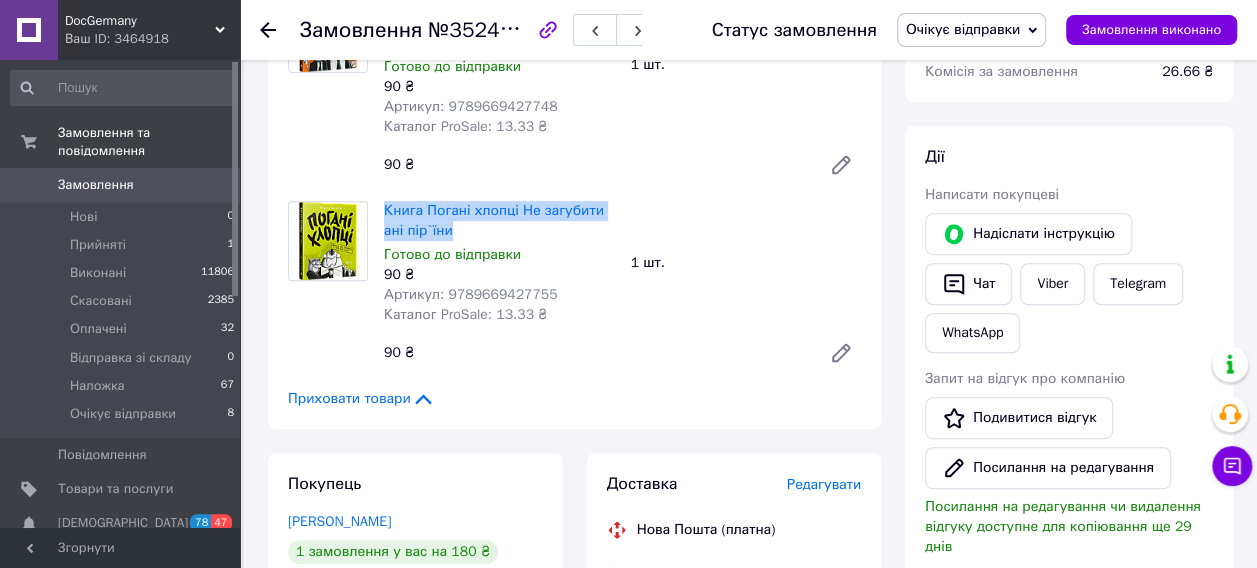 drag, startPoint x: 382, startPoint y: 210, endPoint x: 452, endPoint y: 236, distance: 74.672615 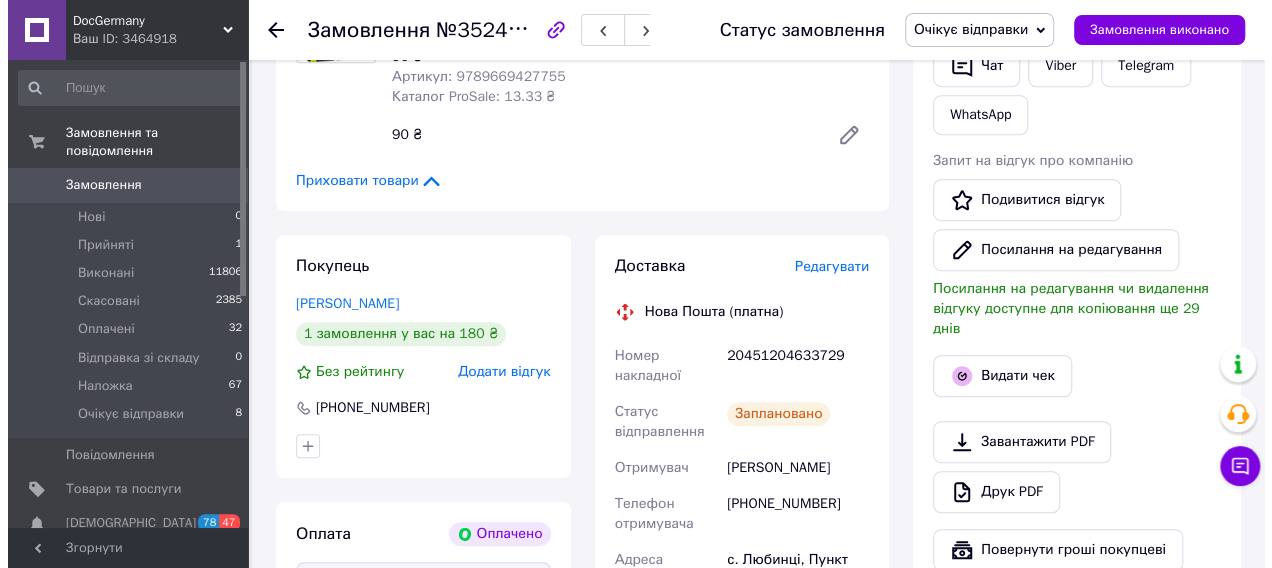 scroll, scrollTop: 700, scrollLeft: 0, axis: vertical 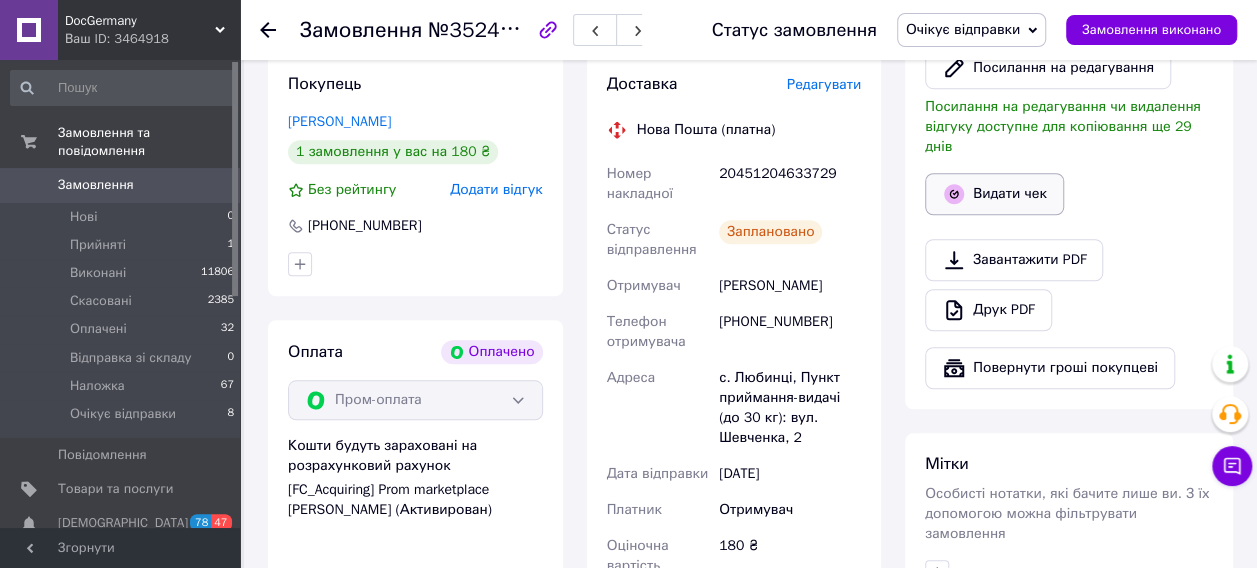 click on "Видати чек" at bounding box center [994, 194] 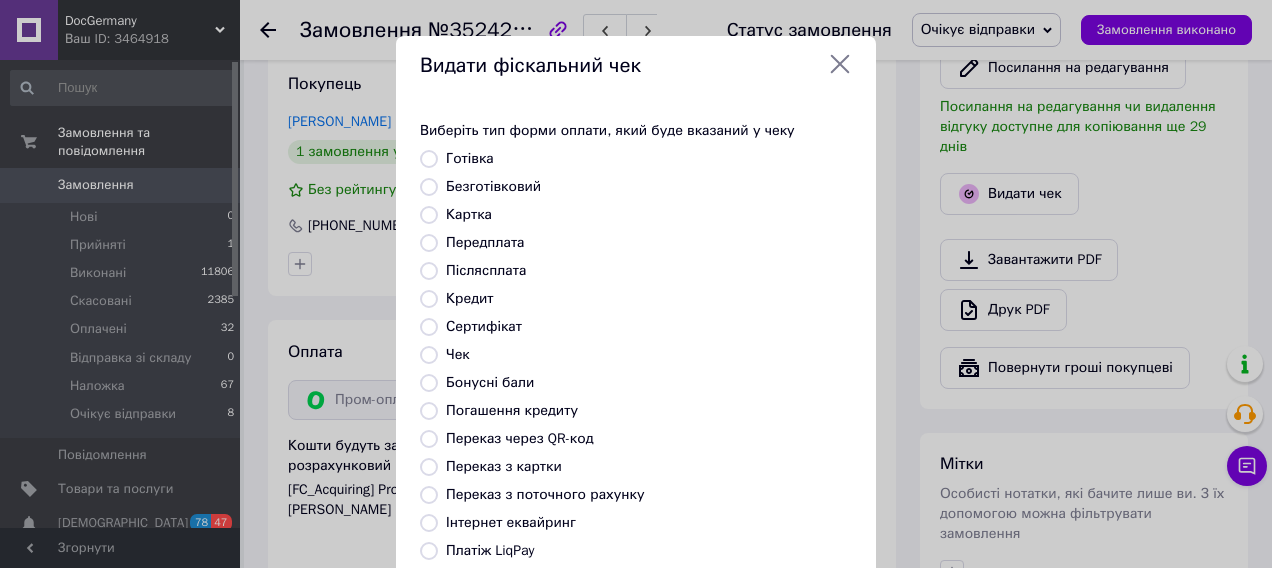 scroll, scrollTop: 290, scrollLeft: 0, axis: vertical 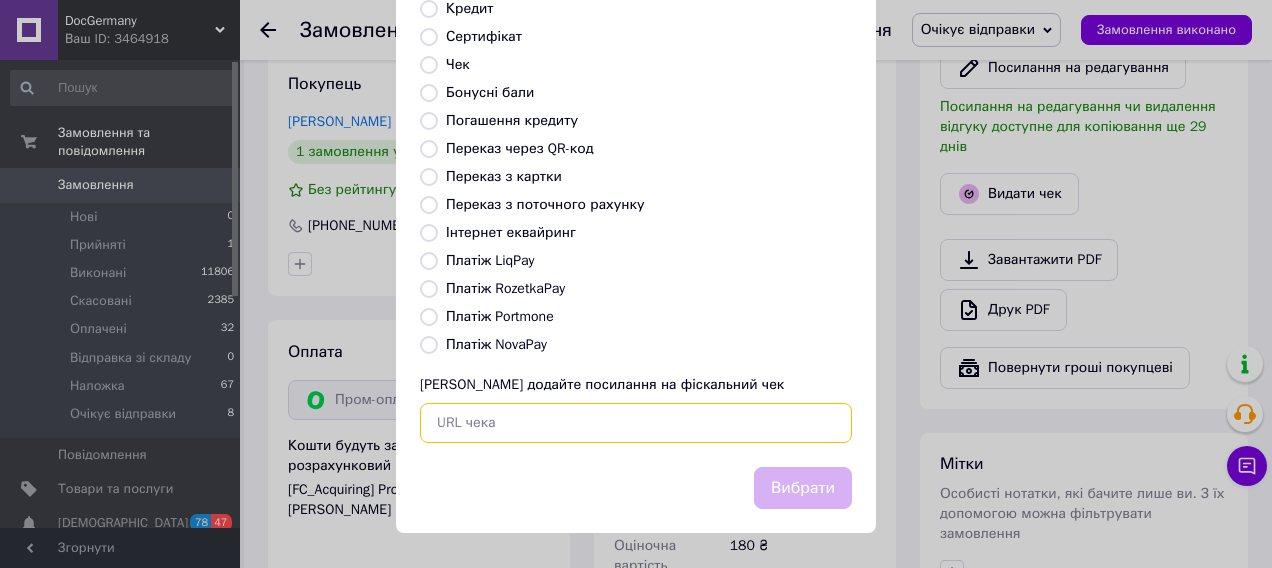 click at bounding box center (636, 423) 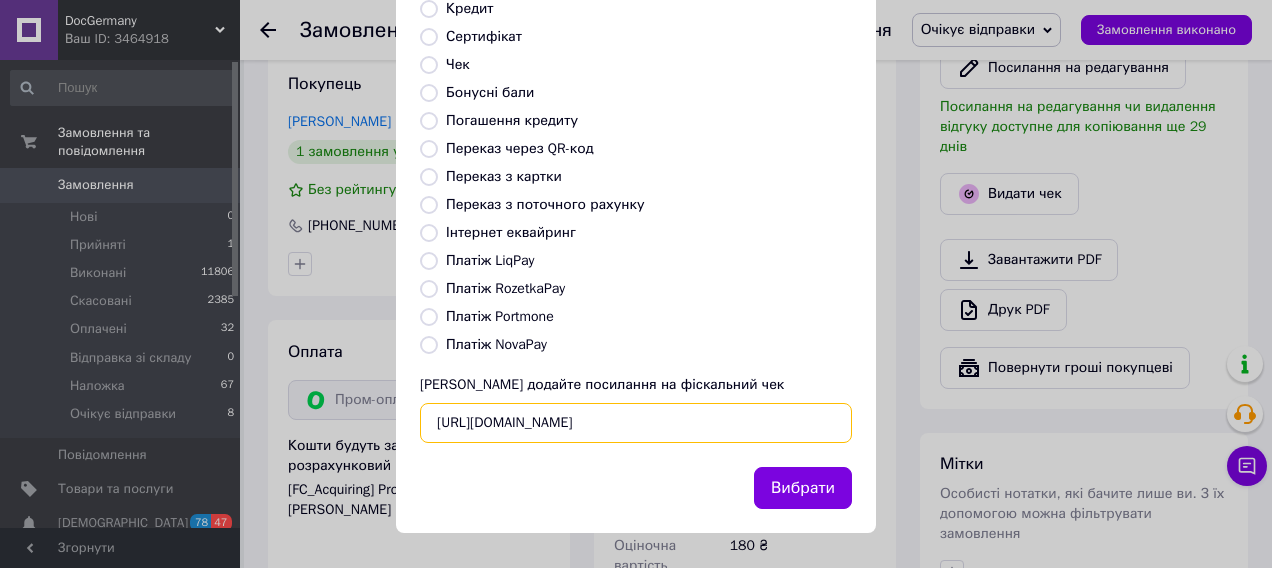 scroll, scrollTop: 0, scrollLeft: 20, axis: horizontal 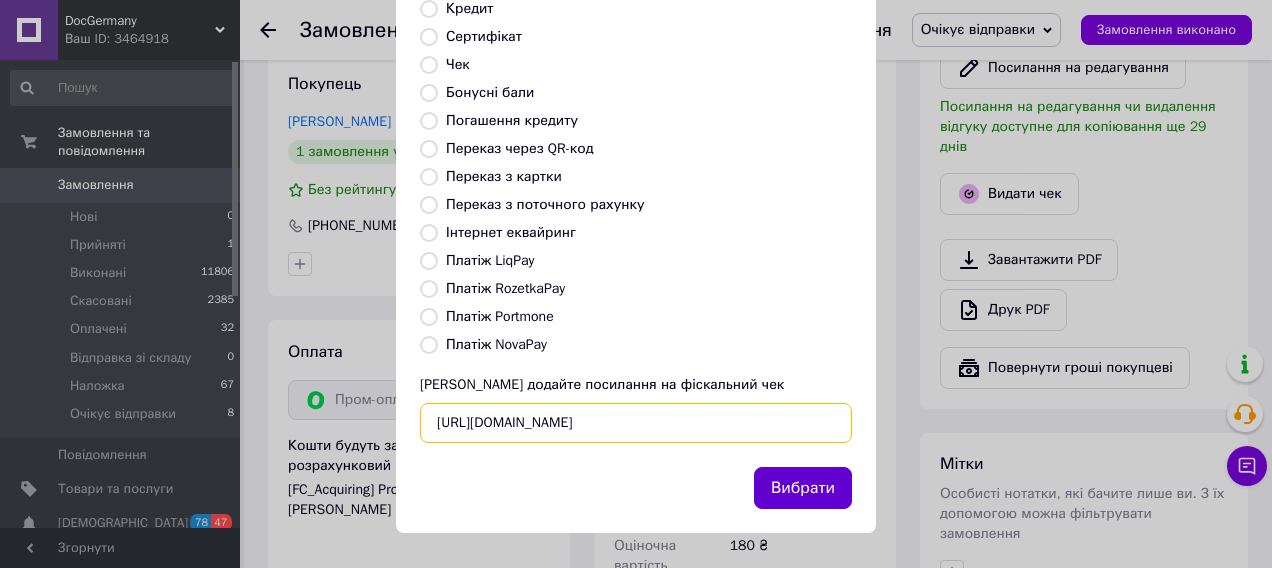 type on "https://check.checkbox.ua/c9e3463f-8207-4e02-b02f-340386108efd" 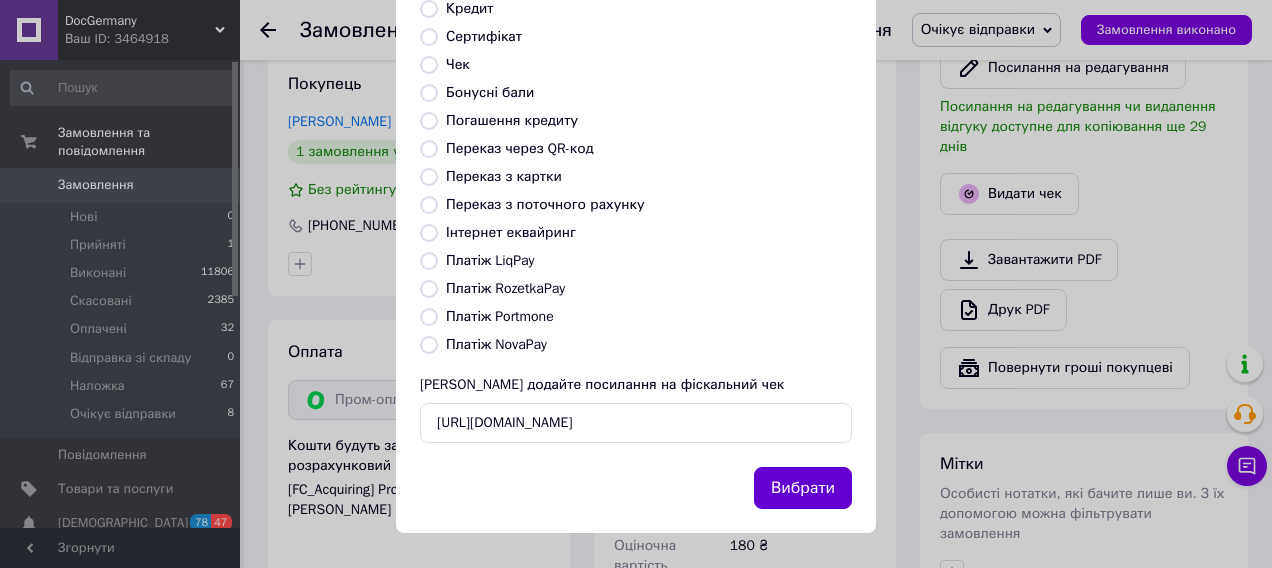 click on "Вибрати" at bounding box center (803, 488) 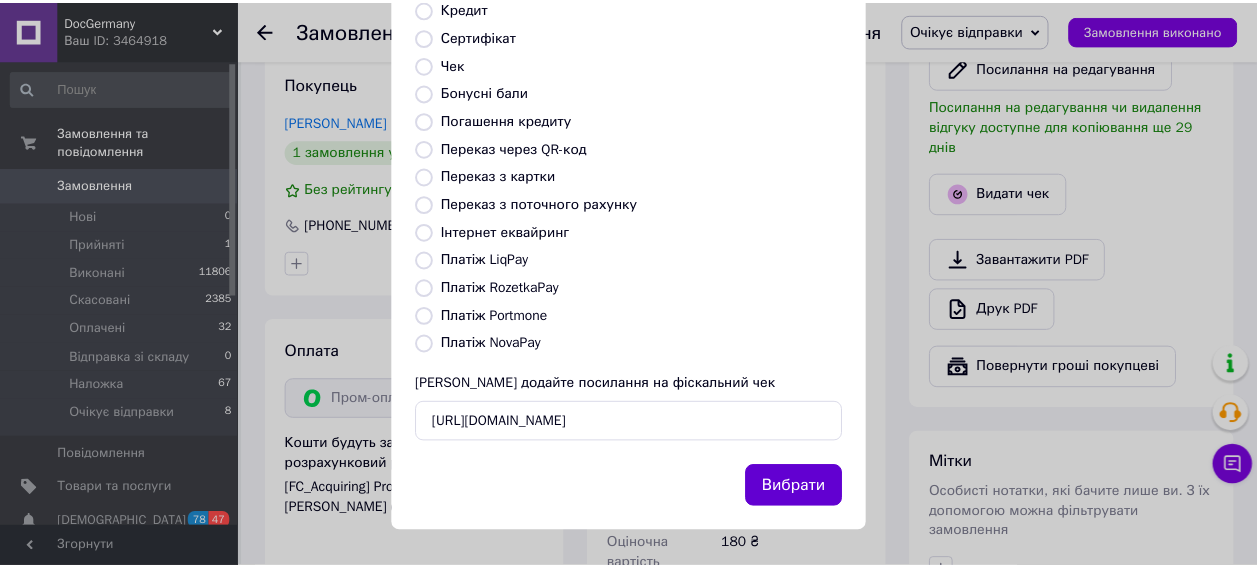 scroll, scrollTop: 0, scrollLeft: 0, axis: both 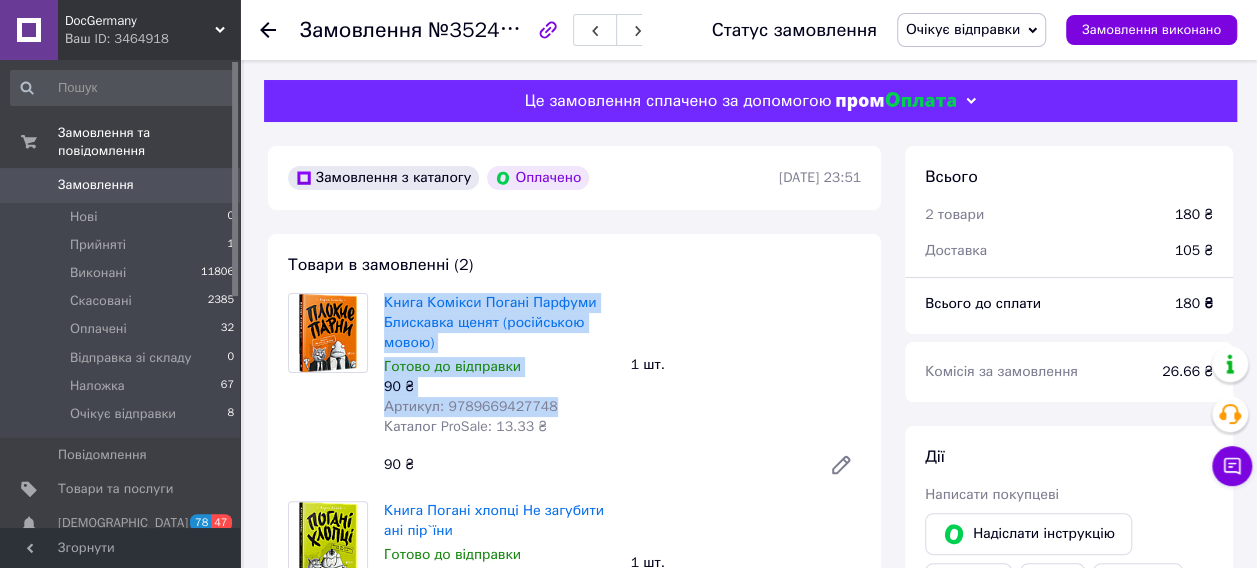 drag, startPoint x: 382, startPoint y: 300, endPoint x: 544, endPoint y: 410, distance: 195.81624 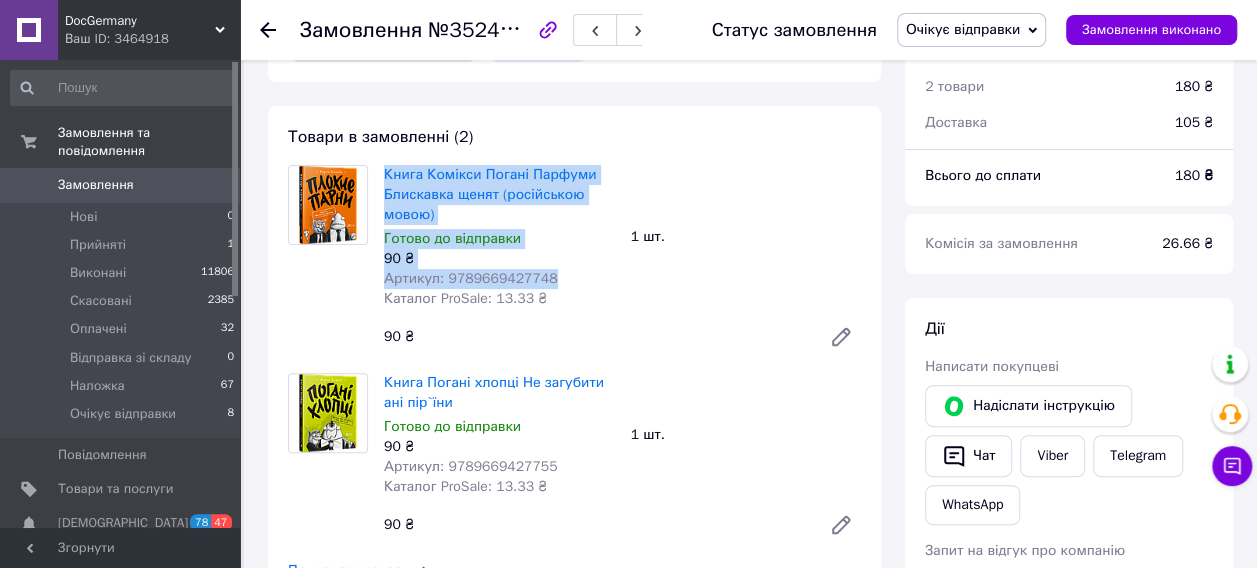 scroll, scrollTop: 200, scrollLeft: 0, axis: vertical 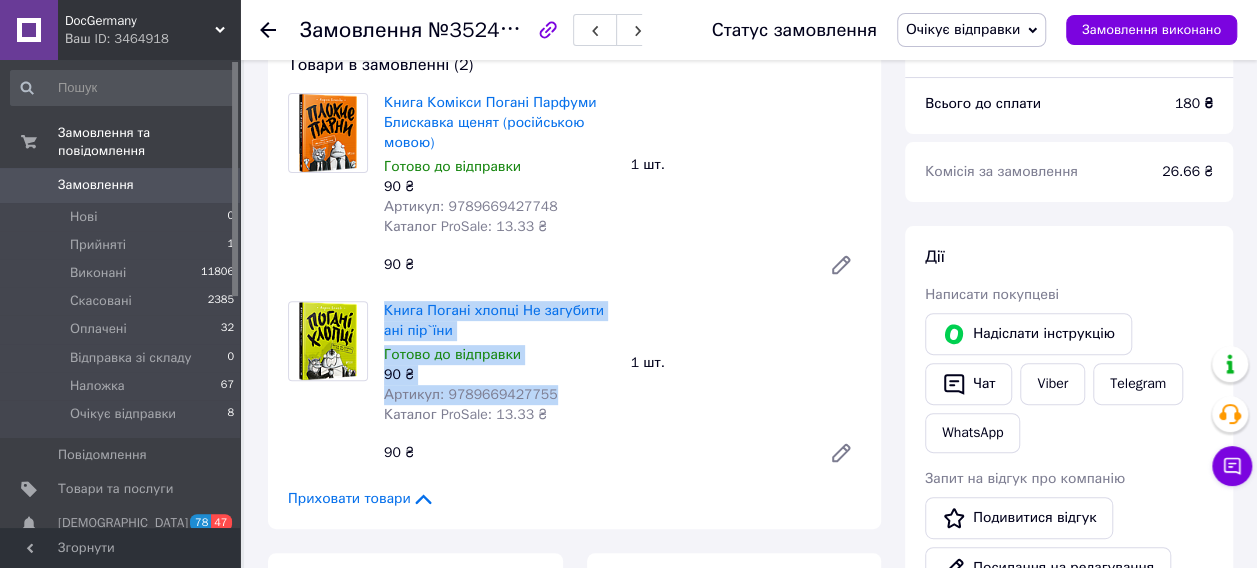 drag, startPoint x: 382, startPoint y: 310, endPoint x: 546, endPoint y: 404, distance: 189.0291 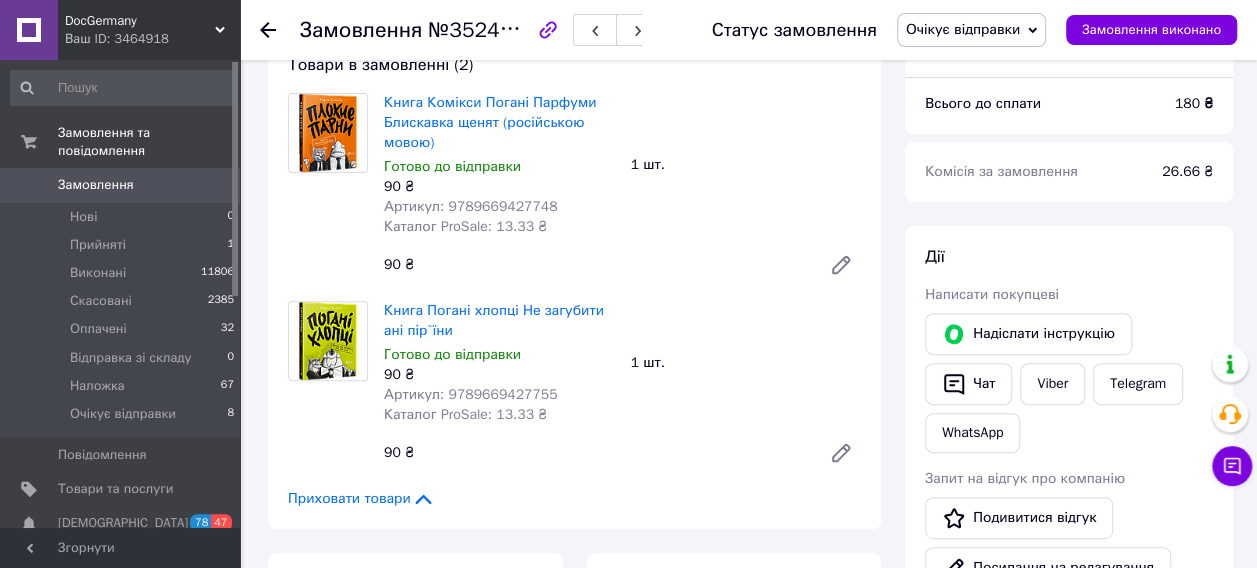 click on "Товари в замовленні (2) Книга Комікси Погані Парфуми Блискавка щенят (російською мовою) Готово до відправки 90 ₴ Артикул: 9789669427748 Каталог ProSale: 13.33 ₴  1 шт. 90 ₴ Книга Погані хлопці Не загубити ані пір`їни Готово до відправки 90 ₴ Артикул: 9789669427755 Каталог ProSale: 13.33 ₴  1 шт. 90 ₴ Приховати товари" at bounding box center (574, 281) 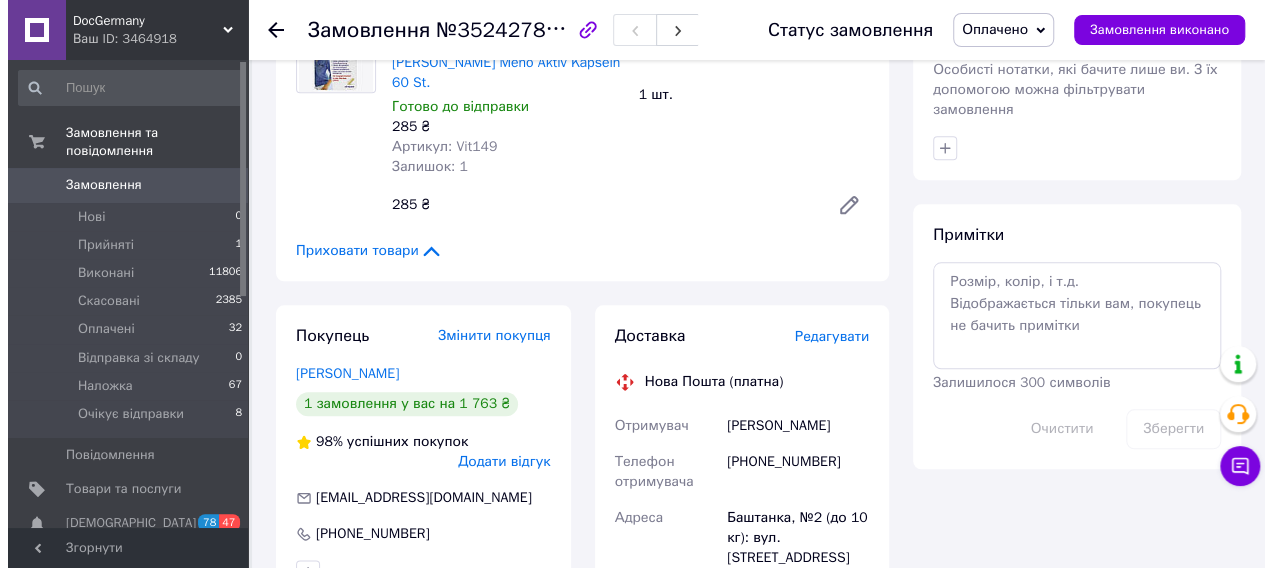 scroll, scrollTop: 900, scrollLeft: 0, axis: vertical 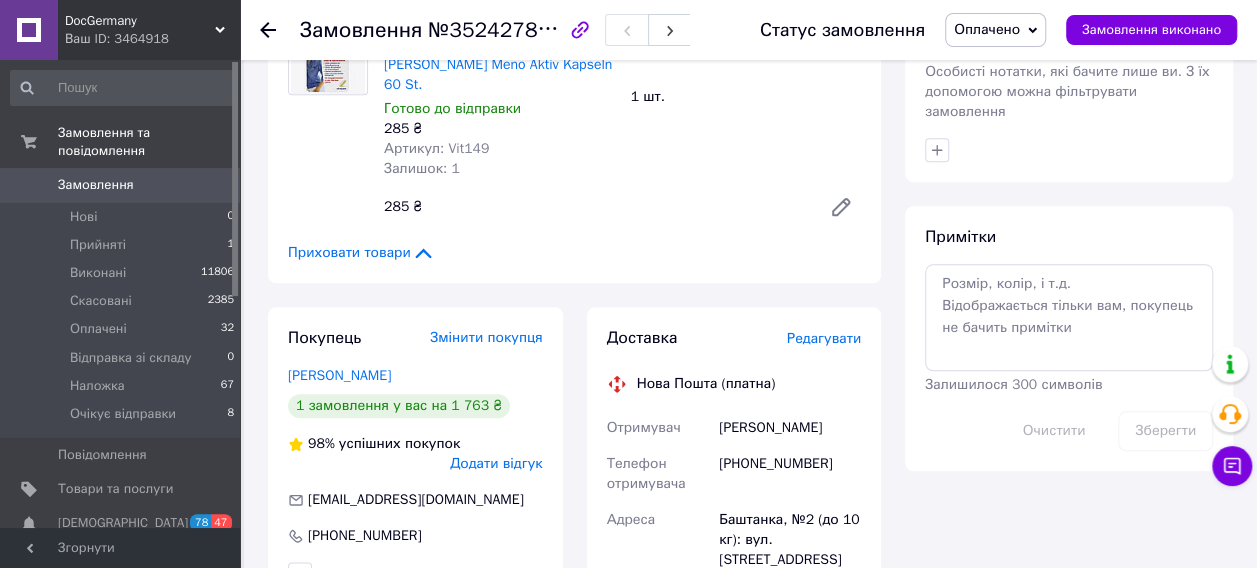 click on "Редагувати" at bounding box center [824, 338] 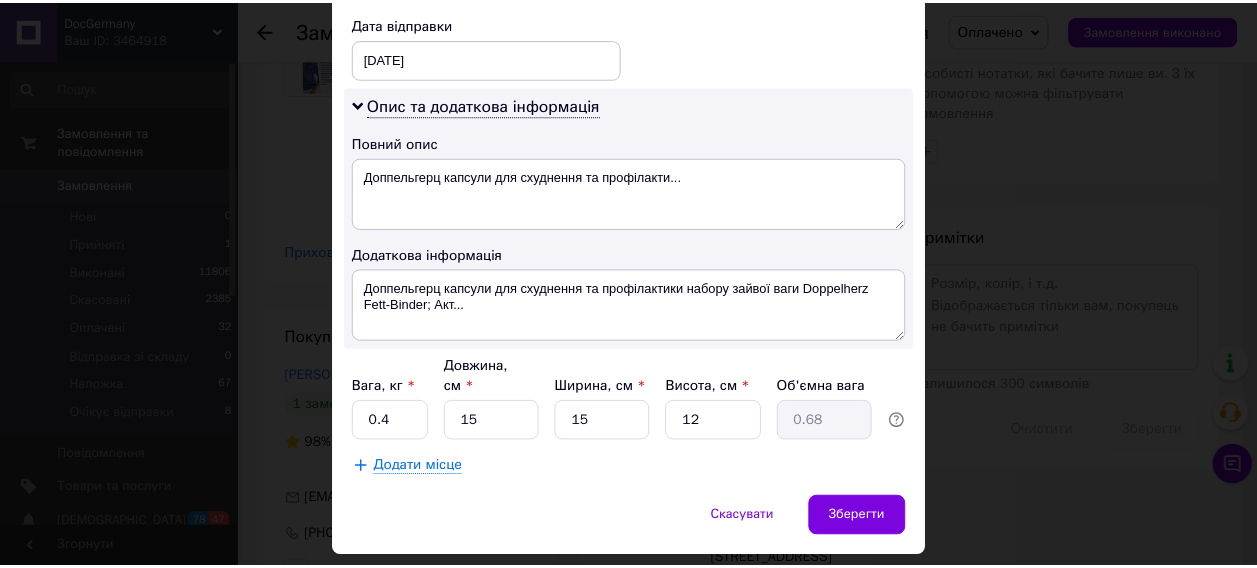 scroll, scrollTop: 994, scrollLeft: 0, axis: vertical 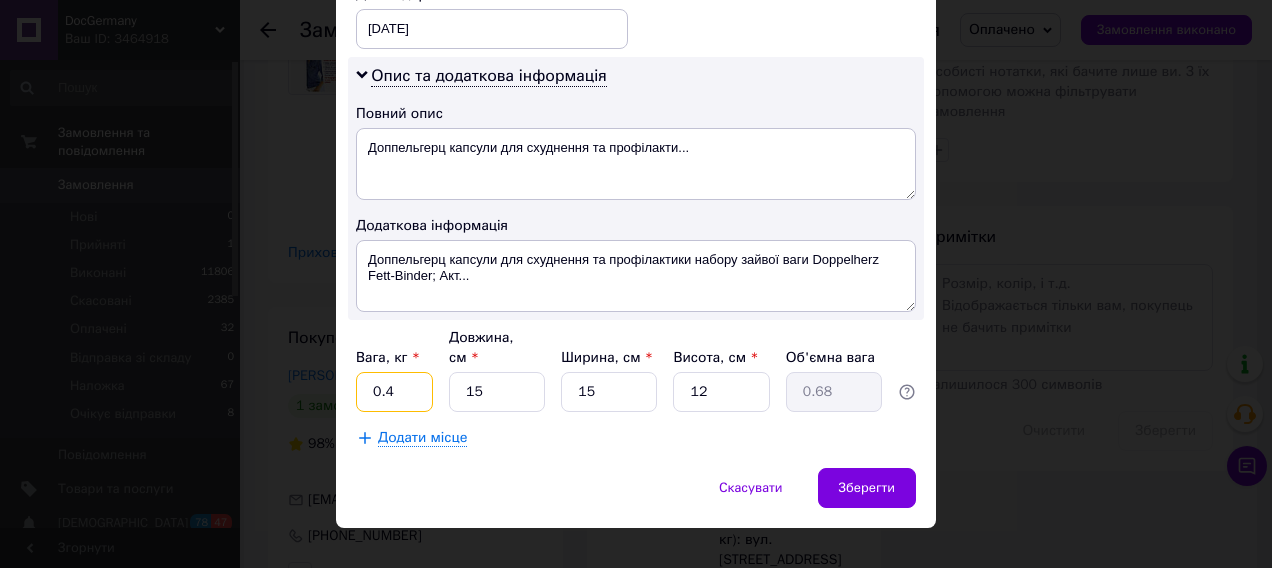 drag, startPoint x: 414, startPoint y: 358, endPoint x: 400, endPoint y: 362, distance: 14.56022 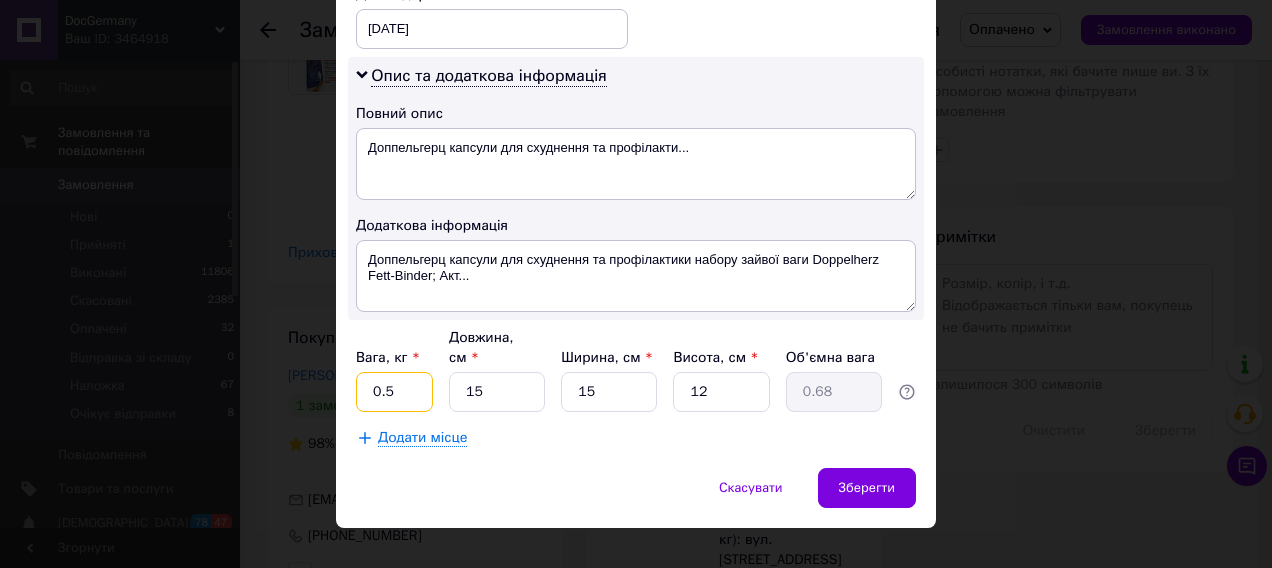 type on "0.5" 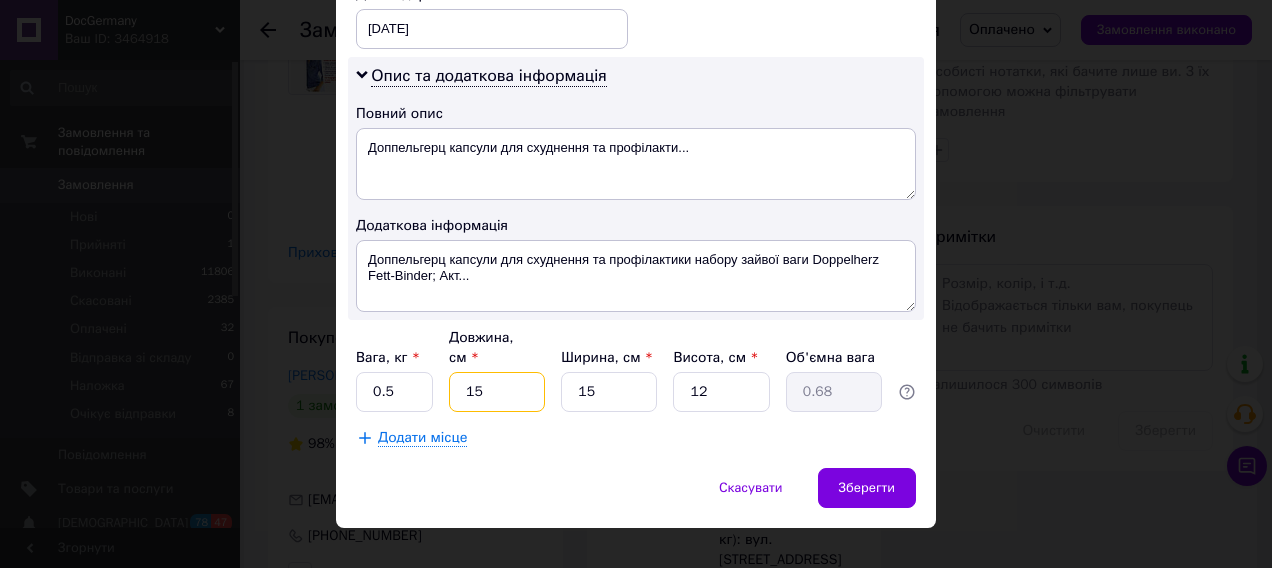 type on "2" 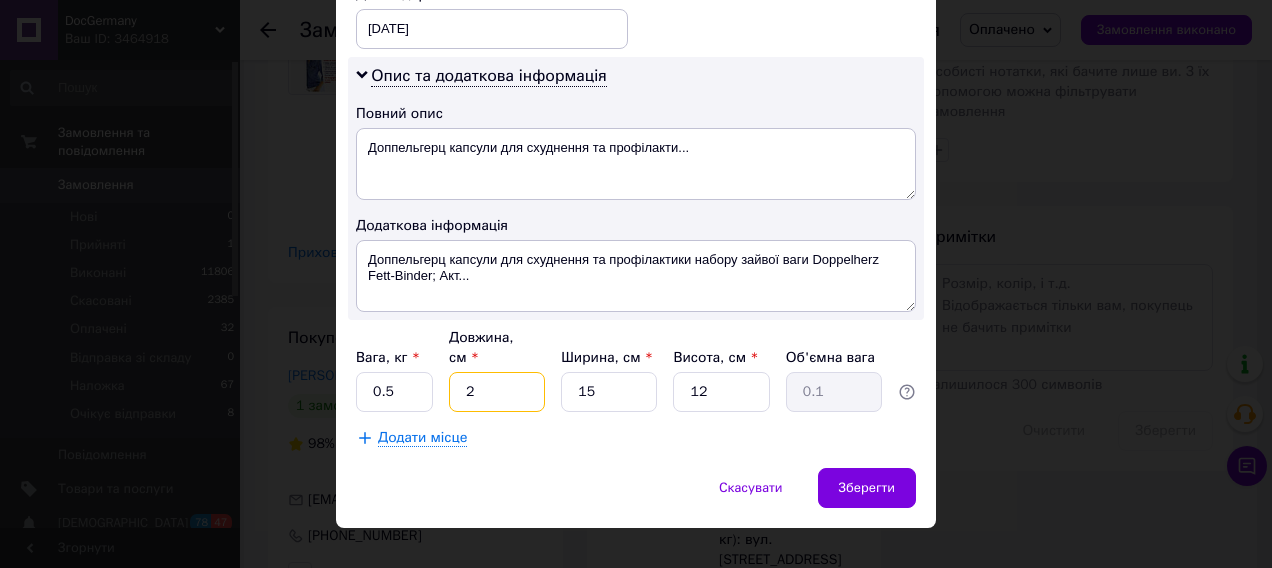 type on "20" 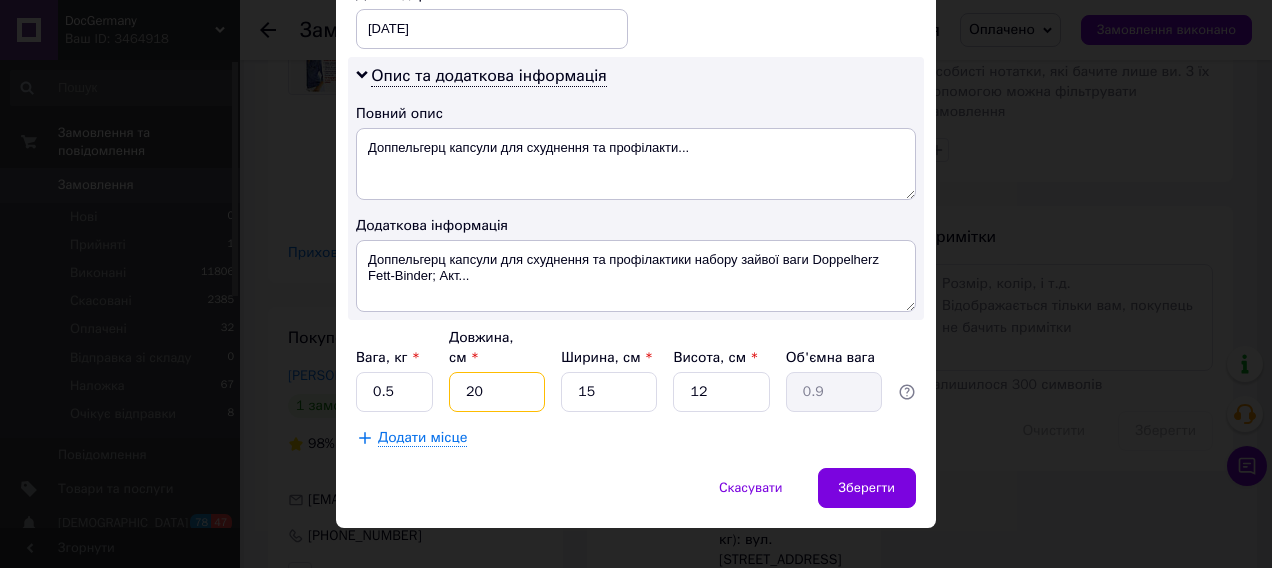 type on "20" 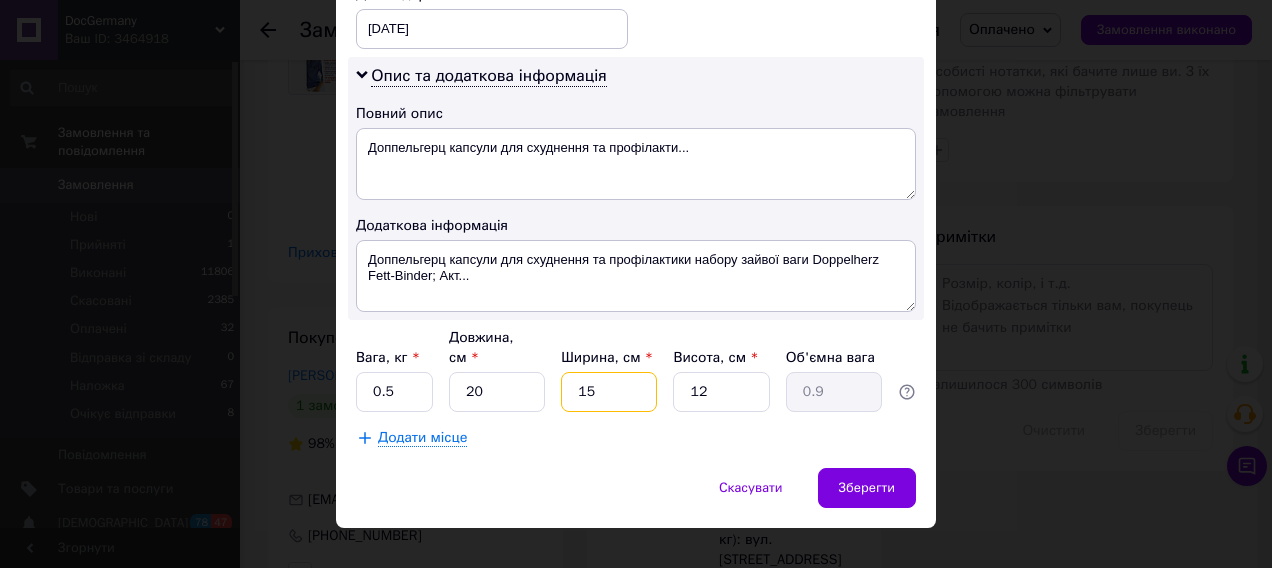 type on "1" 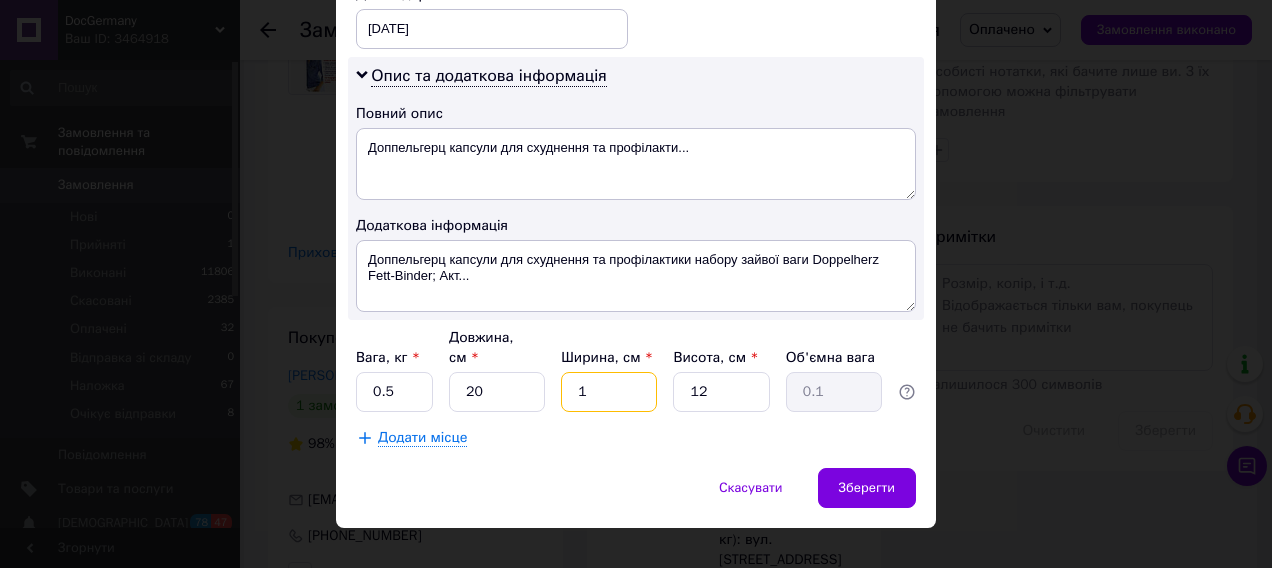 type on "10" 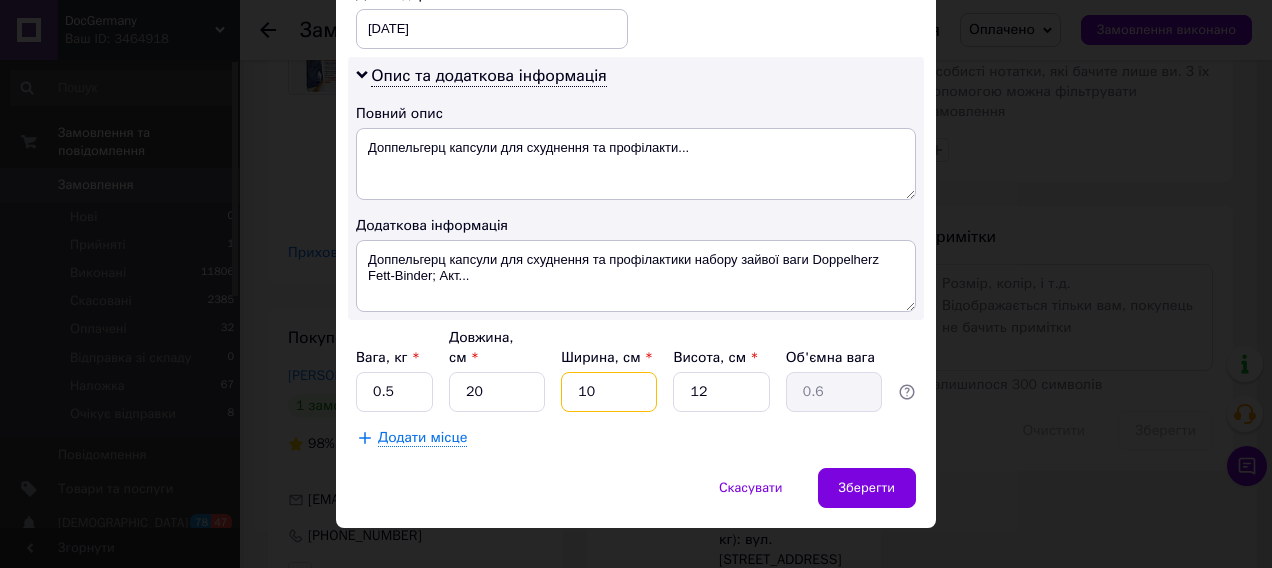 type on "10" 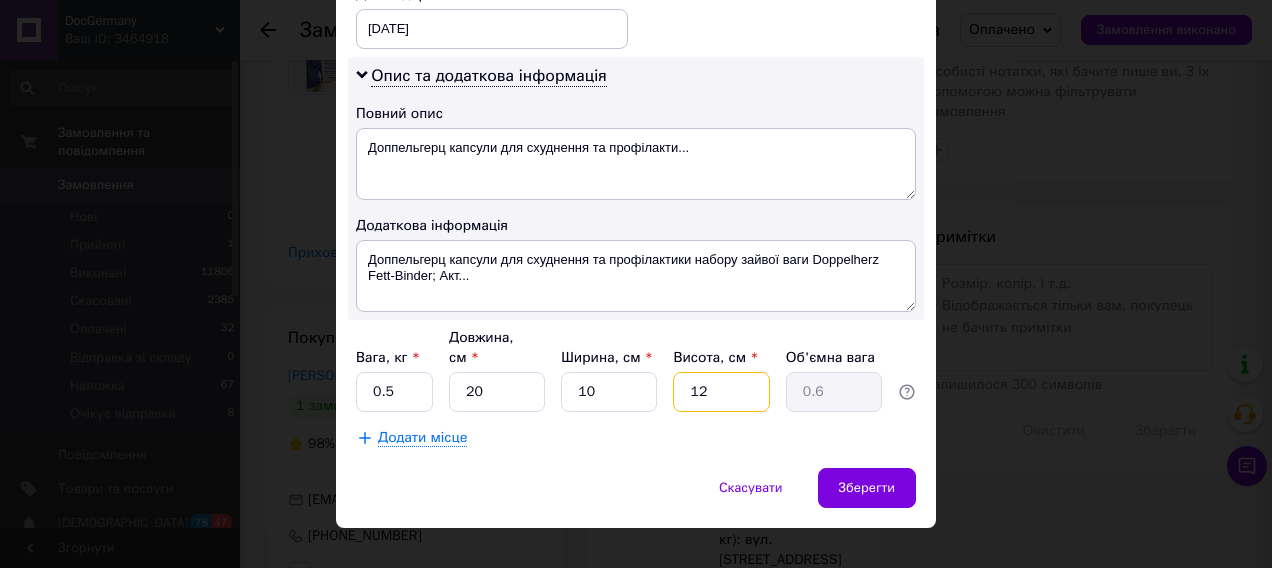 type on "1" 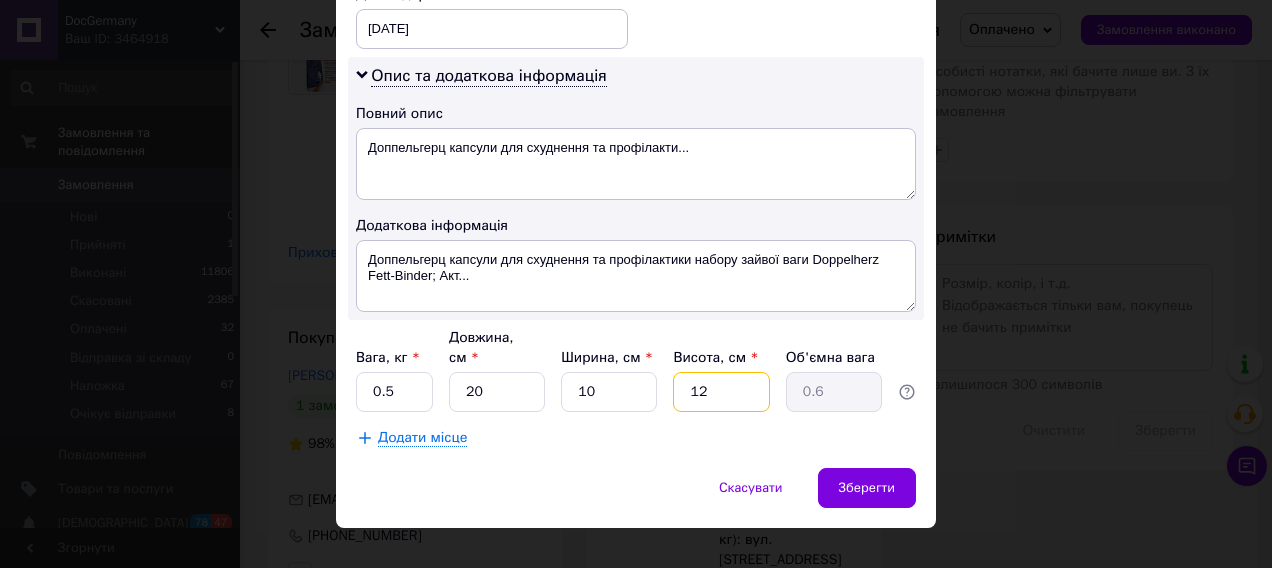type on "0.1" 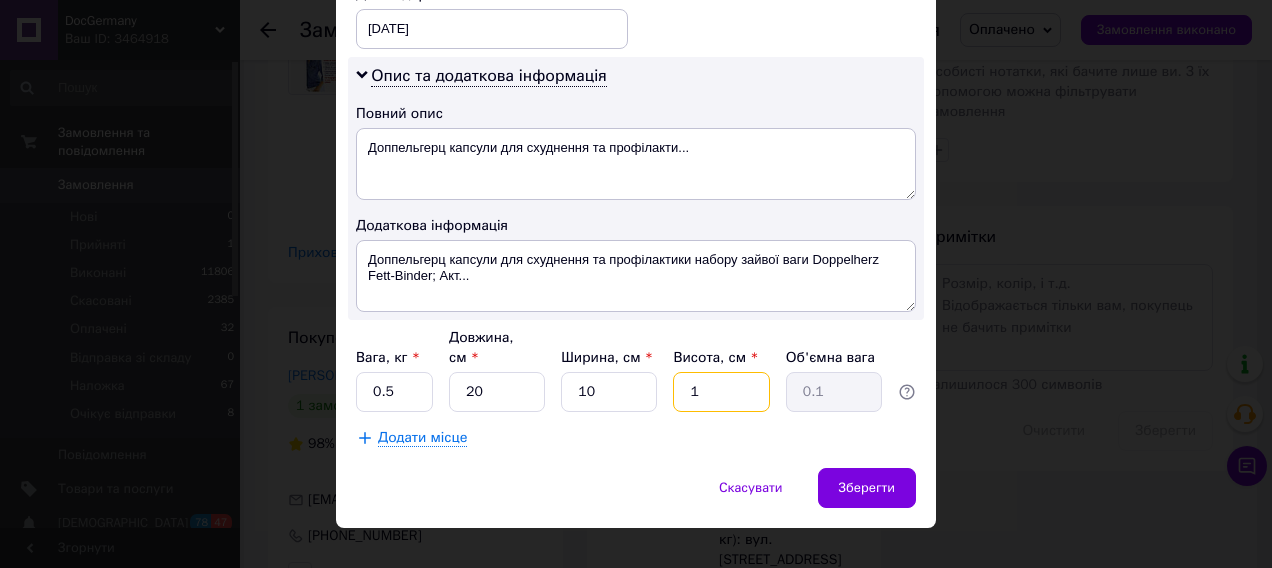 type on "10" 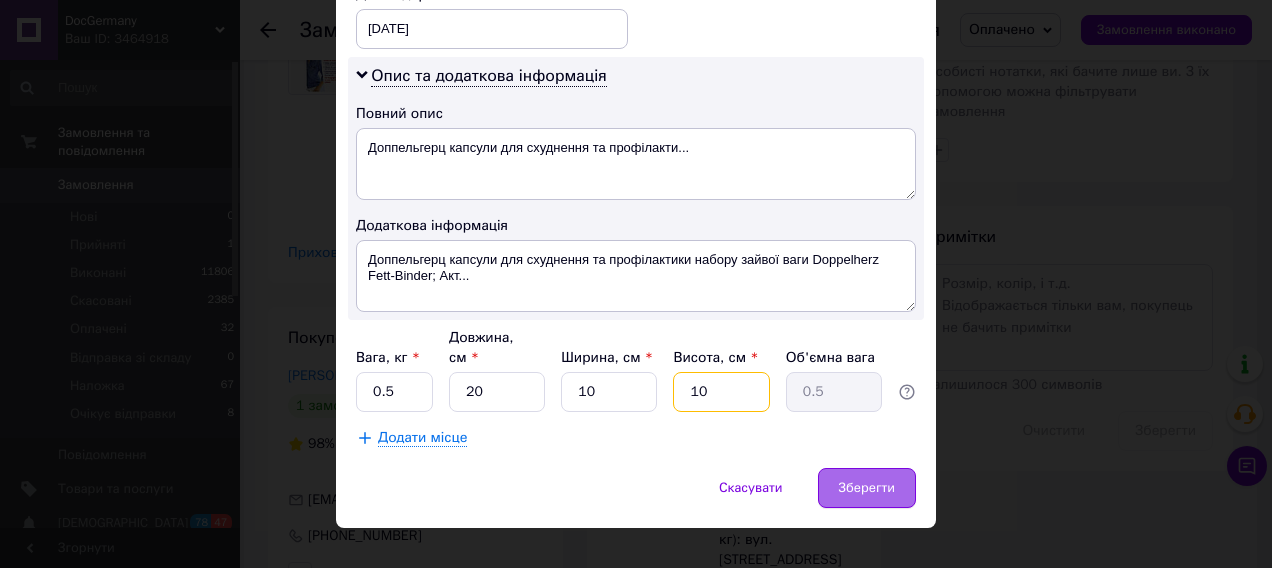 type on "10" 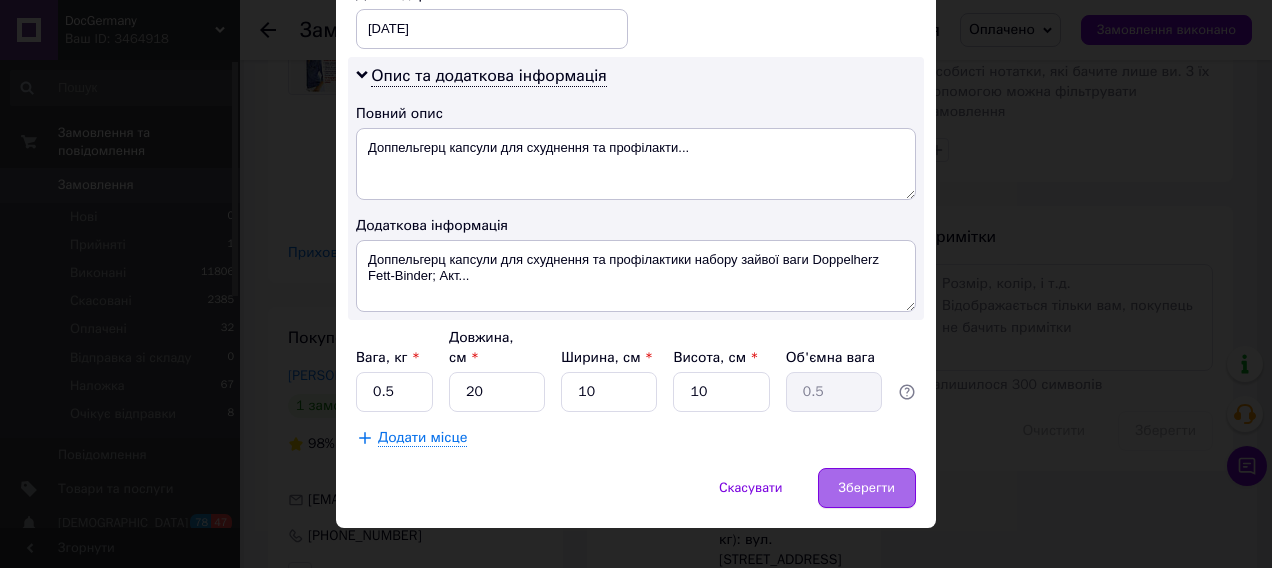 click on "Зберегти" at bounding box center (867, 488) 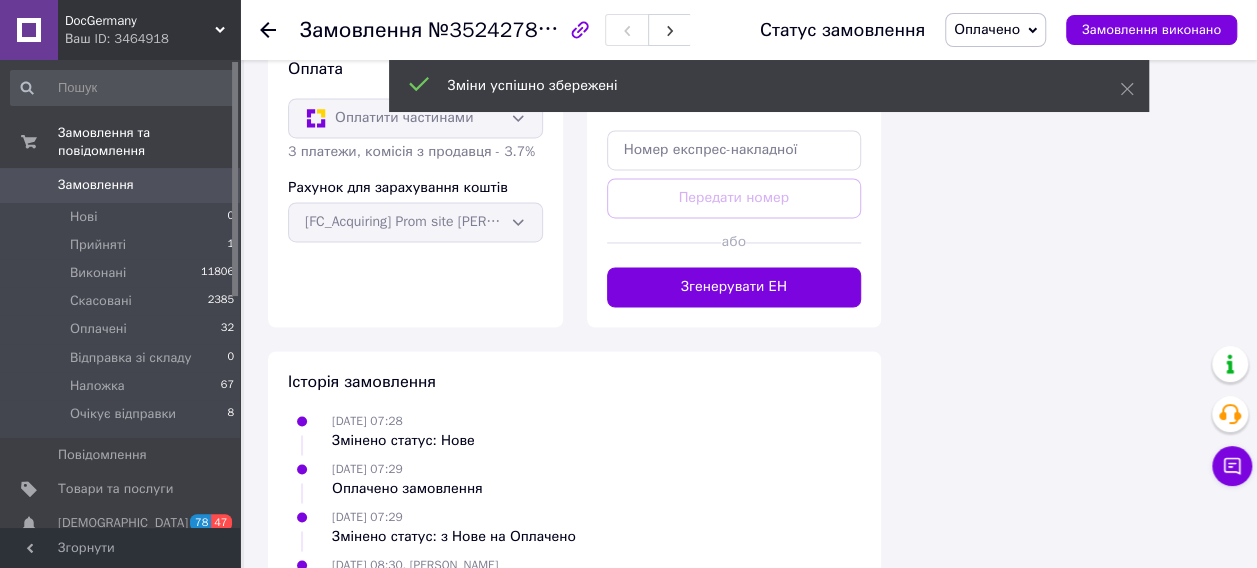 scroll, scrollTop: 1600, scrollLeft: 0, axis: vertical 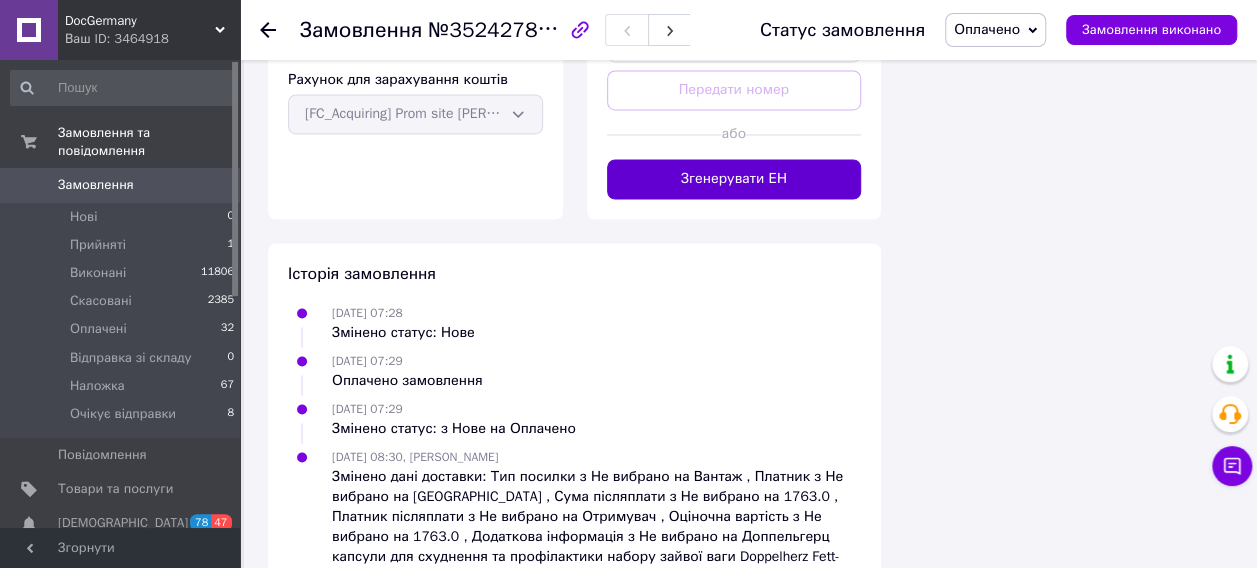 click on "Згенерувати ЕН" at bounding box center (734, 179) 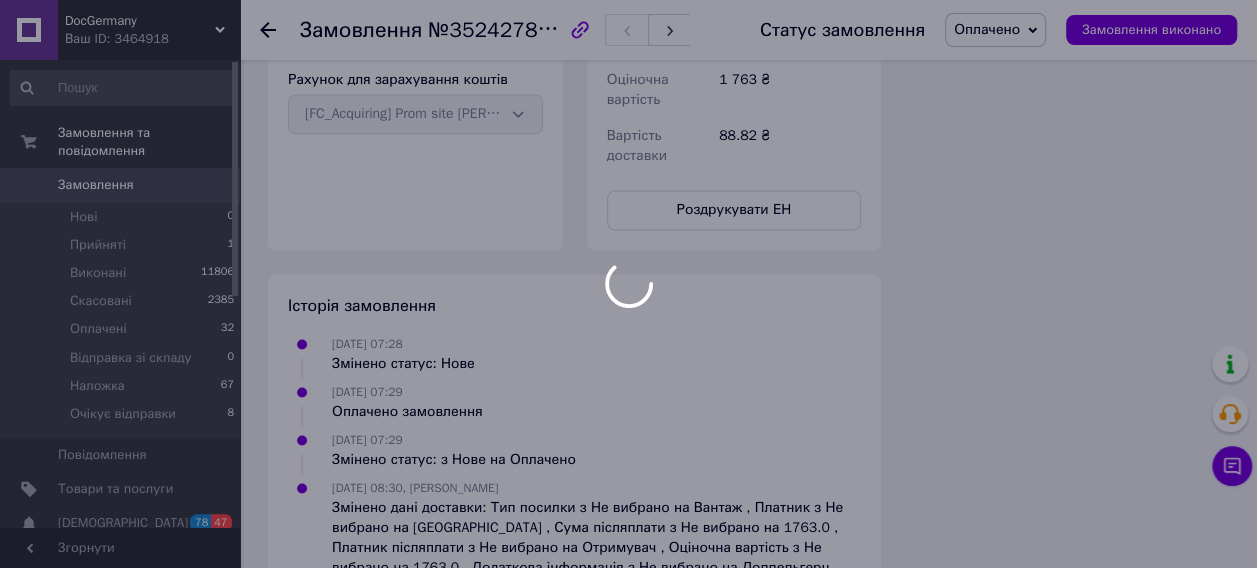 click at bounding box center [628, 284] 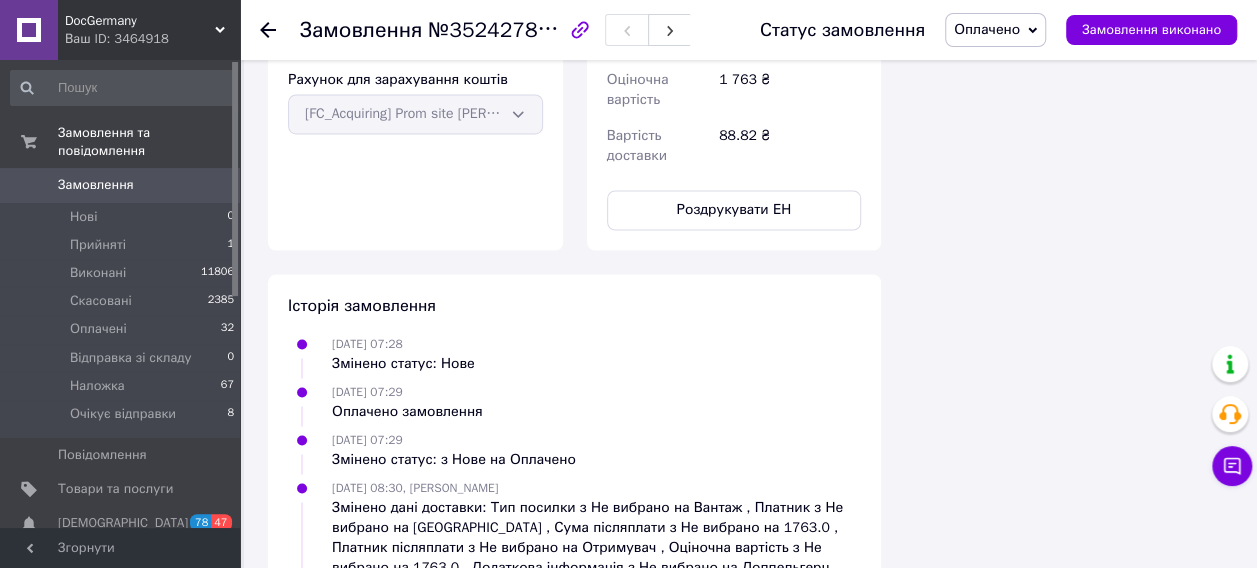 click on "Оплачено" at bounding box center [987, 29] 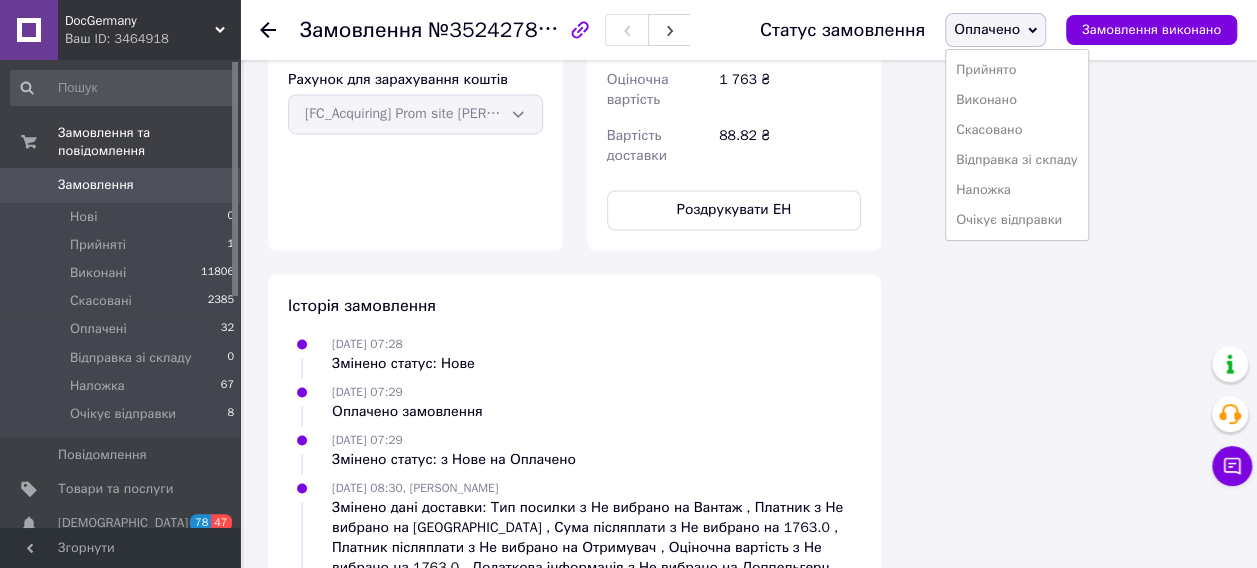 drag, startPoint x: 1010, startPoint y: 224, endPoint x: 884, endPoint y: 217, distance: 126.1943 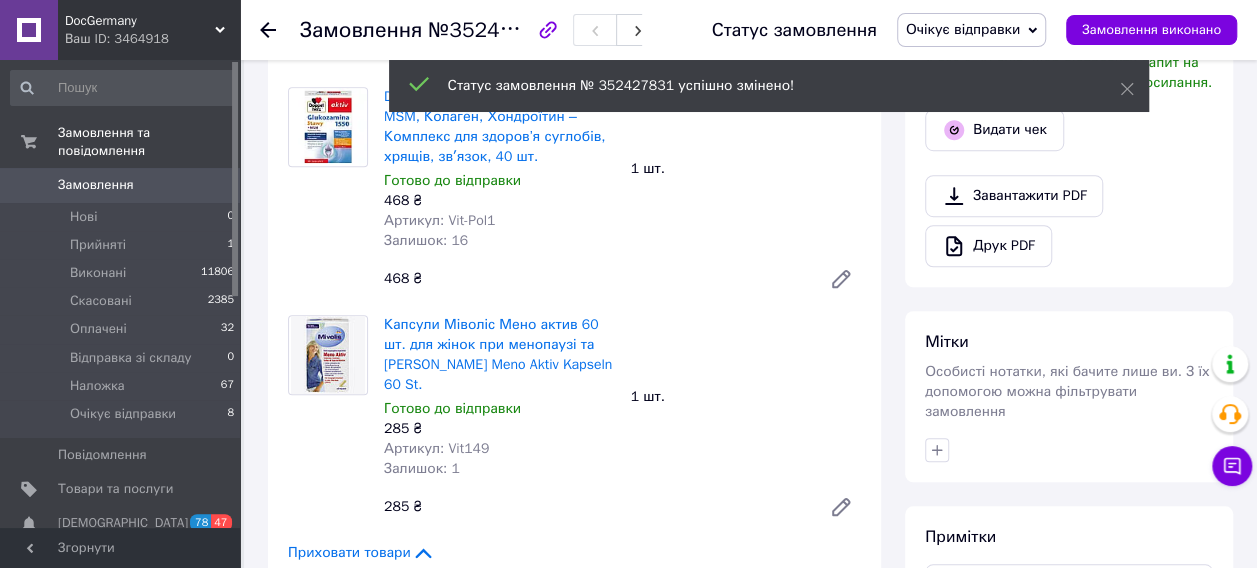 scroll, scrollTop: 300, scrollLeft: 0, axis: vertical 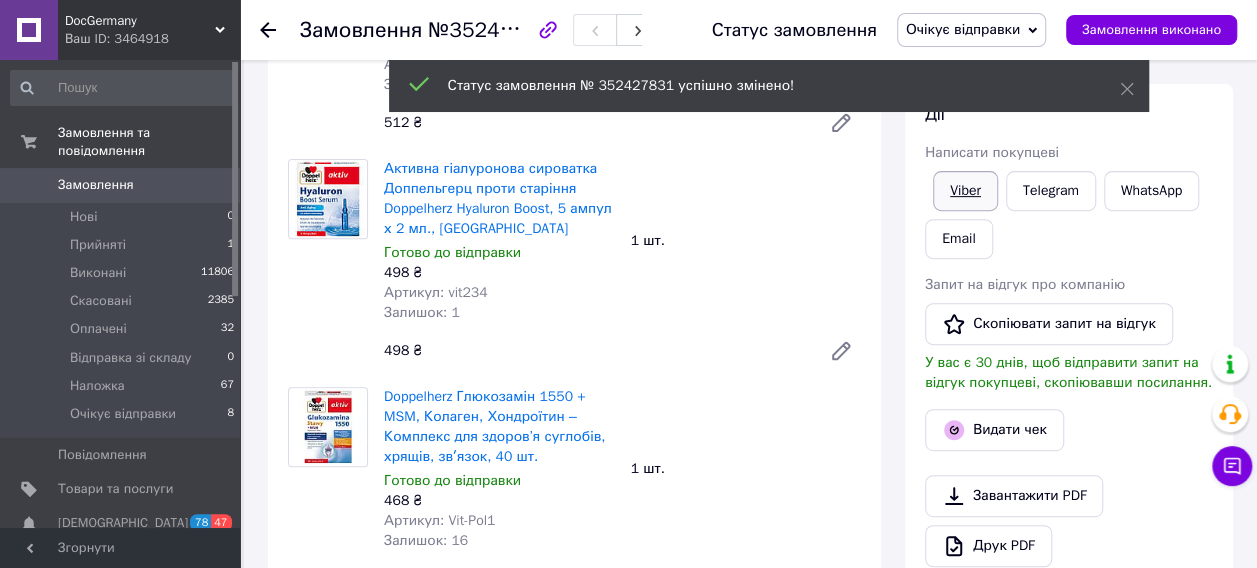 click on "Viber" at bounding box center [965, 191] 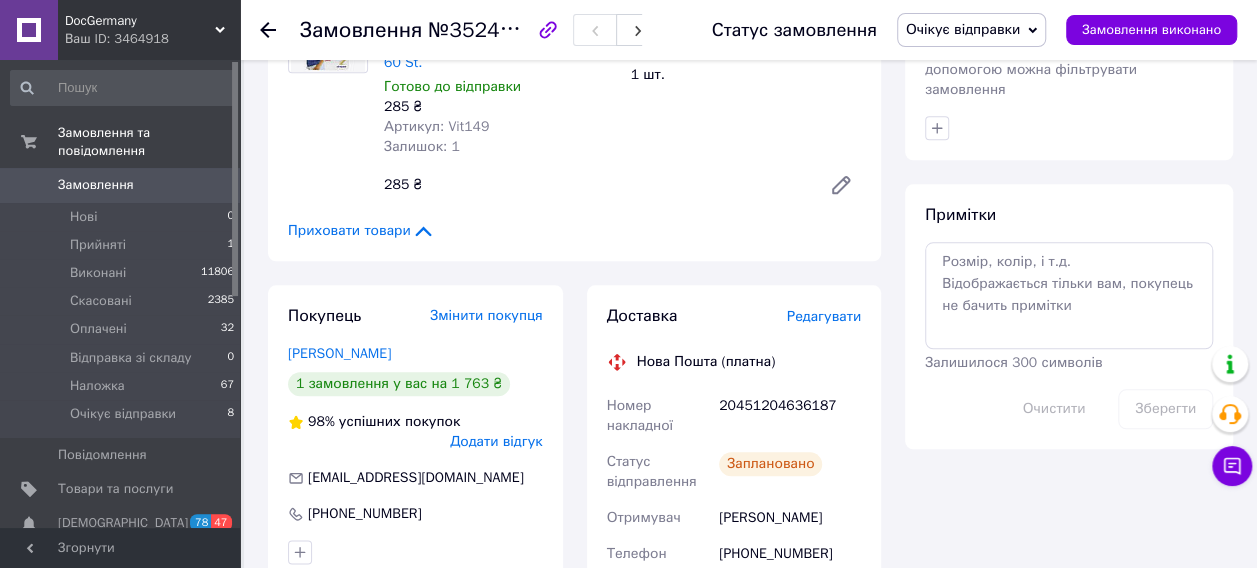 scroll, scrollTop: 1100, scrollLeft: 0, axis: vertical 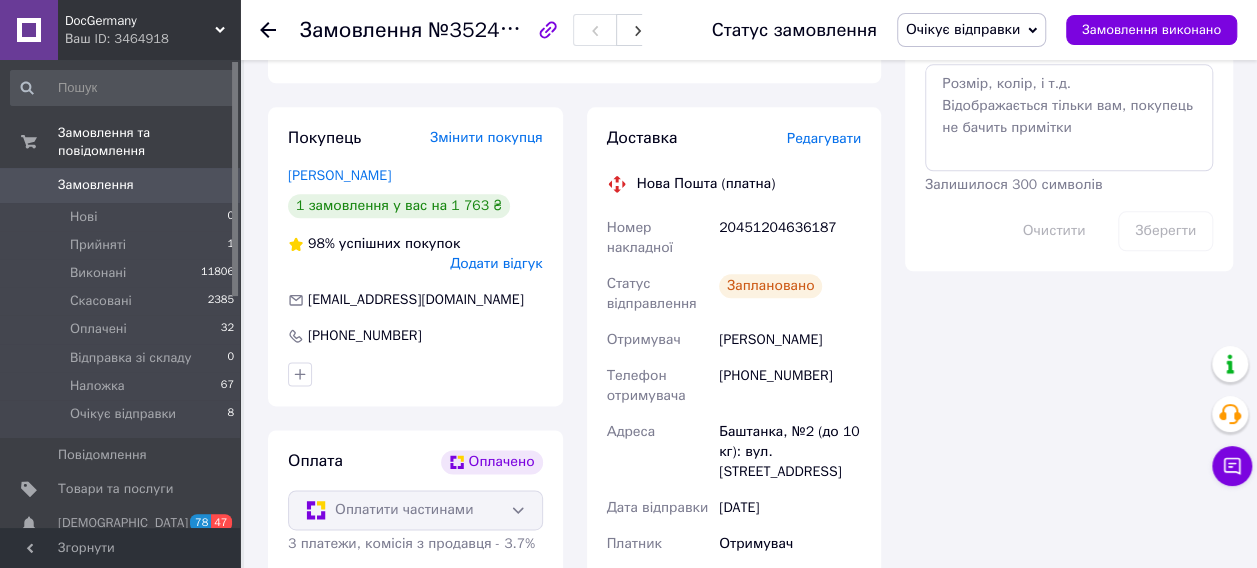 click on "20451204636187" at bounding box center [790, 238] 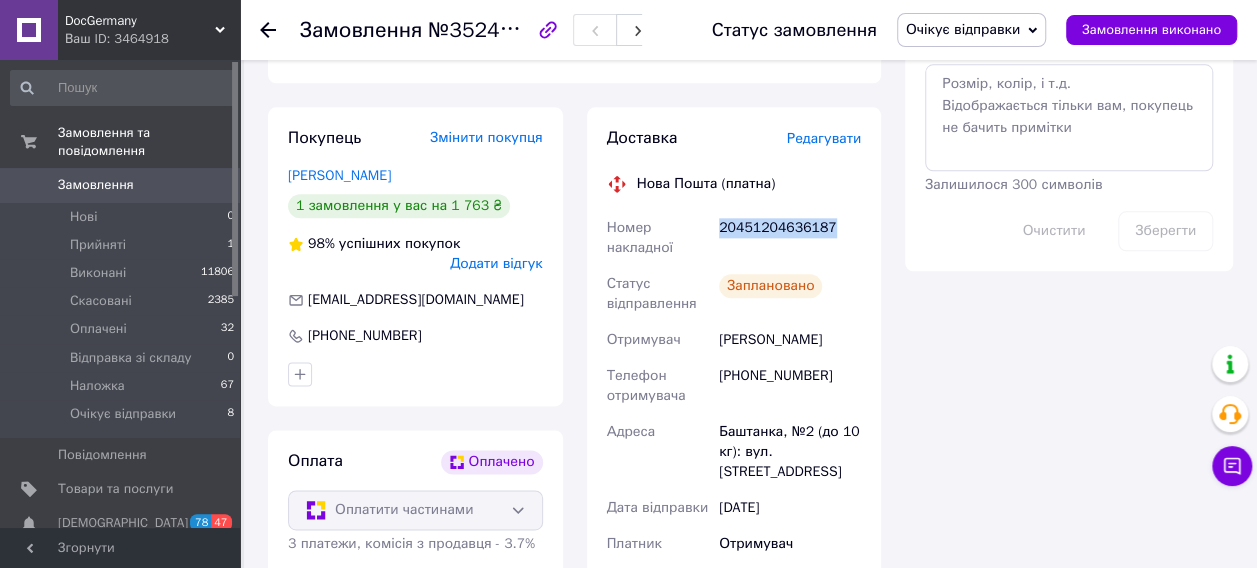 click on "20451204636187" at bounding box center [790, 238] 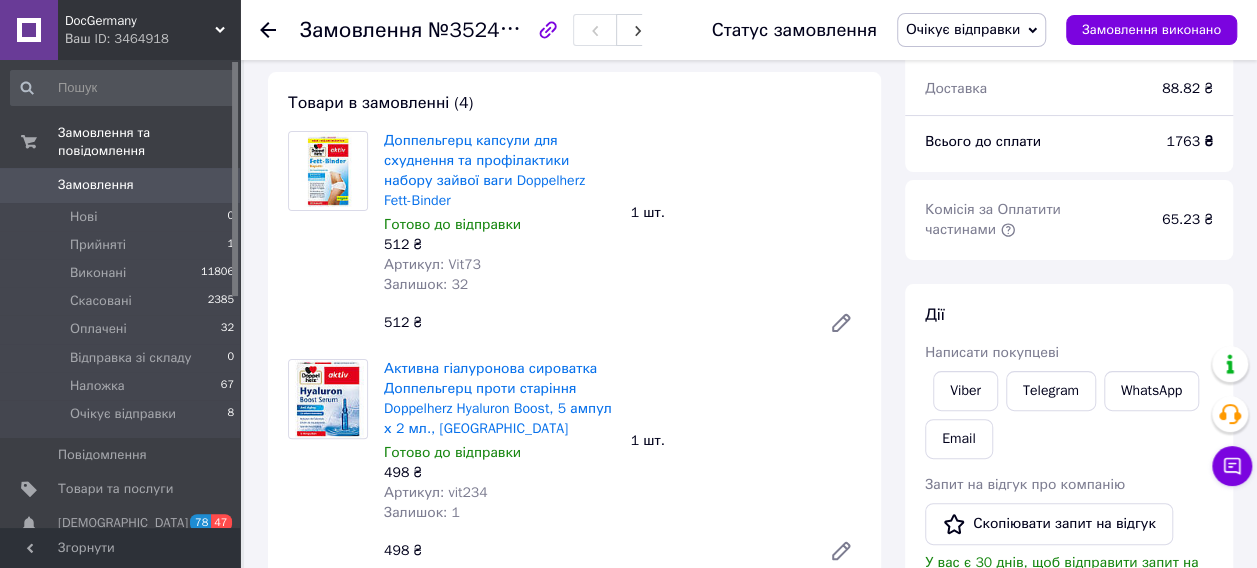 scroll, scrollTop: 0, scrollLeft: 0, axis: both 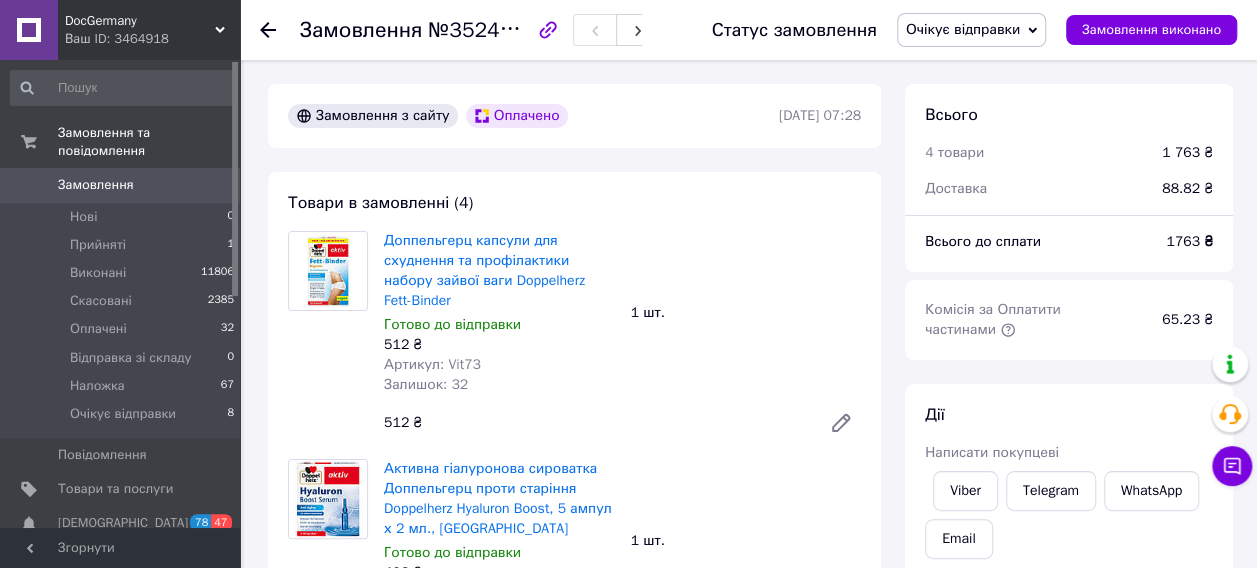 click on "Артикул: Vit73" at bounding box center (432, 364) 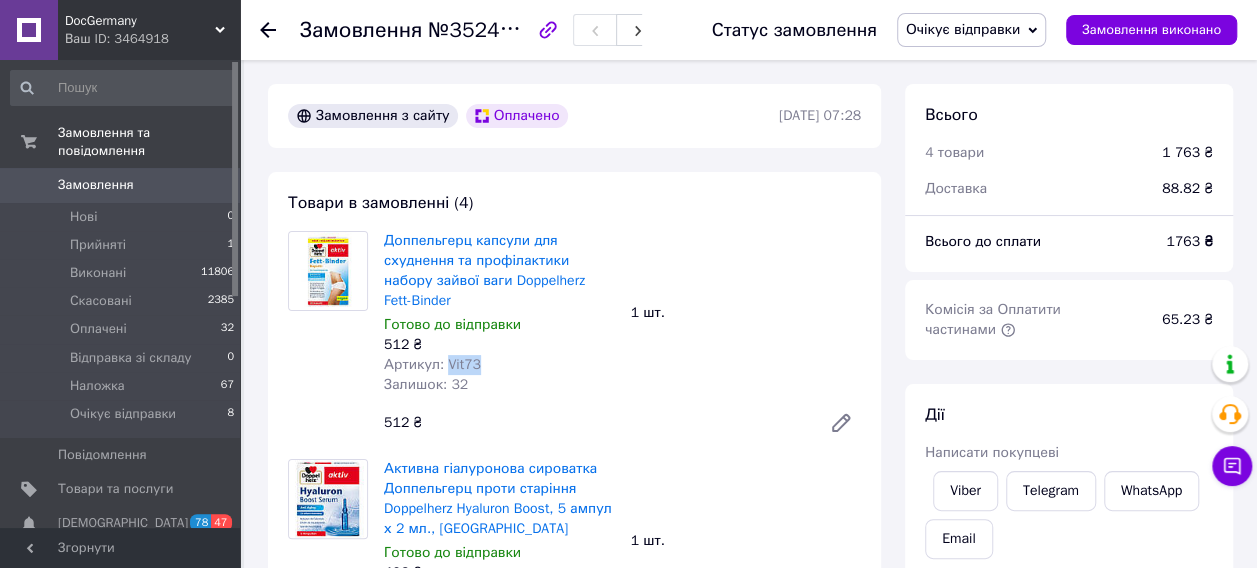 click on "Артикул: Vit73" at bounding box center [432, 364] 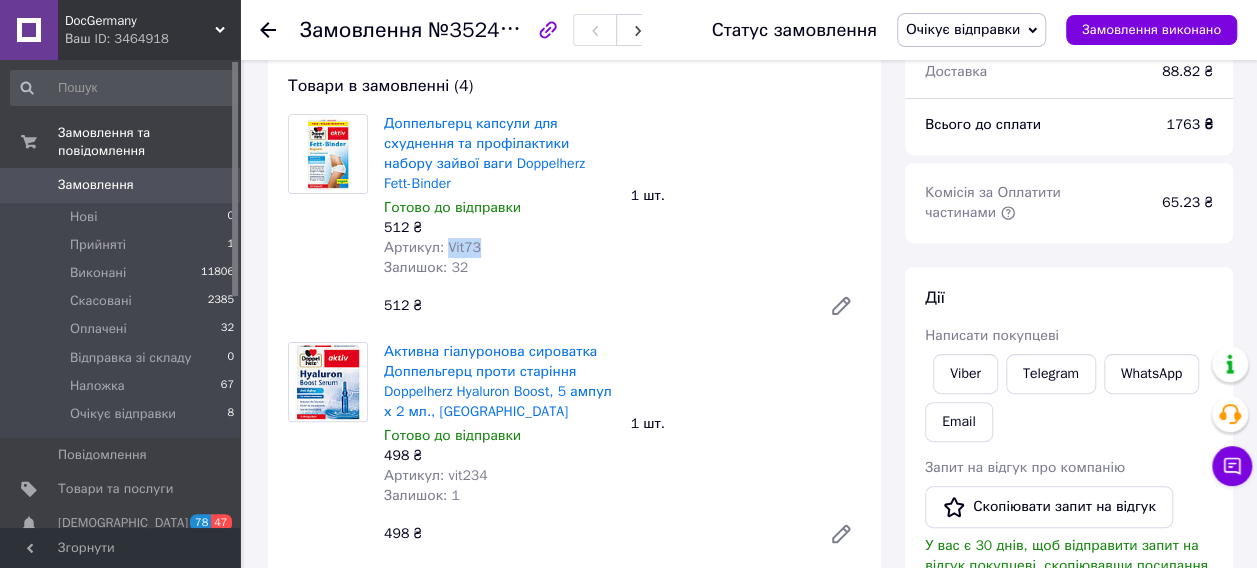 scroll, scrollTop: 200, scrollLeft: 0, axis: vertical 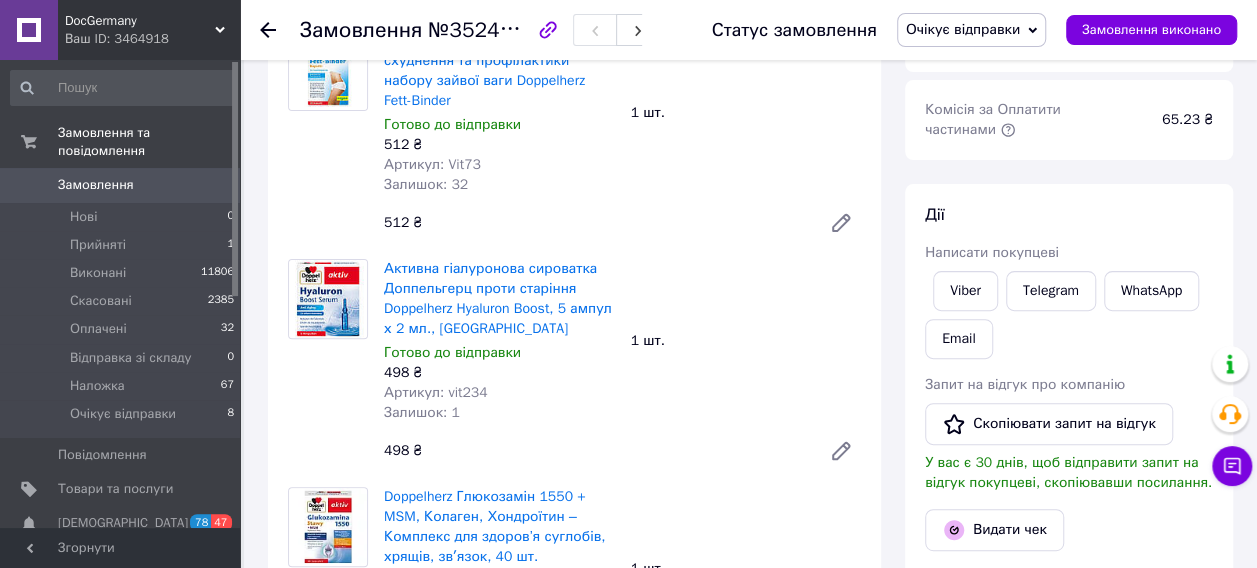 click on "Артикул: vit234" at bounding box center [436, 392] 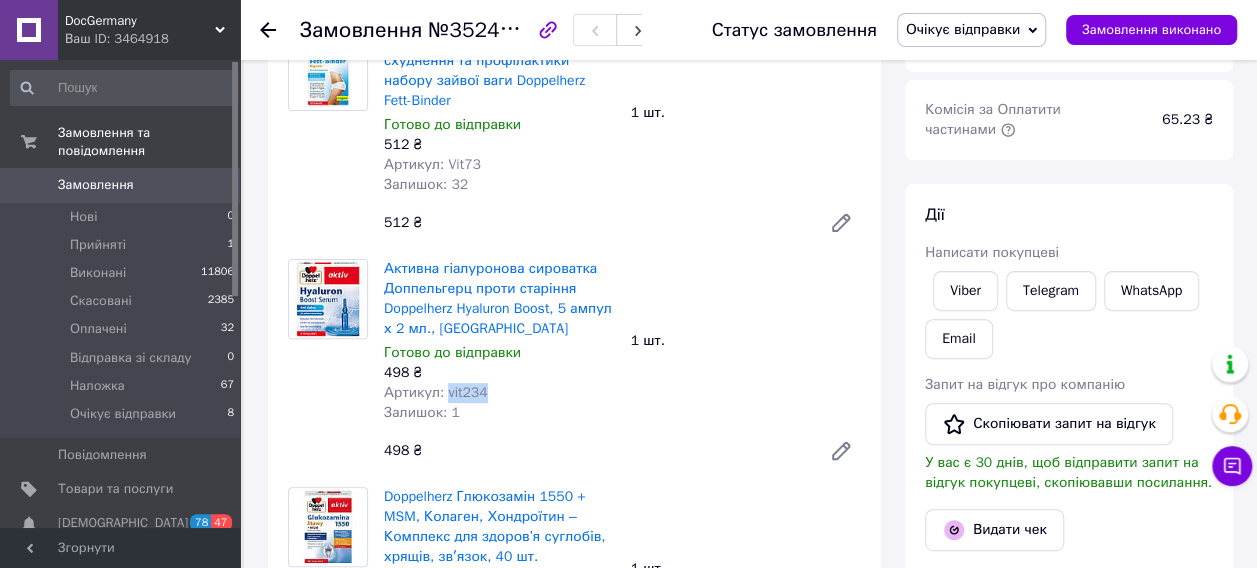 click on "Артикул: vit234" at bounding box center (436, 392) 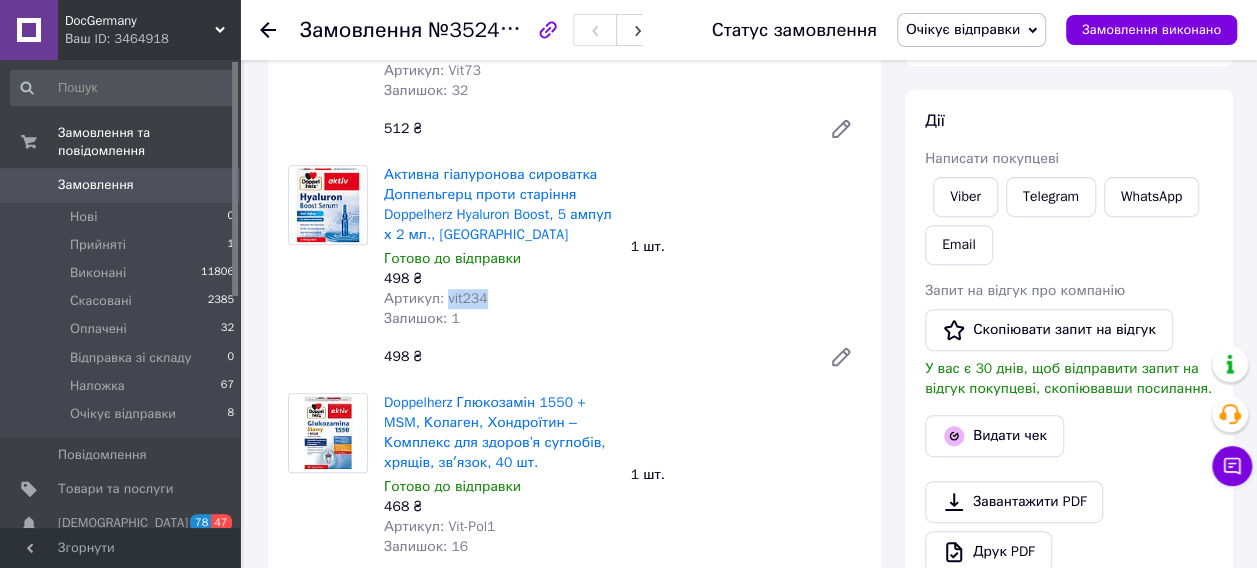 scroll, scrollTop: 500, scrollLeft: 0, axis: vertical 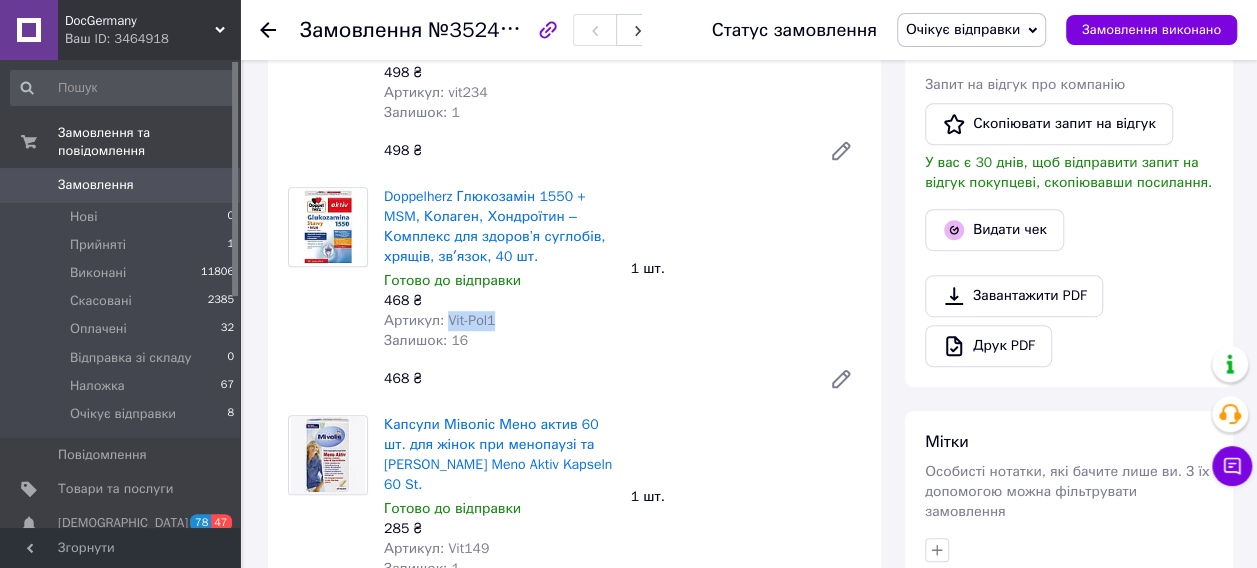 drag, startPoint x: 446, startPoint y: 302, endPoint x: 504, endPoint y: 304, distance: 58.034473 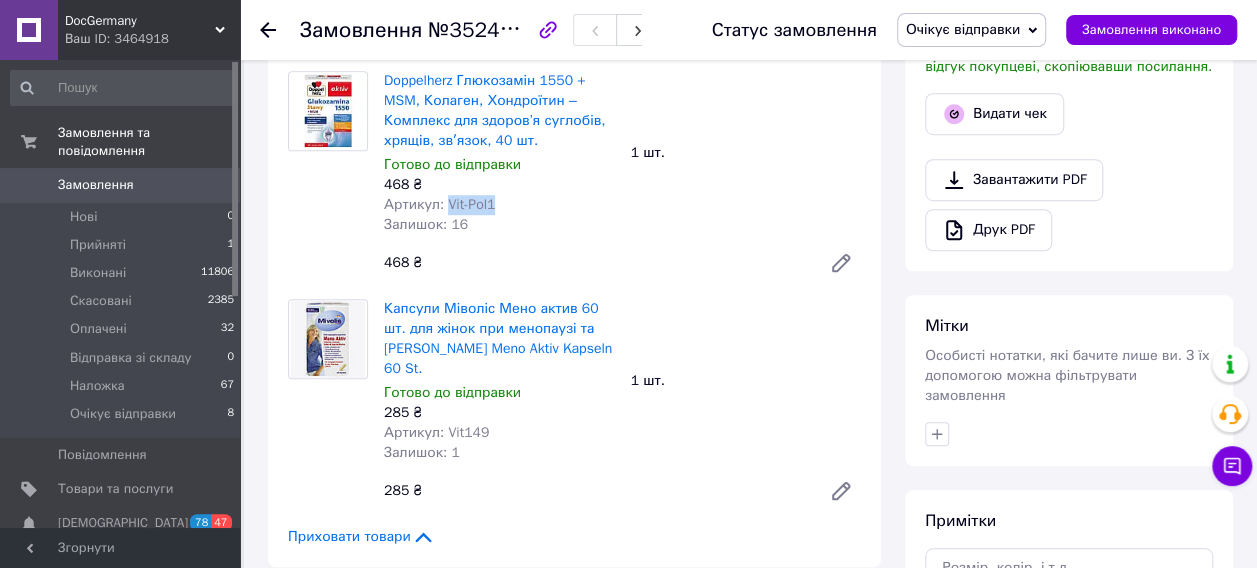 scroll, scrollTop: 700, scrollLeft: 0, axis: vertical 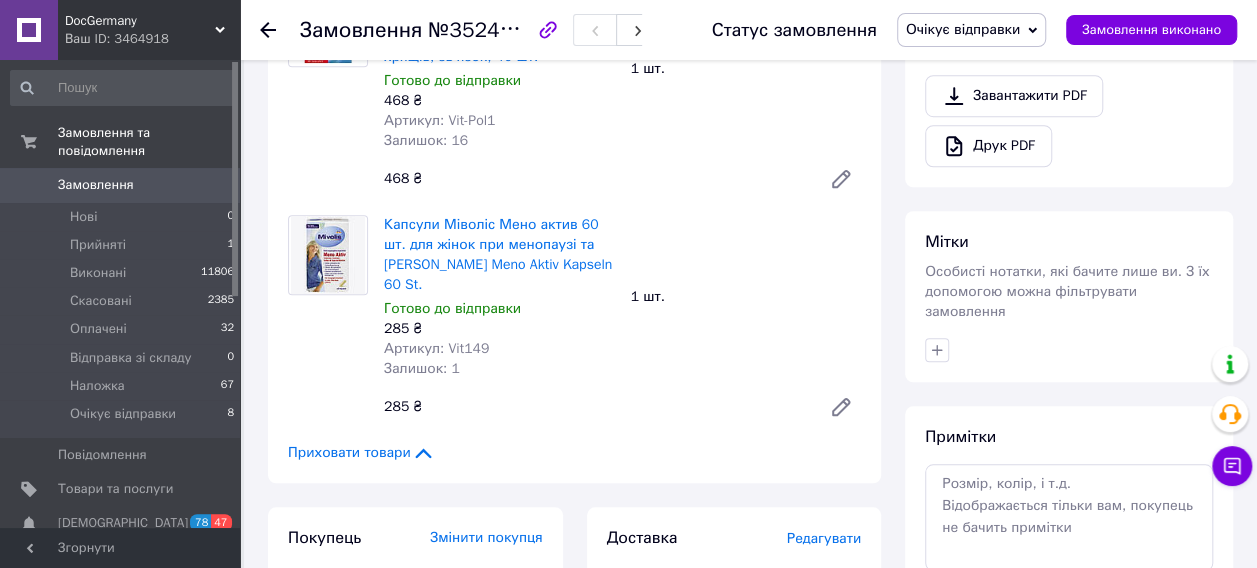 click on "Артикул: Vit149" at bounding box center (436, 348) 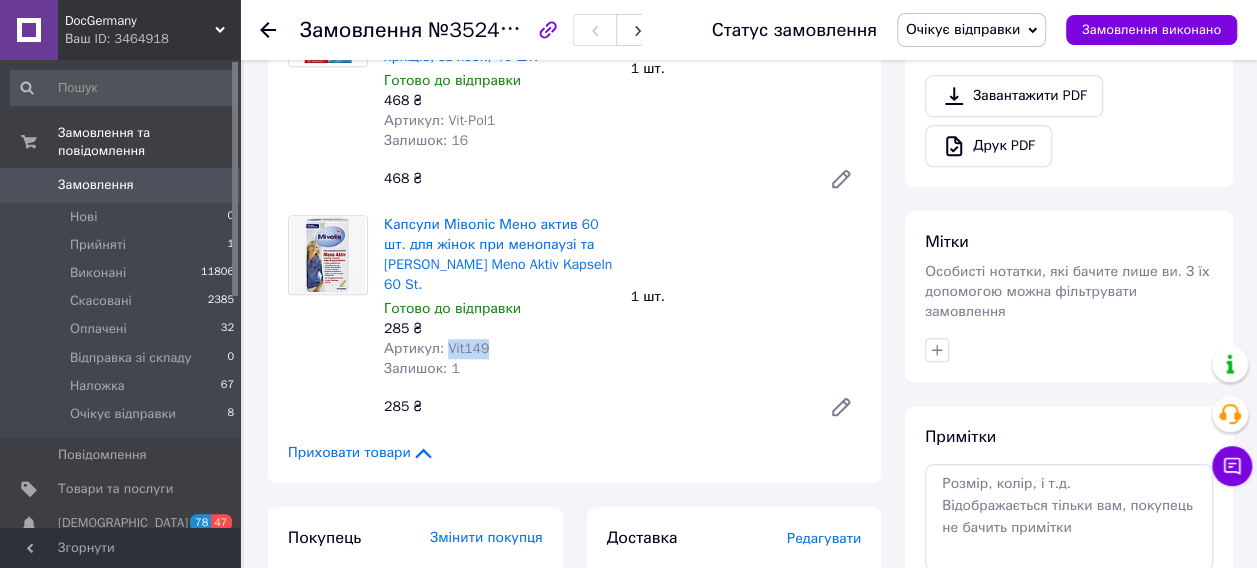 click on "Артикул: Vit149" at bounding box center [436, 348] 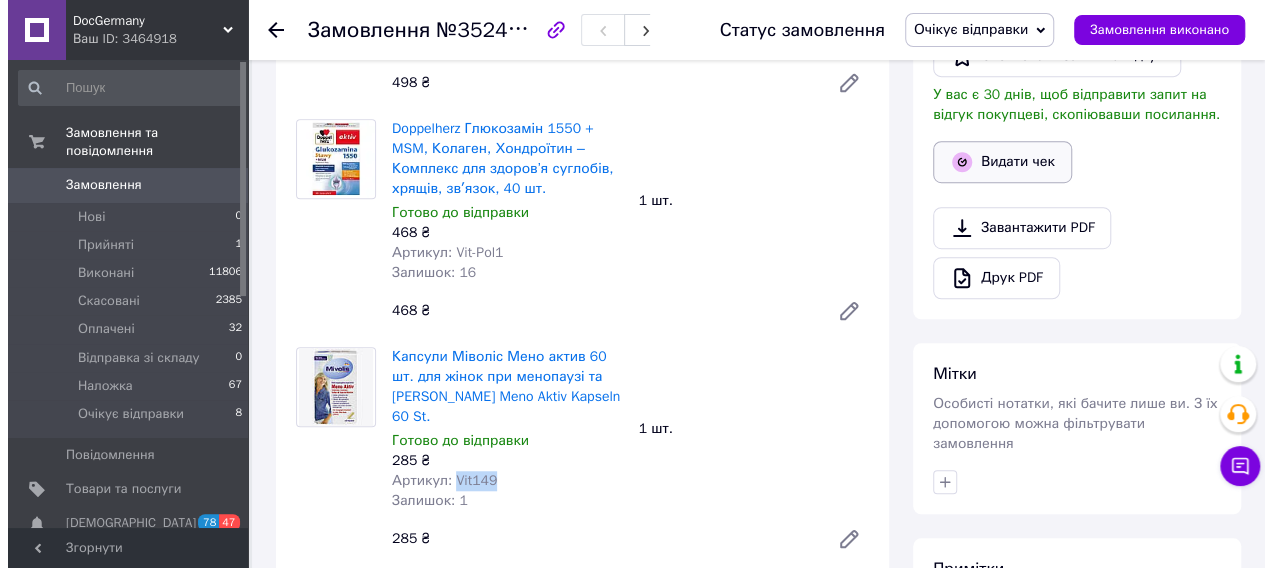 scroll, scrollTop: 600, scrollLeft: 0, axis: vertical 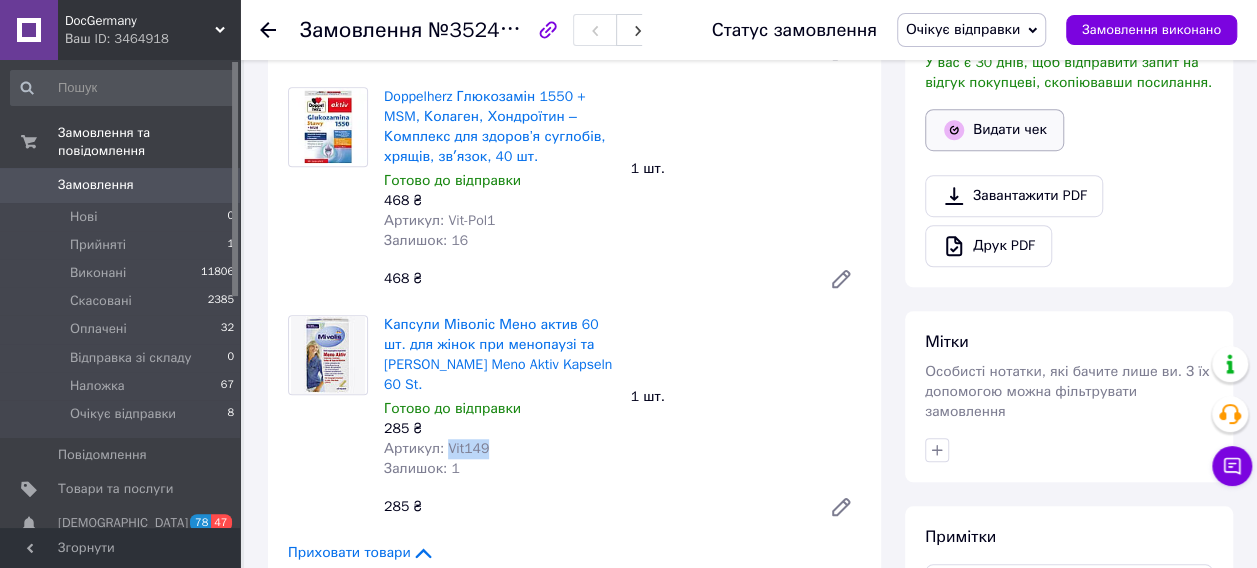 click on "Видати чек" at bounding box center (994, 130) 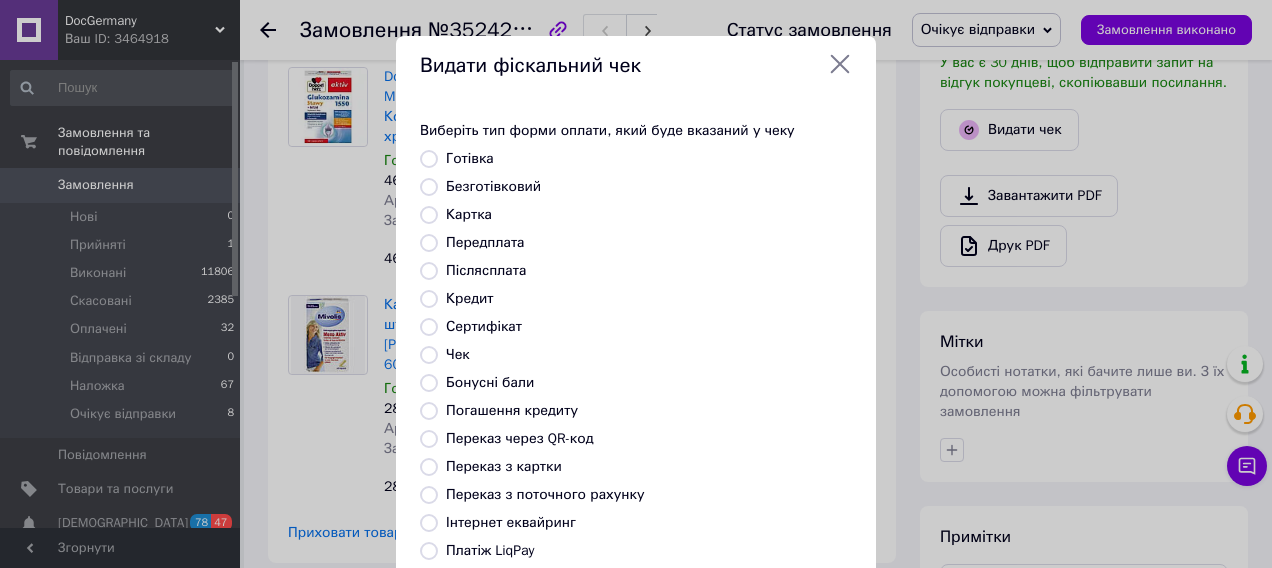 scroll, scrollTop: 290, scrollLeft: 0, axis: vertical 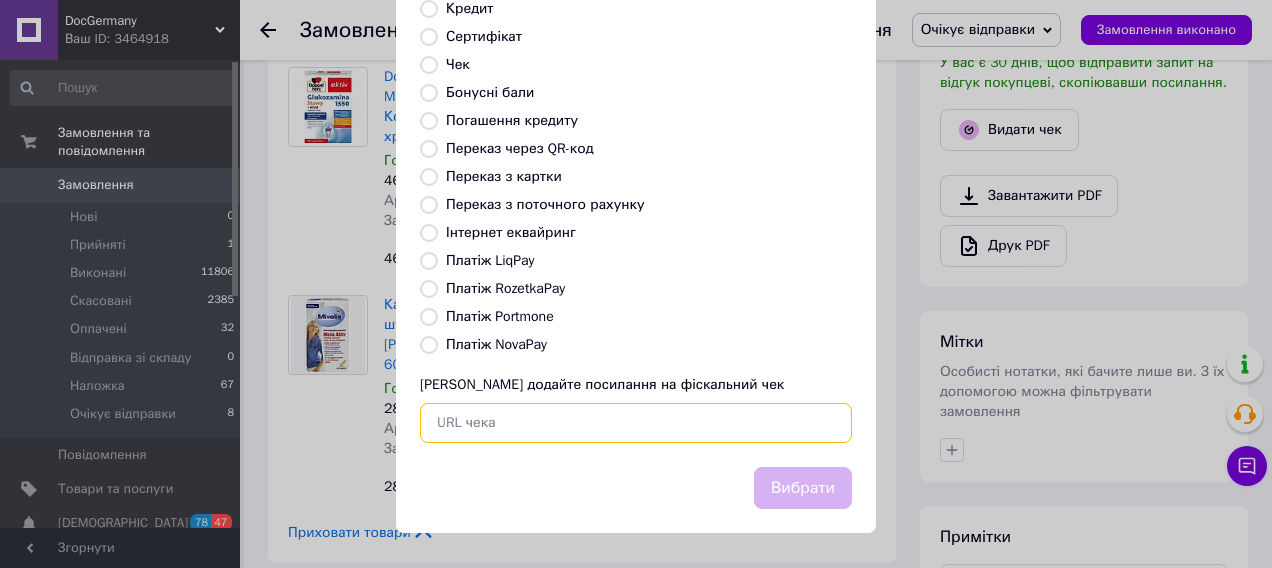 click at bounding box center (636, 423) 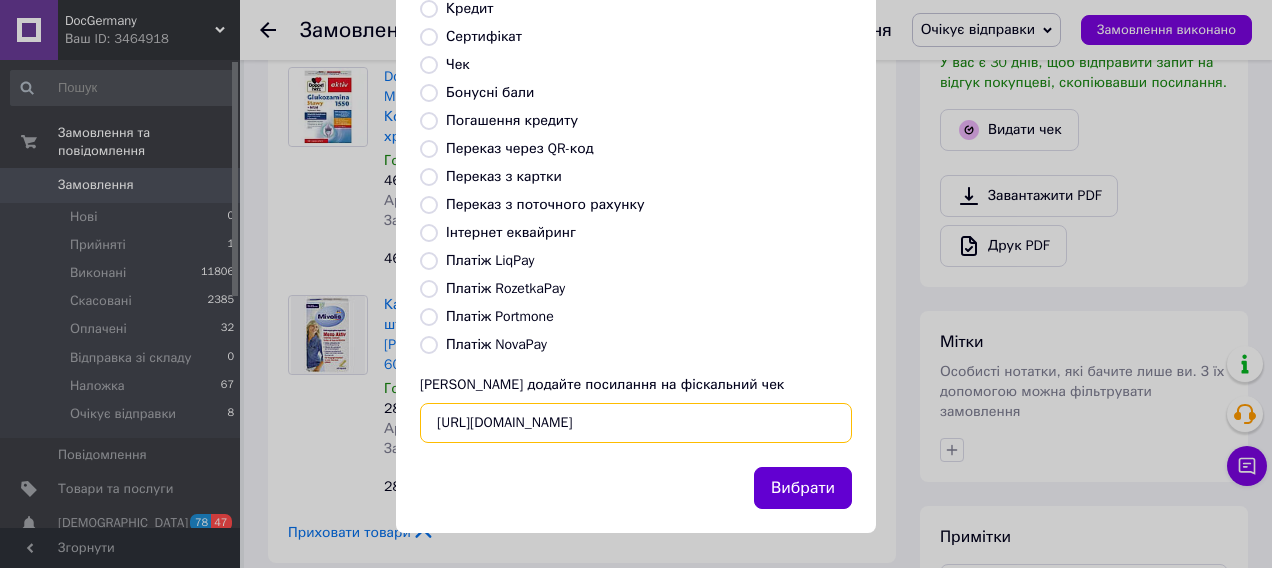 scroll, scrollTop: 0, scrollLeft: 22, axis: horizontal 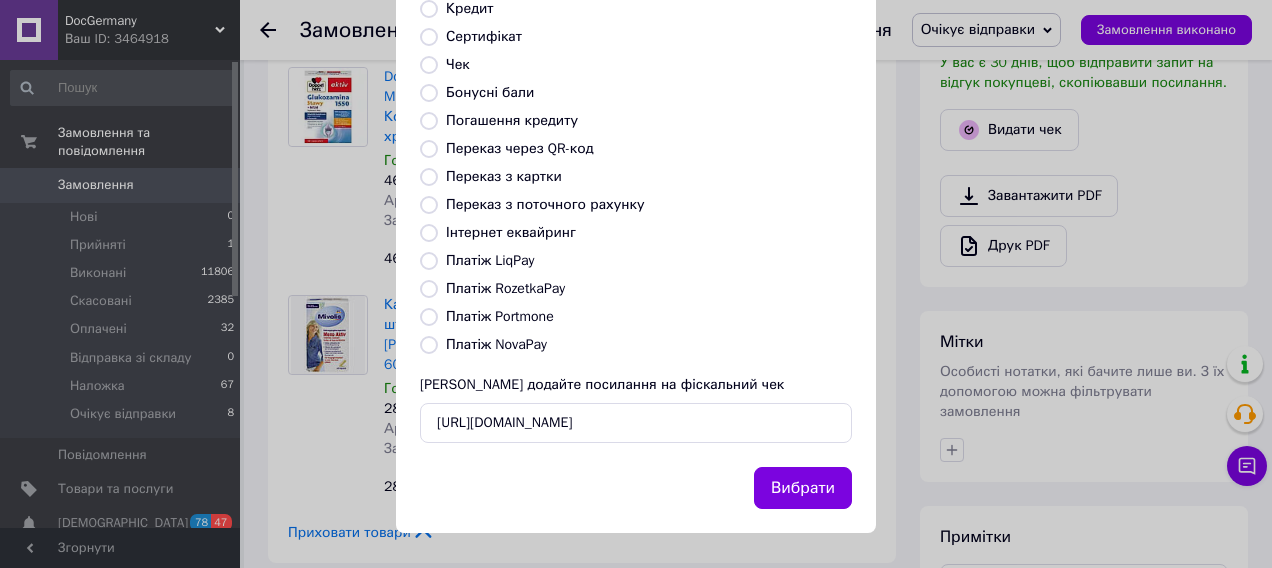 click on "Вибрати" at bounding box center [803, 488] 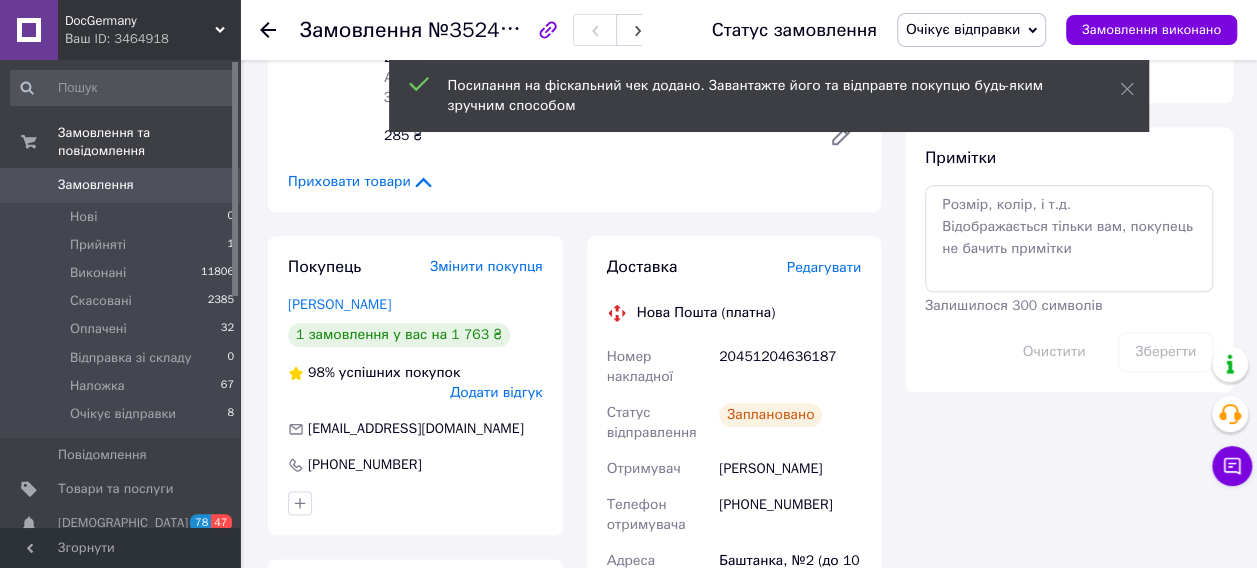 scroll, scrollTop: 1100, scrollLeft: 0, axis: vertical 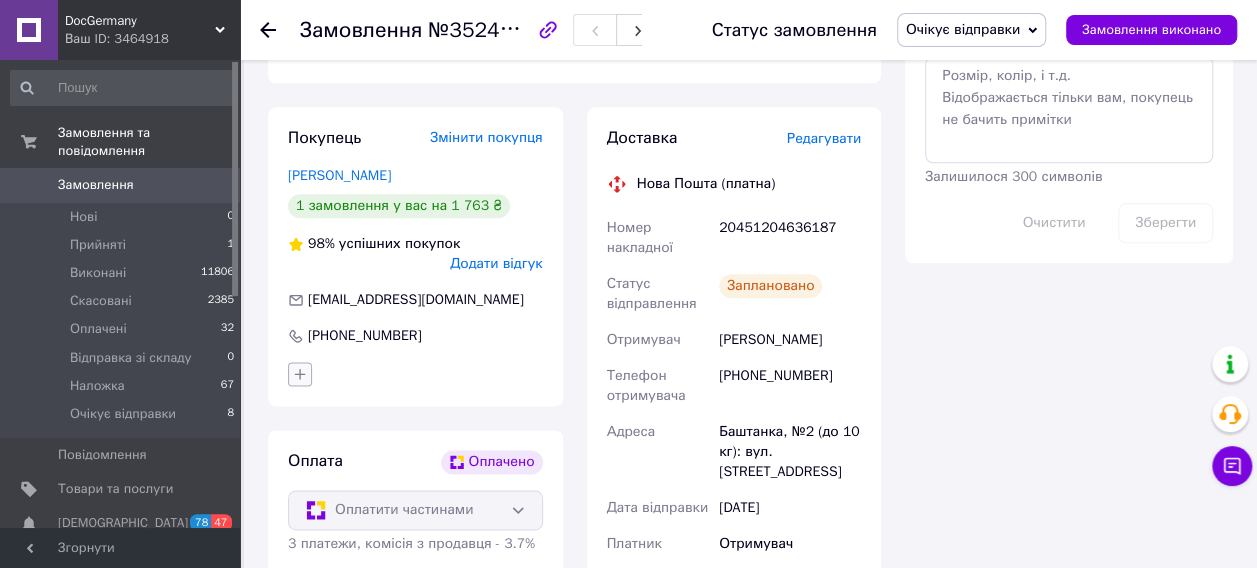 click 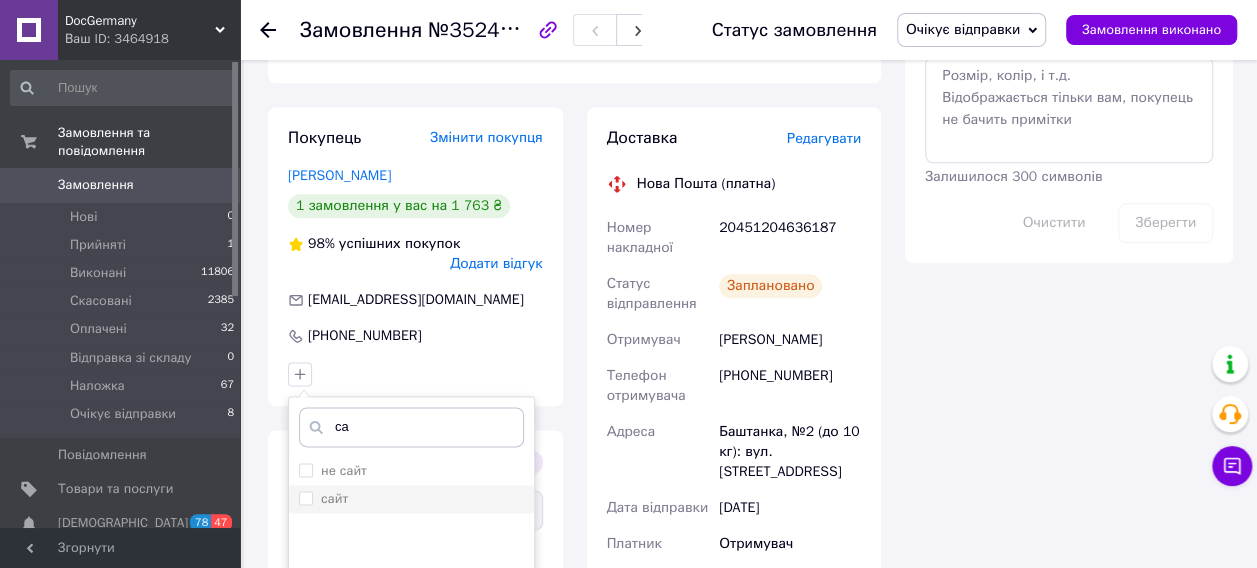 type on "са" 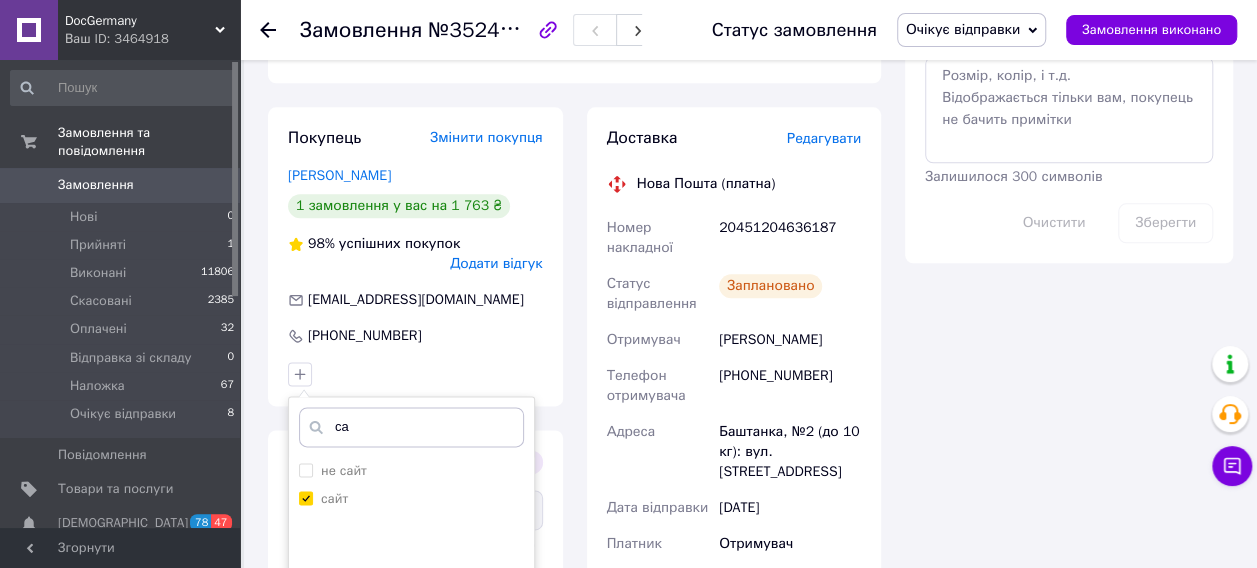 checkbox on "true" 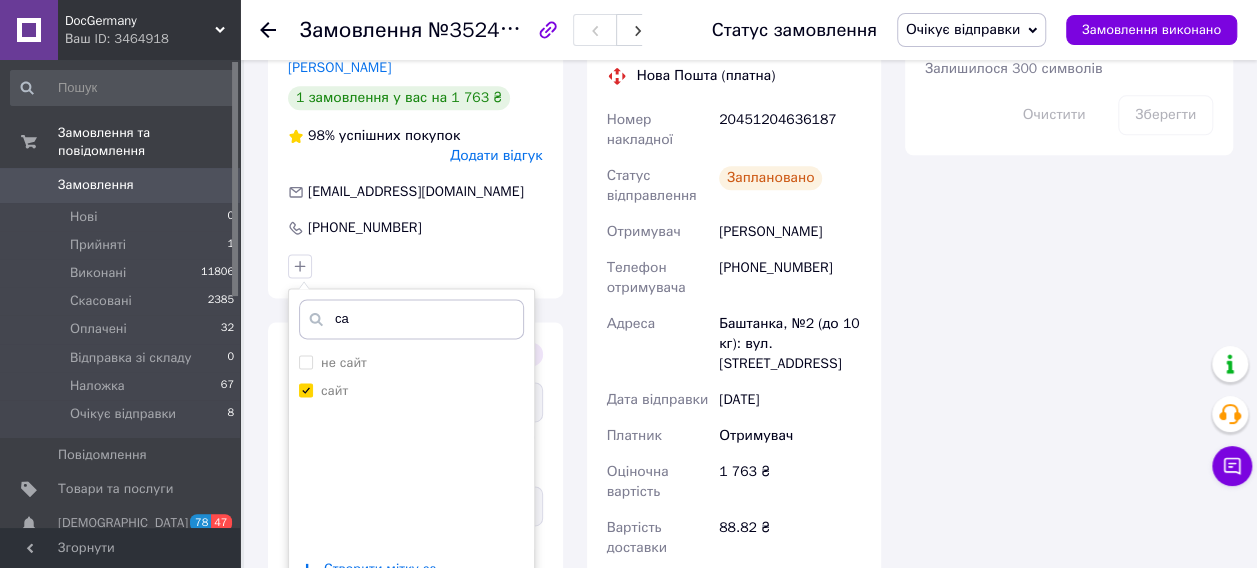 scroll, scrollTop: 1300, scrollLeft: 0, axis: vertical 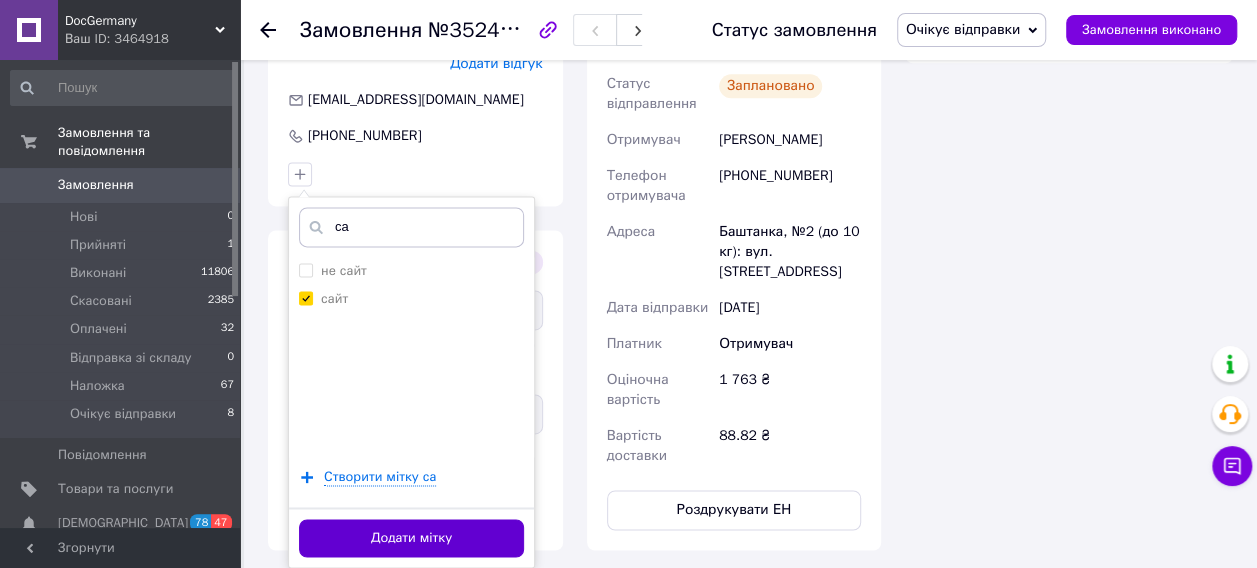 click on "Додати мітку" at bounding box center [411, 538] 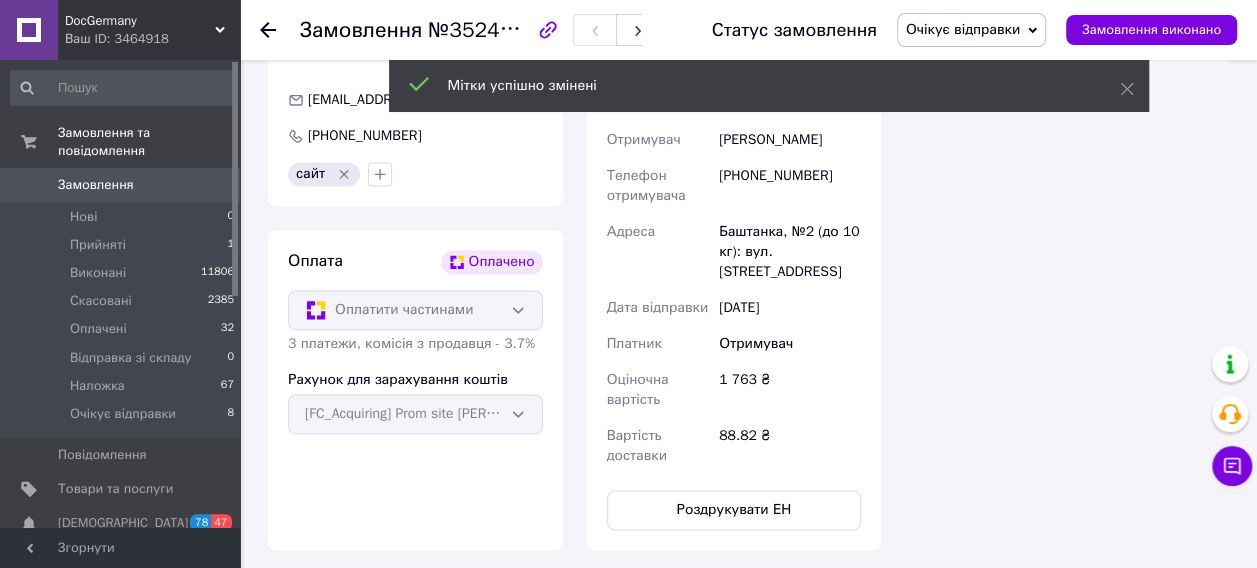 scroll, scrollTop: 900, scrollLeft: 0, axis: vertical 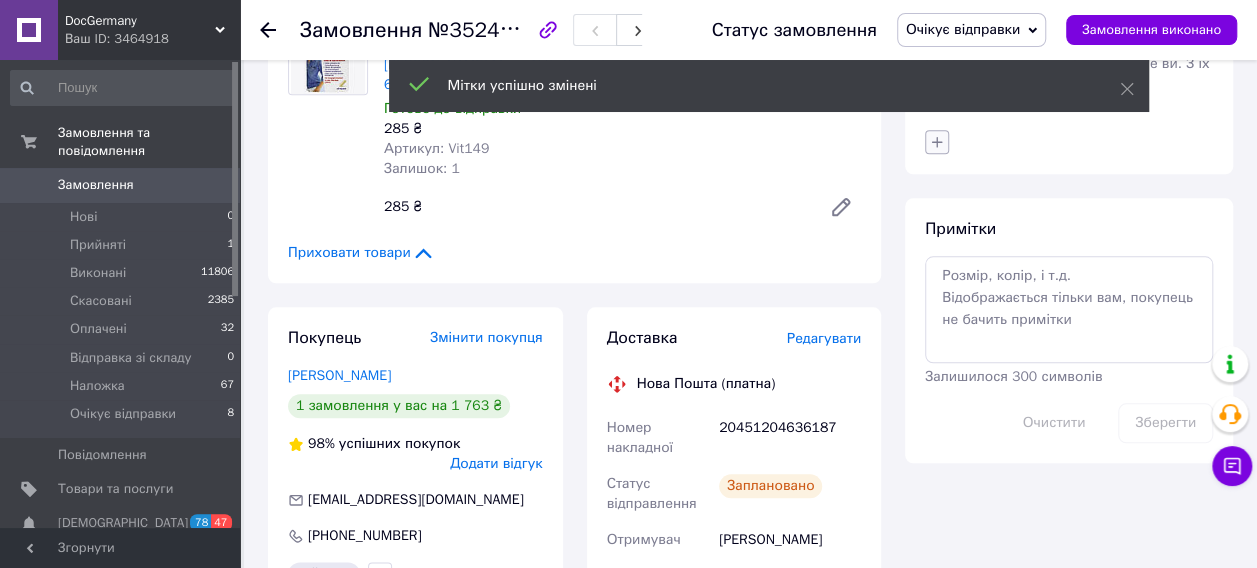 click 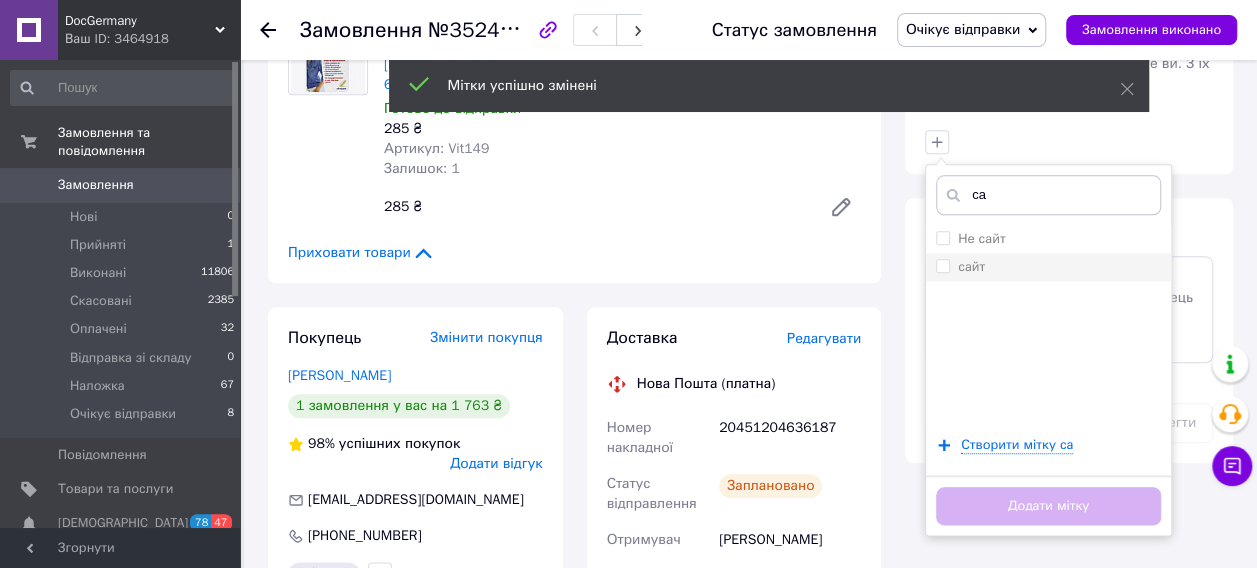 type on "са" 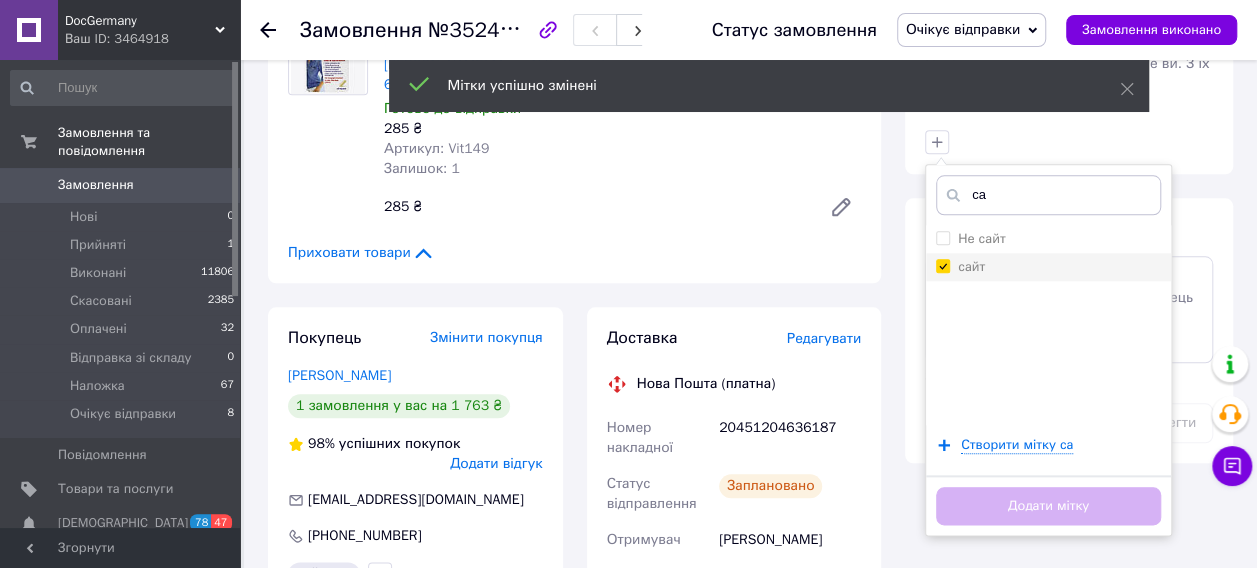 checkbox on "true" 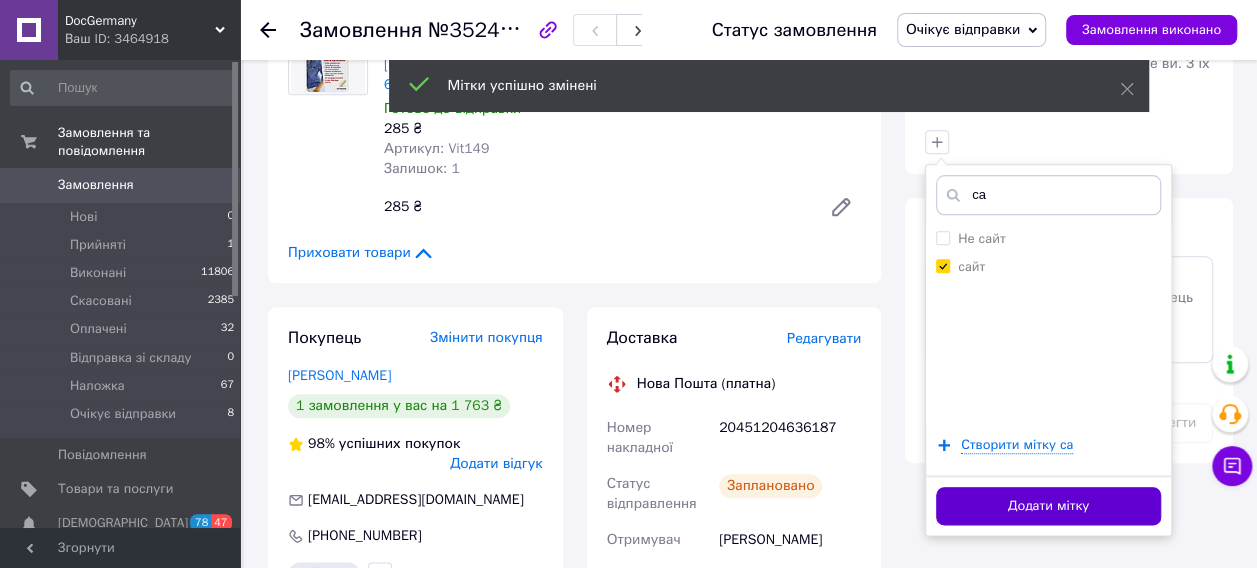 click on "Додати мітку" at bounding box center (1048, 506) 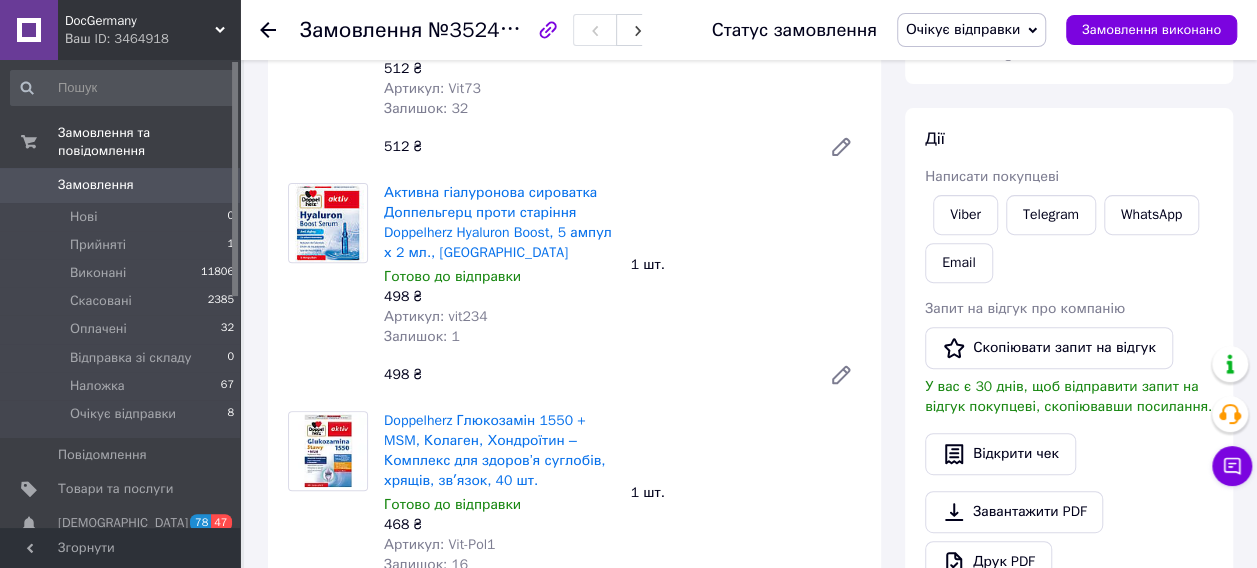 scroll, scrollTop: 100, scrollLeft: 0, axis: vertical 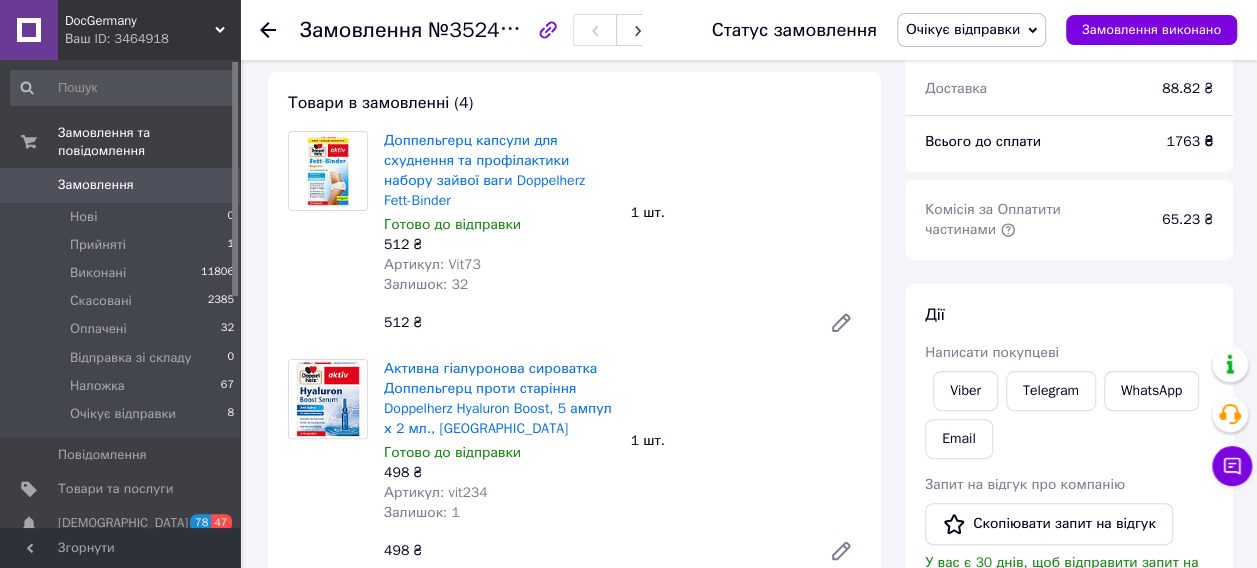 click on "Артикул: Vit73" at bounding box center (432, 264) 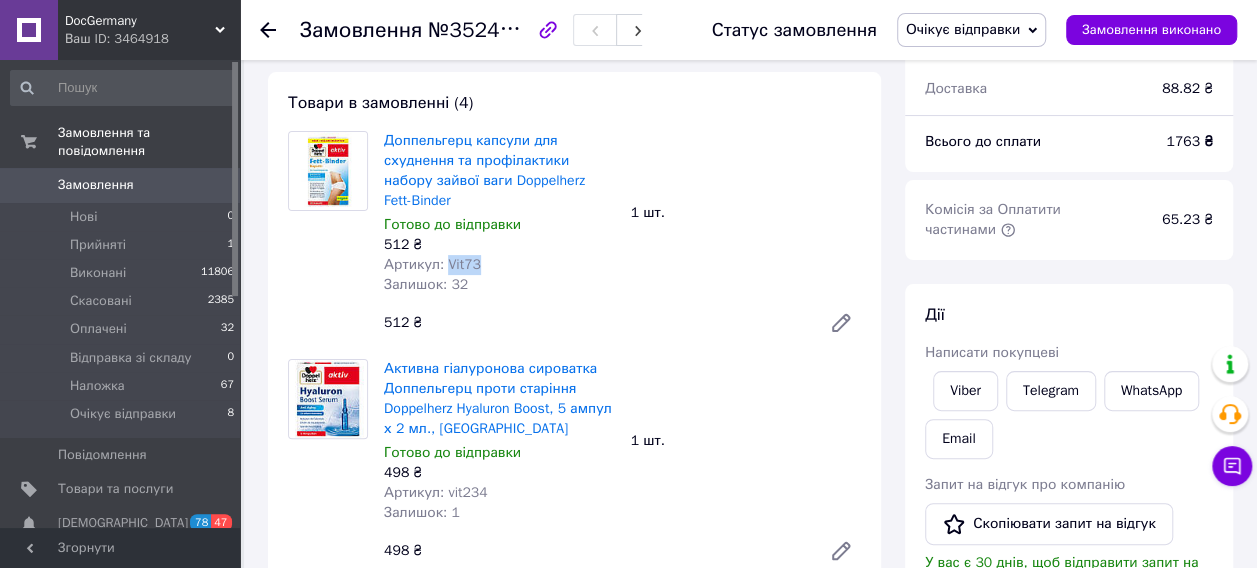 click on "Артикул: Vit73" at bounding box center [432, 264] 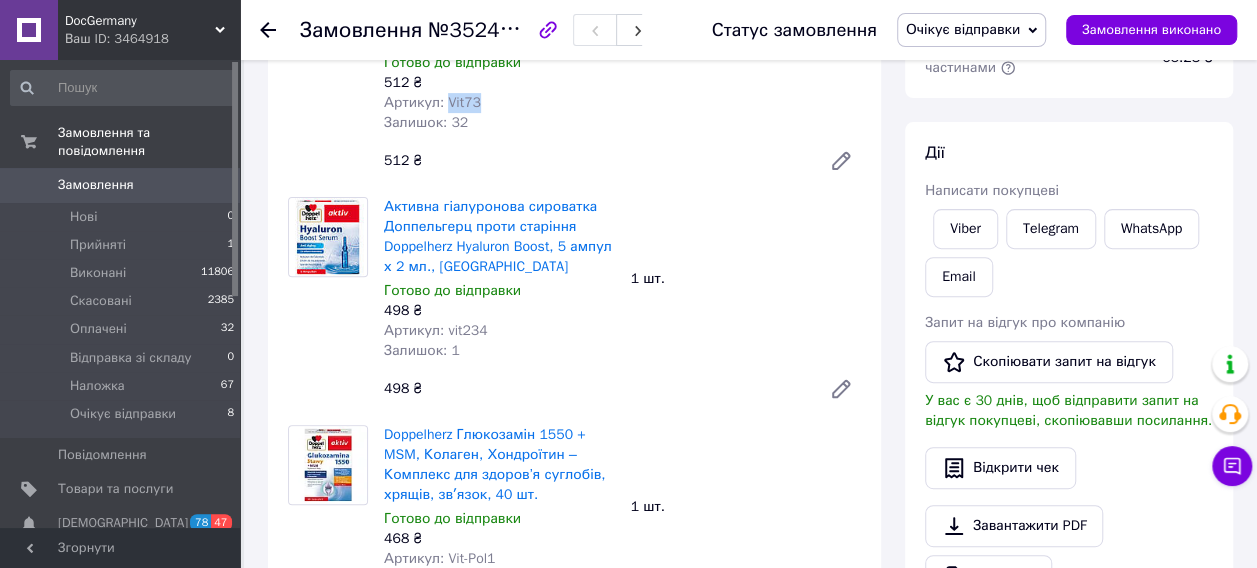 scroll, scrollTop: 400, scrollLeft: 0, axis: vertical 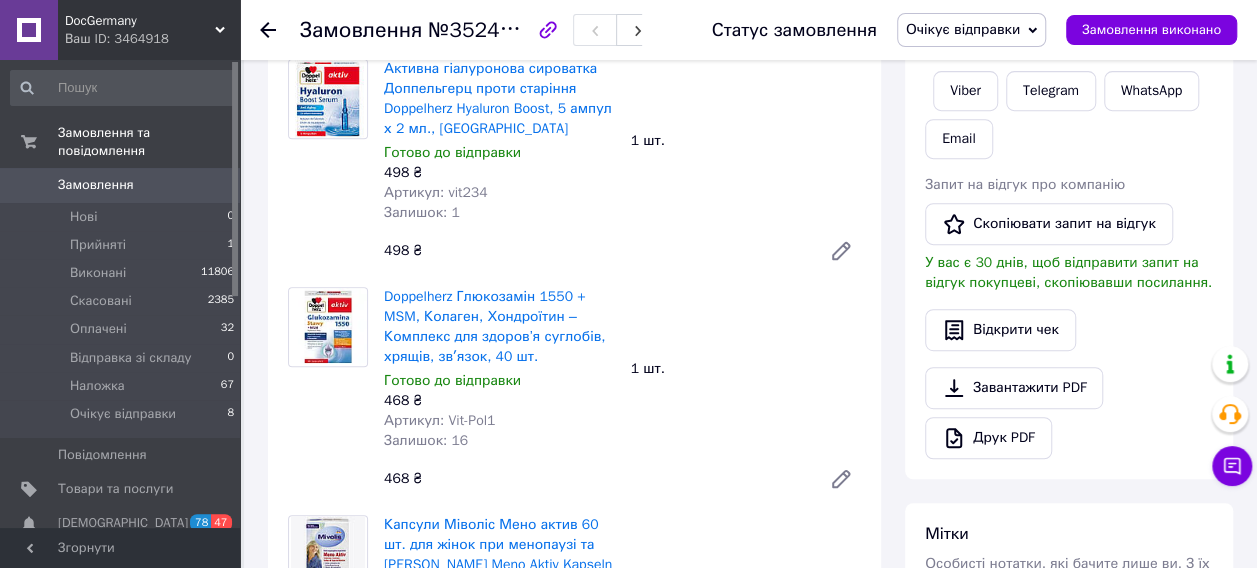 click on "Артикул: vit234" at bounding box center (436, 192) 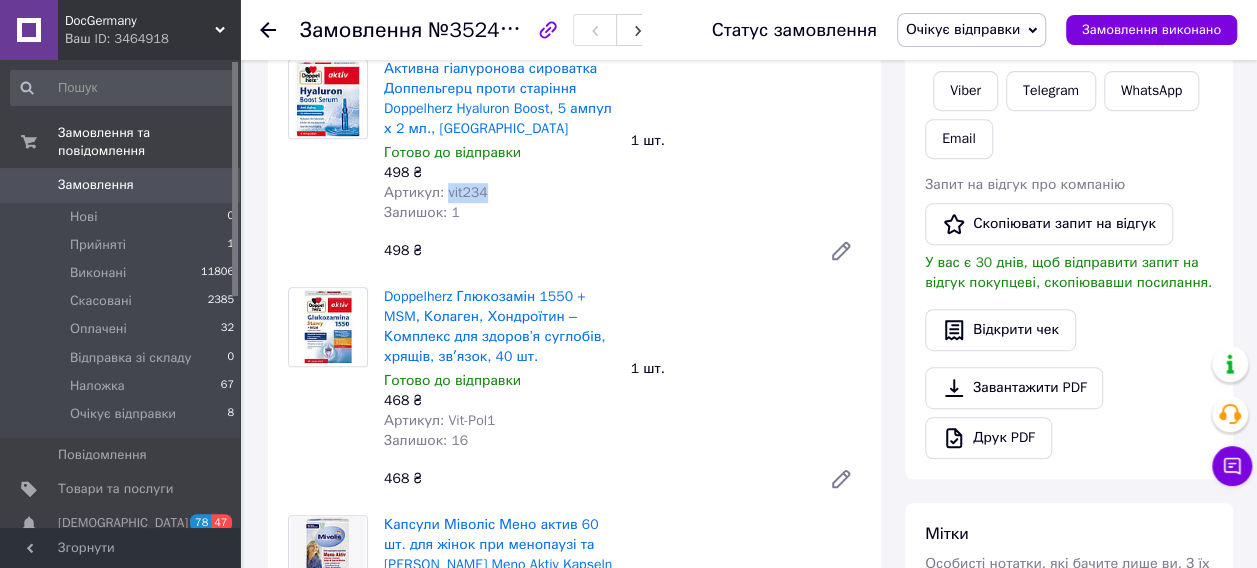 click on "Артикул: vit234" at bounding box center [436, 192] 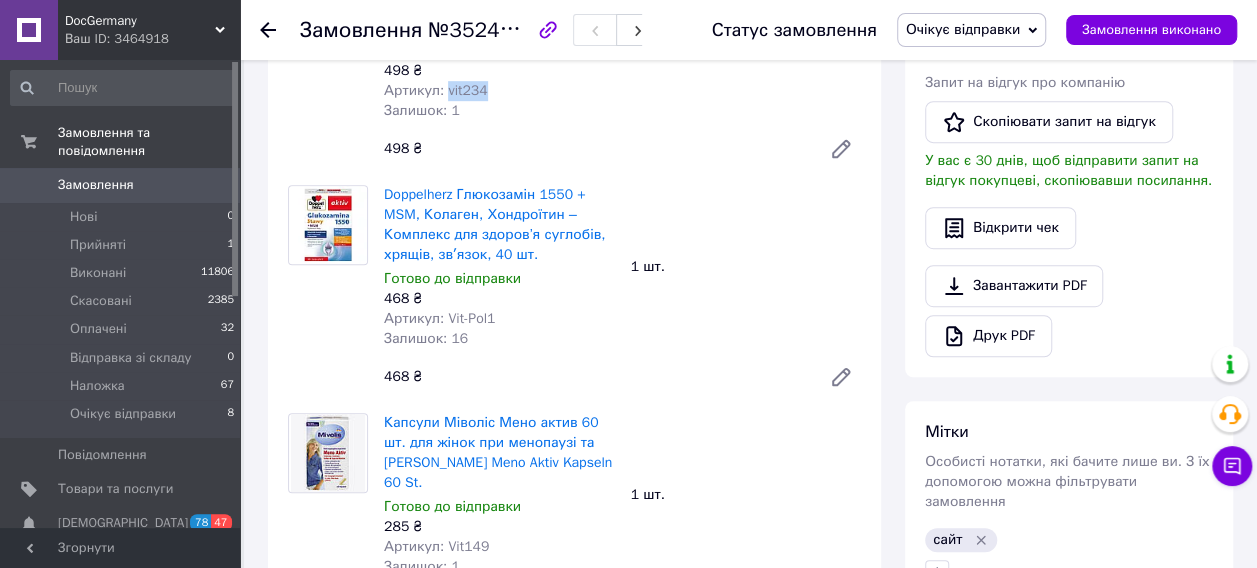 scroll, scrollTop: 600, scrollLeft: 0, axis: vertical 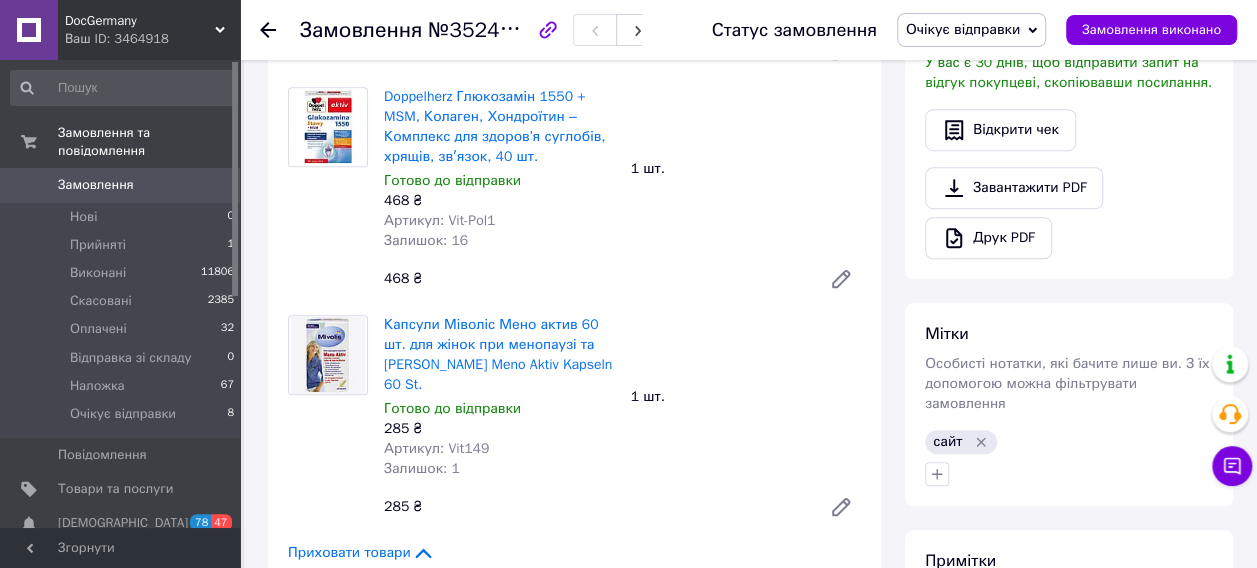 click on "Артикул: Vit149" at bounding box center (436, 448) 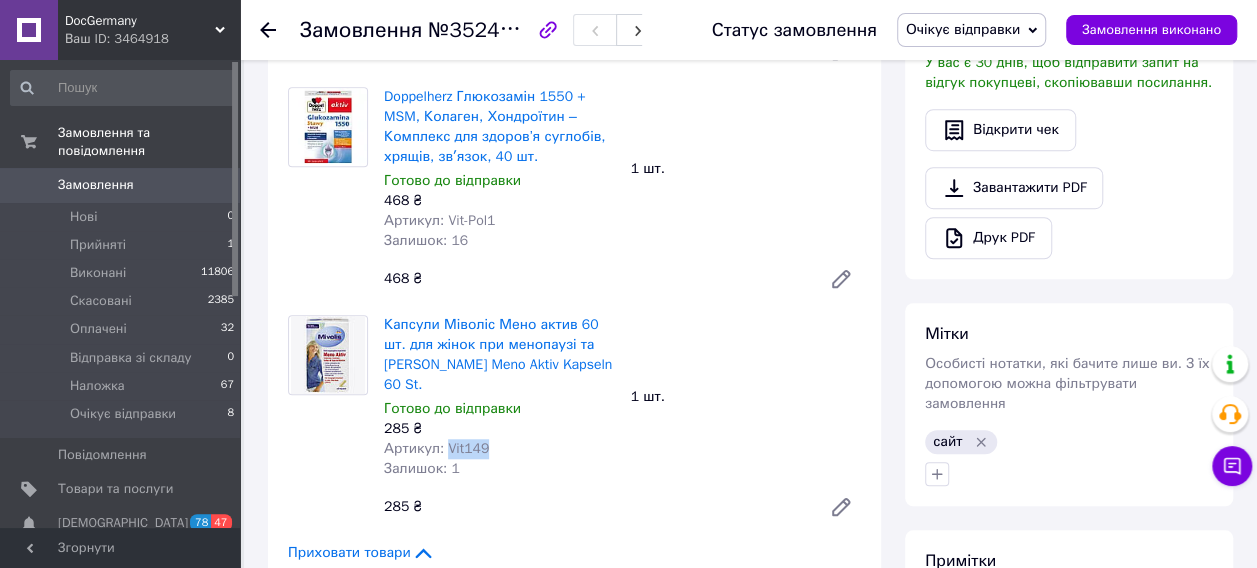 click on "Артикул: Vit149" at bounding box center [436, 448] 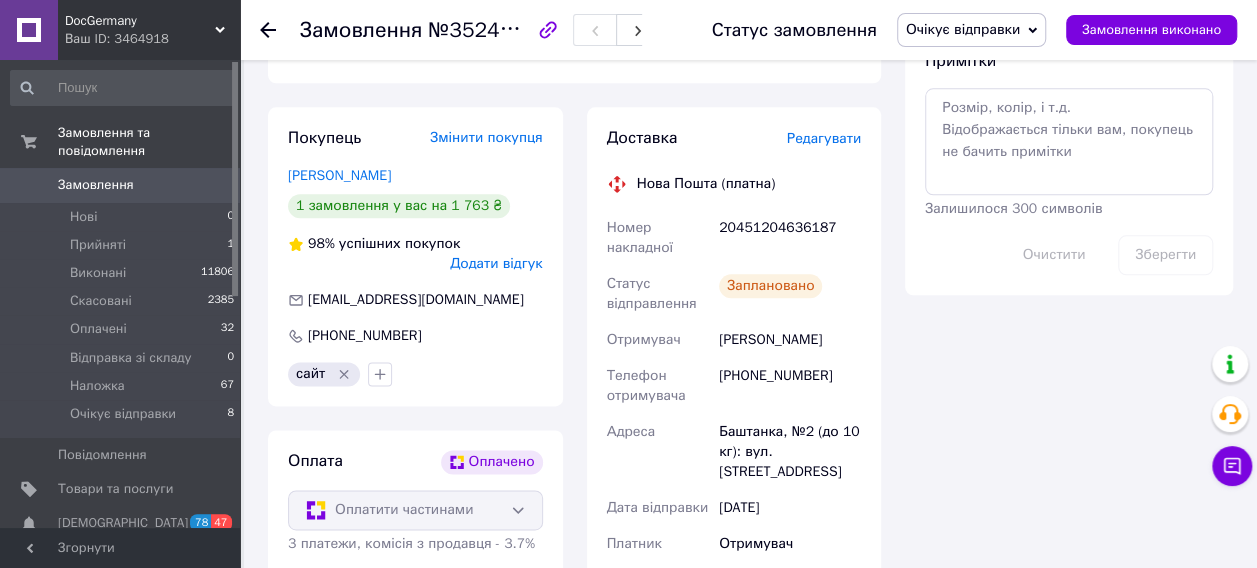 scroll, scrollTop: 700, scrollLeft: 0, axis: vertical 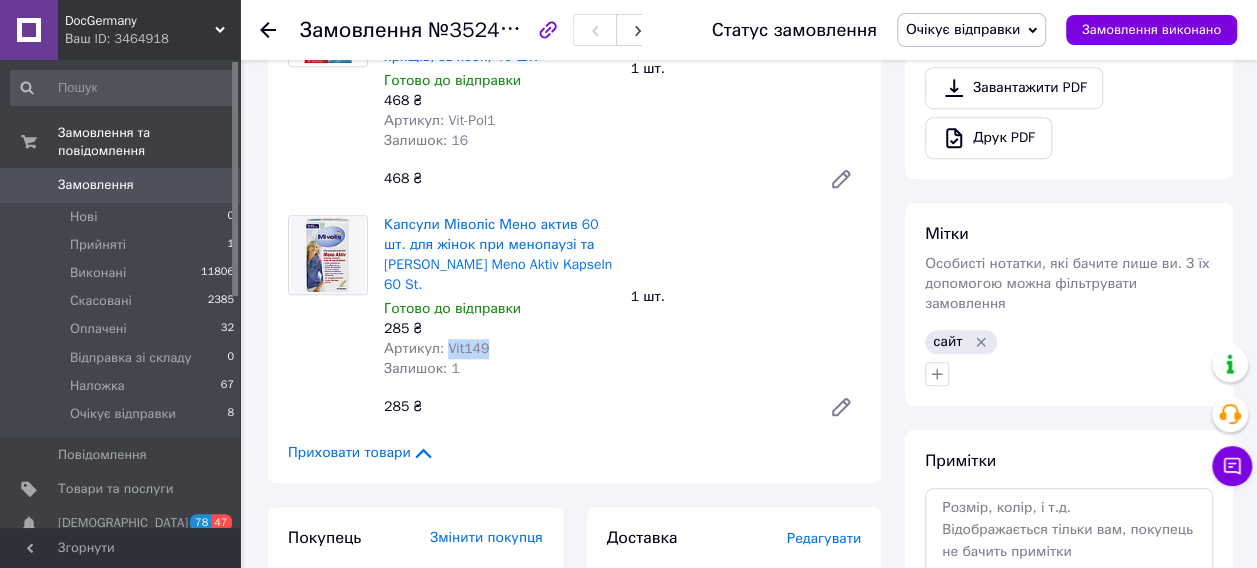 click on "Замовлення" at bounding box center [96, 185] 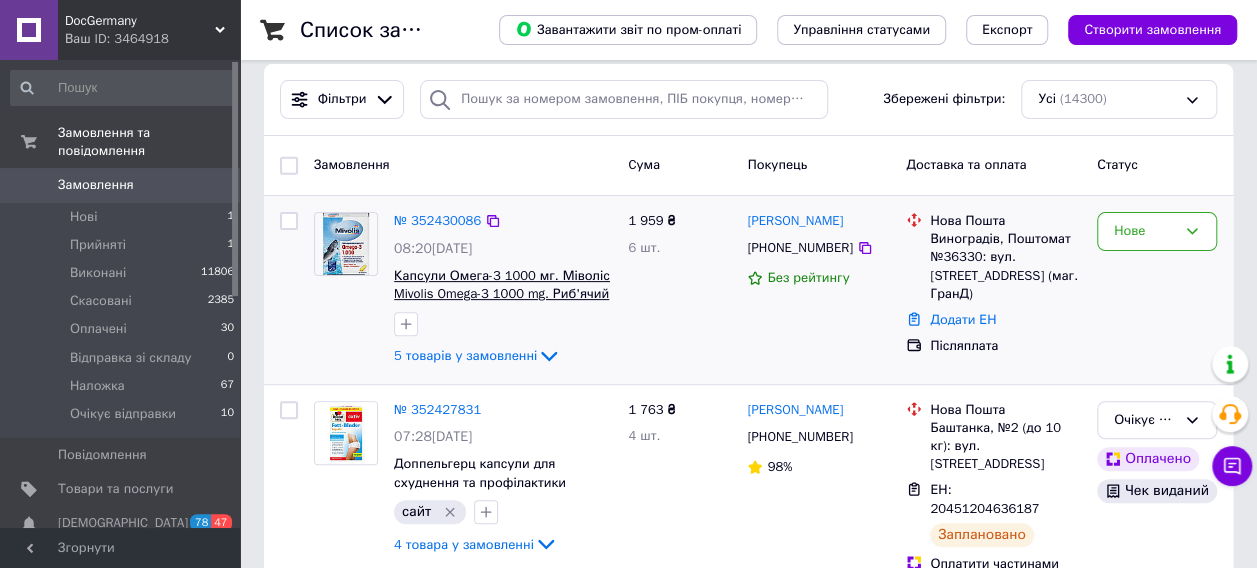 scroll, scrollTop: 200, scrollLeft: 0, axis: vertical 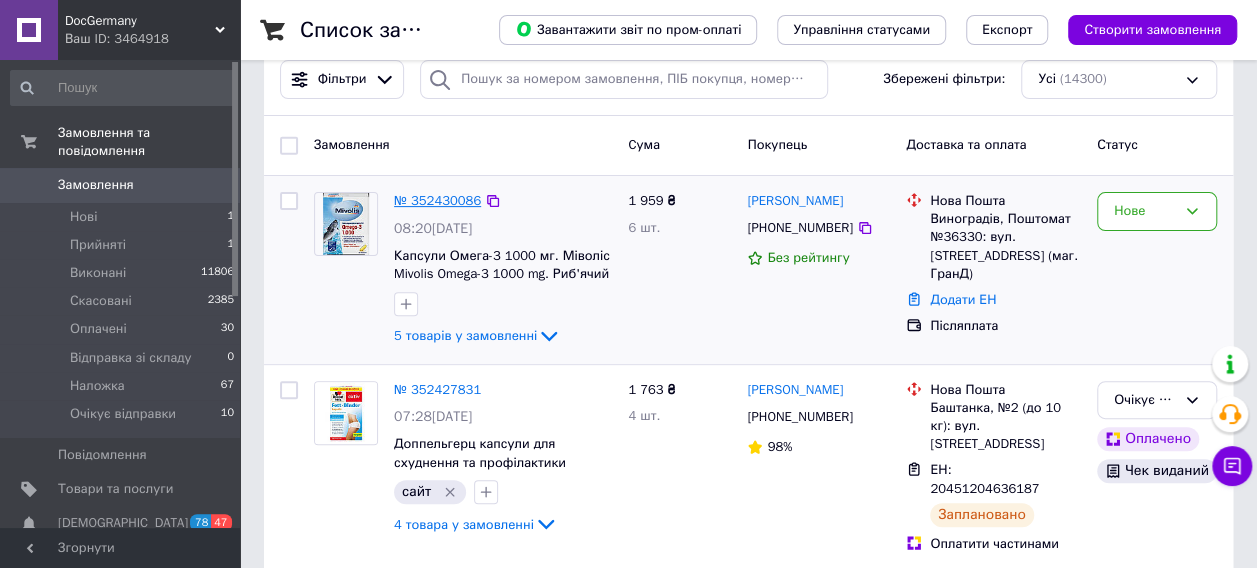 click on "№ 352430086" at bounding box center [437, 200] 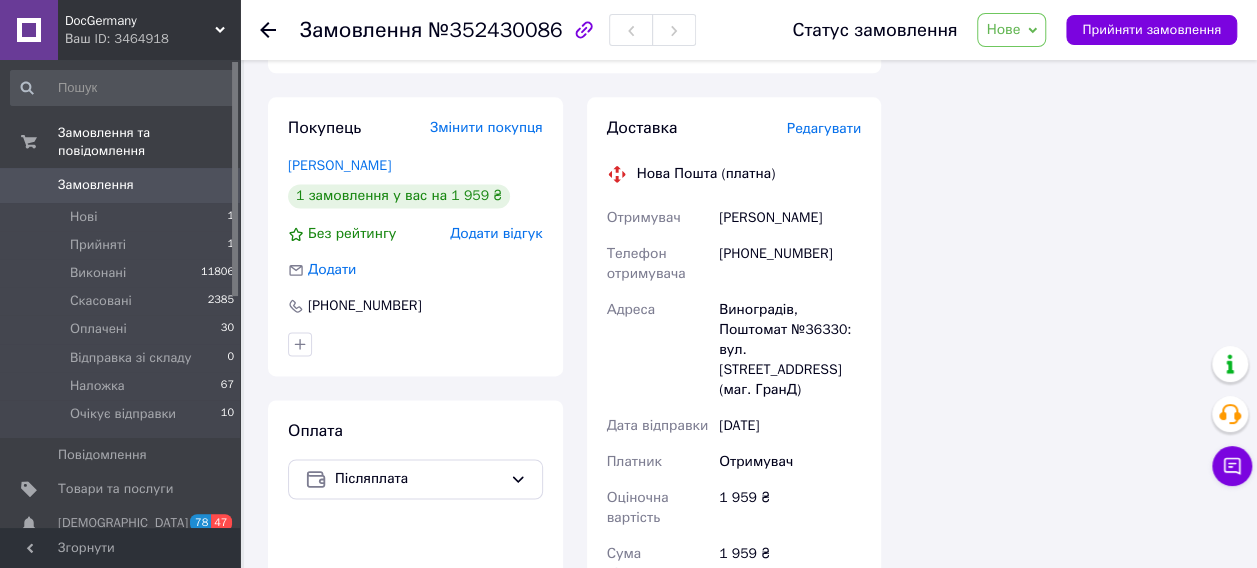 scroll, scrollTop: 1400, scrollLeft: 0, axis: vertical 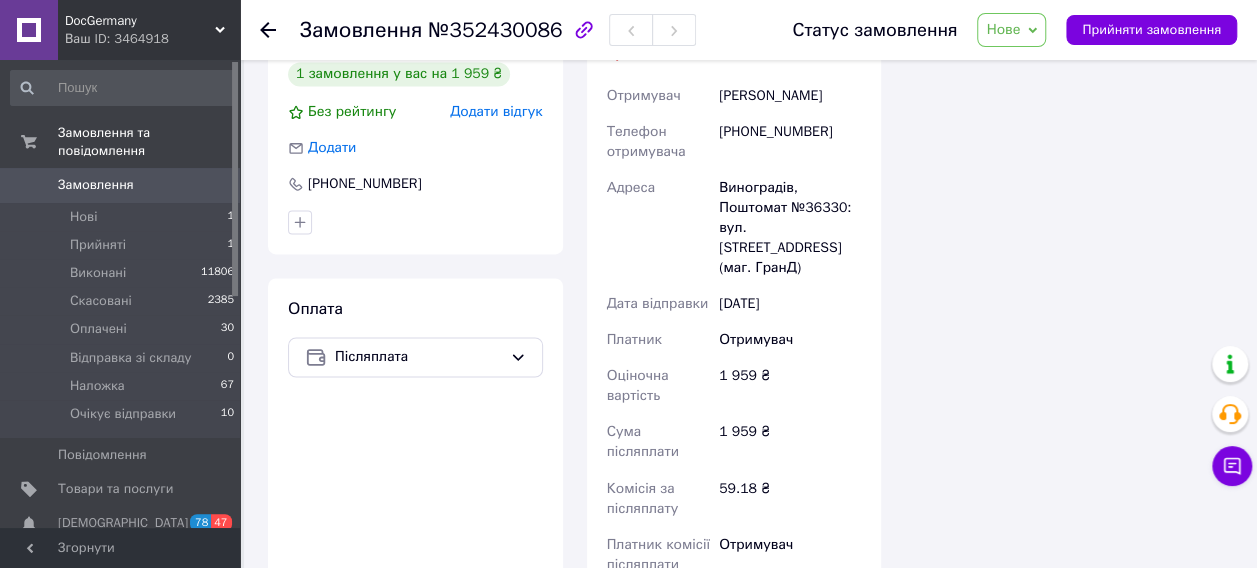 click on "Нове" at bounding box center [1003, 29] 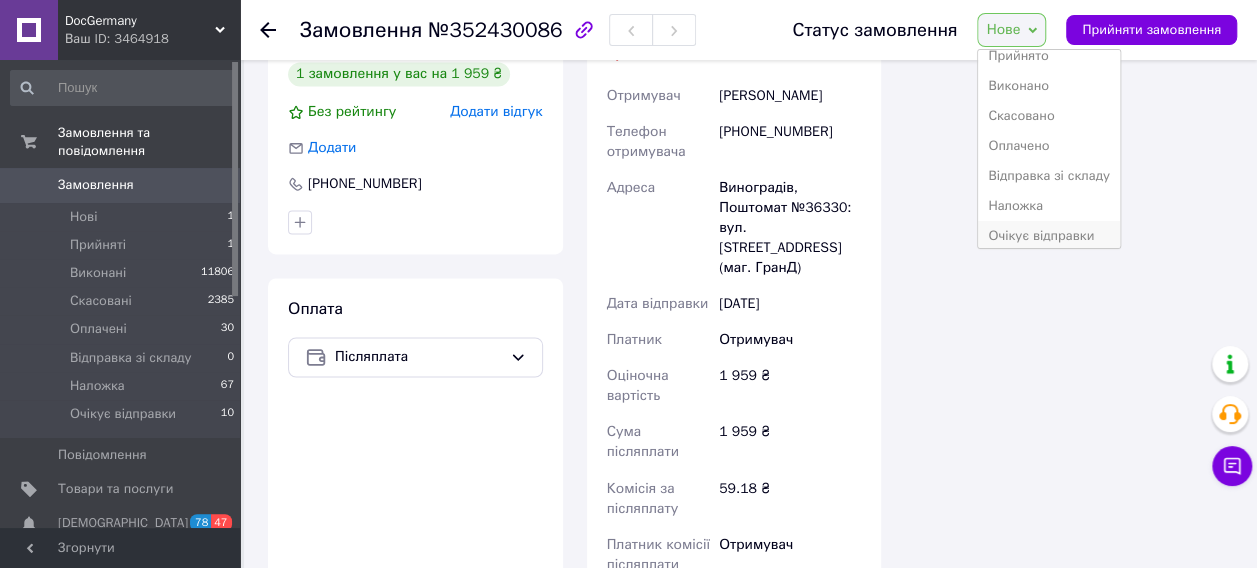 scroll, scrollTop: 21, scrollLeft: 0, axis: vertical 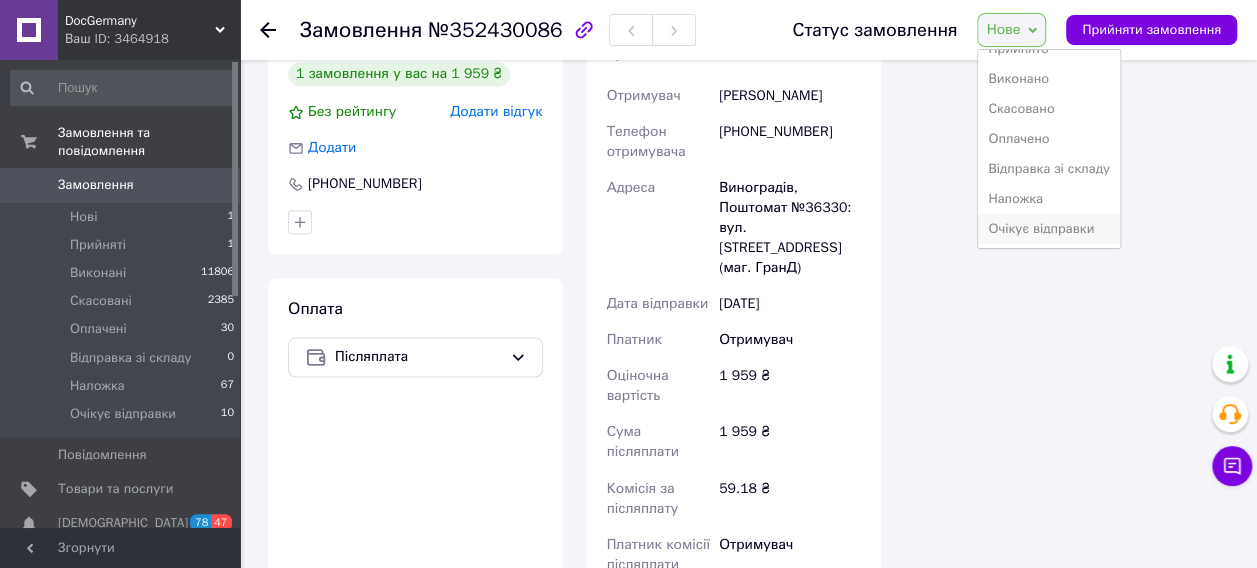 click on "Очікує відправки" at bounding box center [1049, 229] 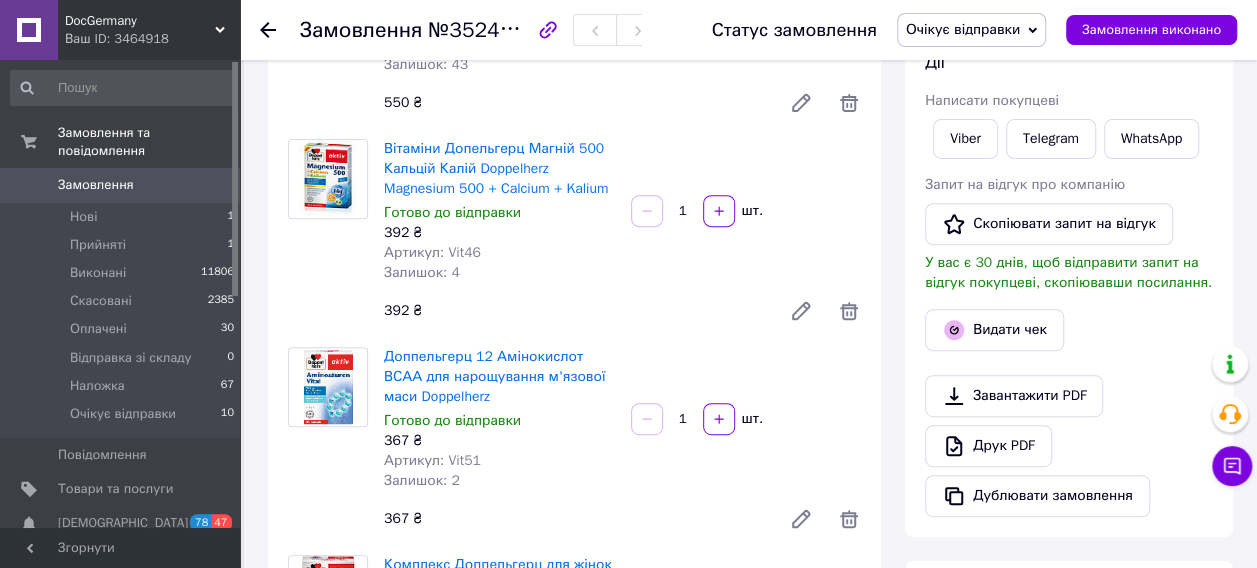 scroll, scrollTop: 0, scrollLeft: 0, axis: both 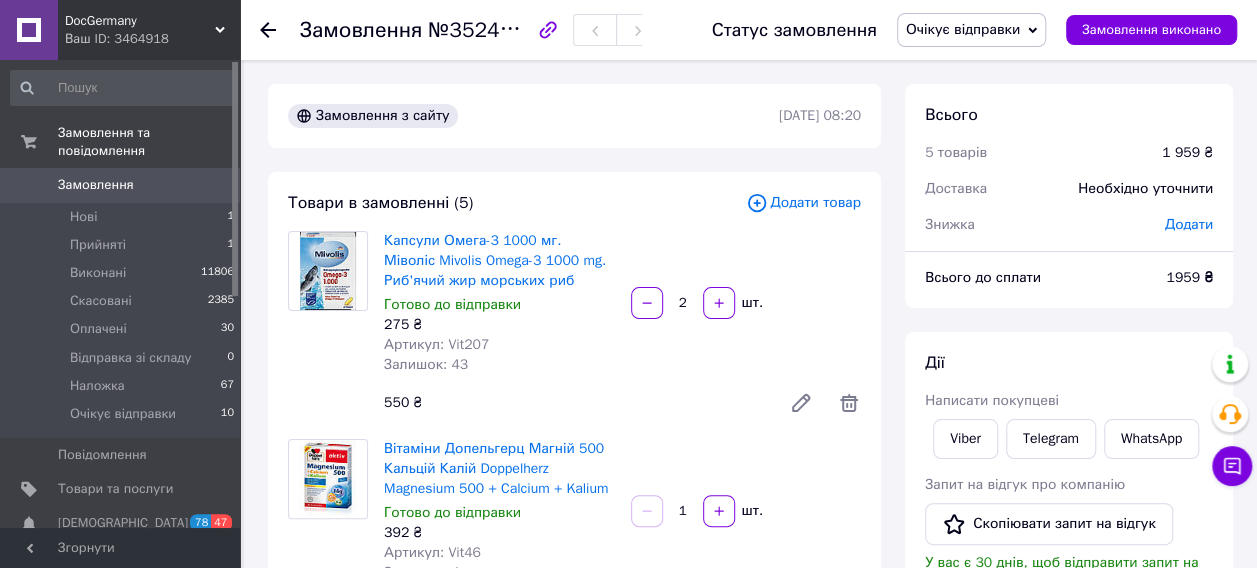 click on "Додати" at bounding box center [1189, 224] 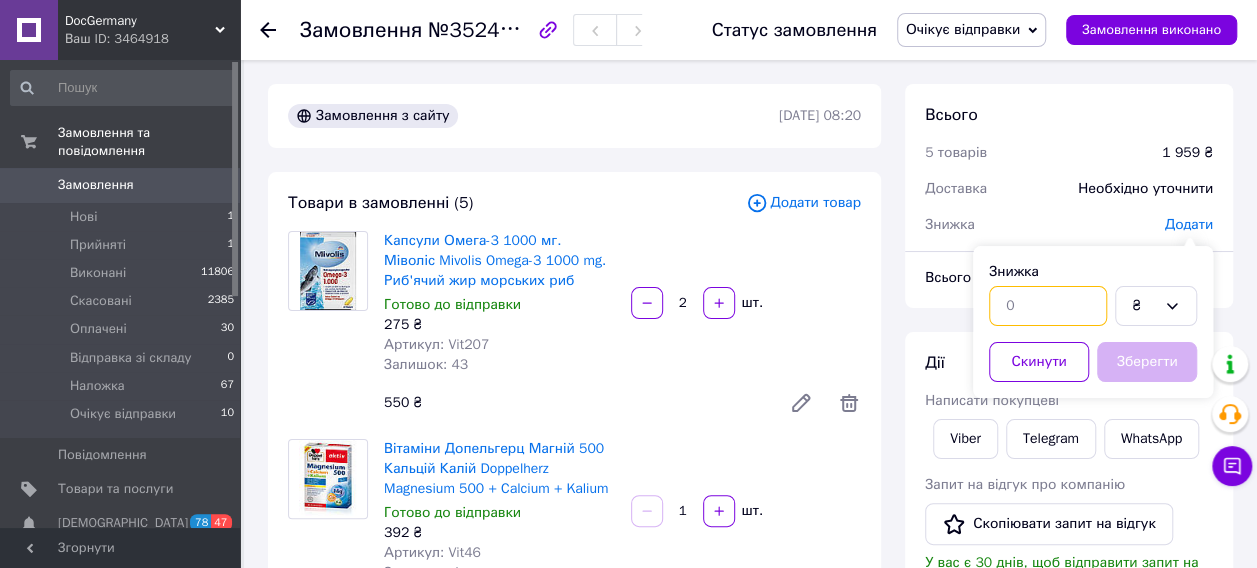 click at bounding box center [1048, 306] 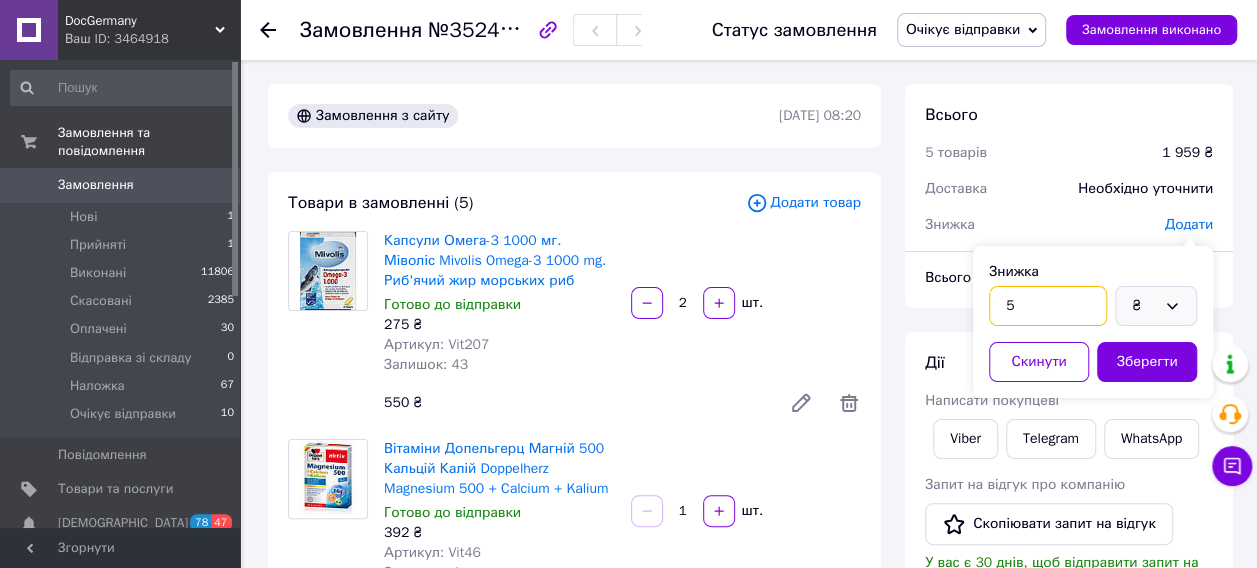 type on "5" 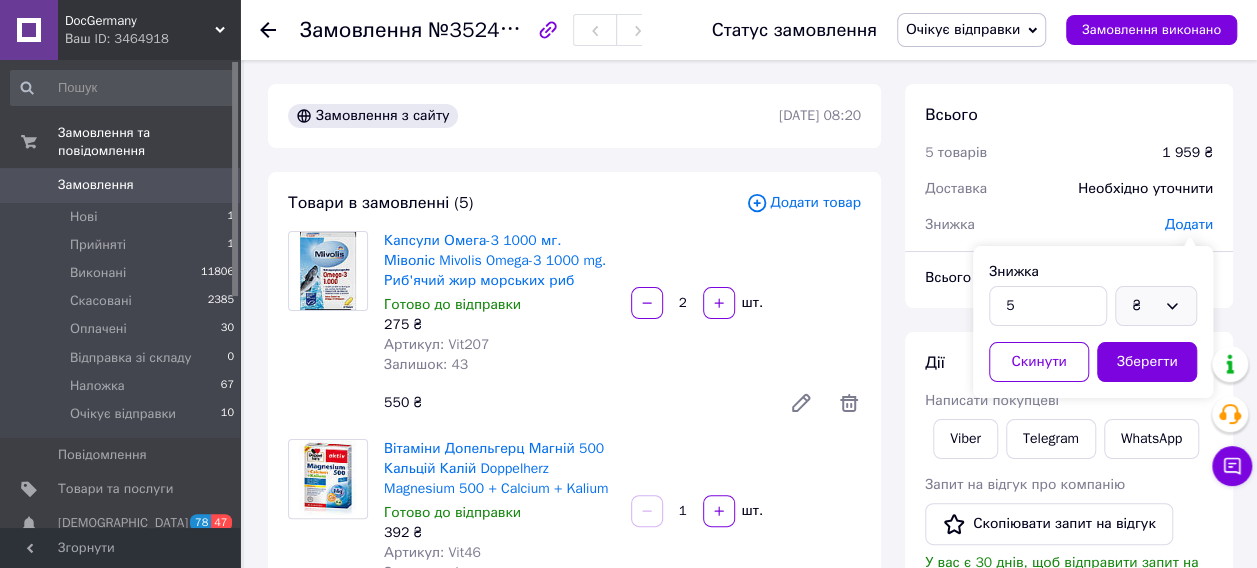 click 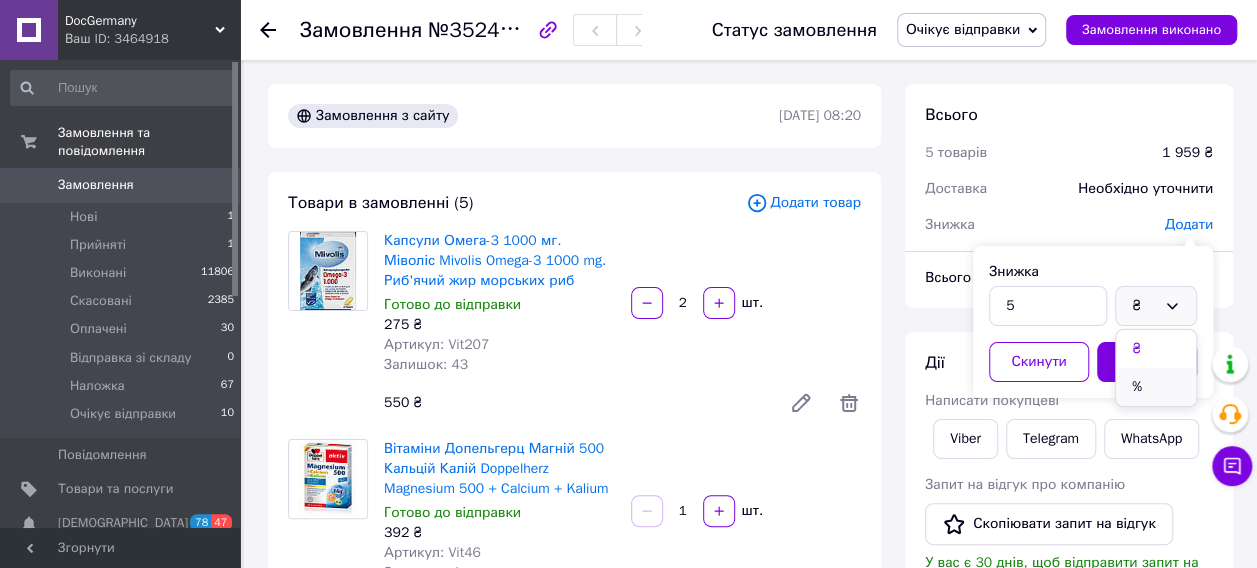 click on "%" at bounding box center (1156, 387) 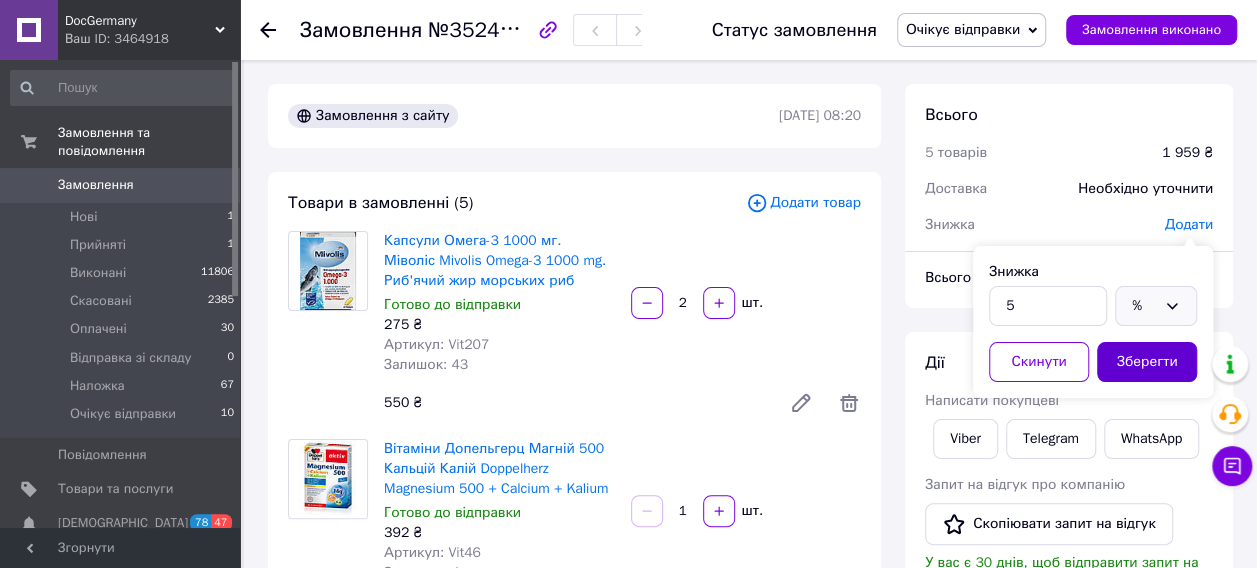 click on "Зберегти" at bounding box center (1147, 362) 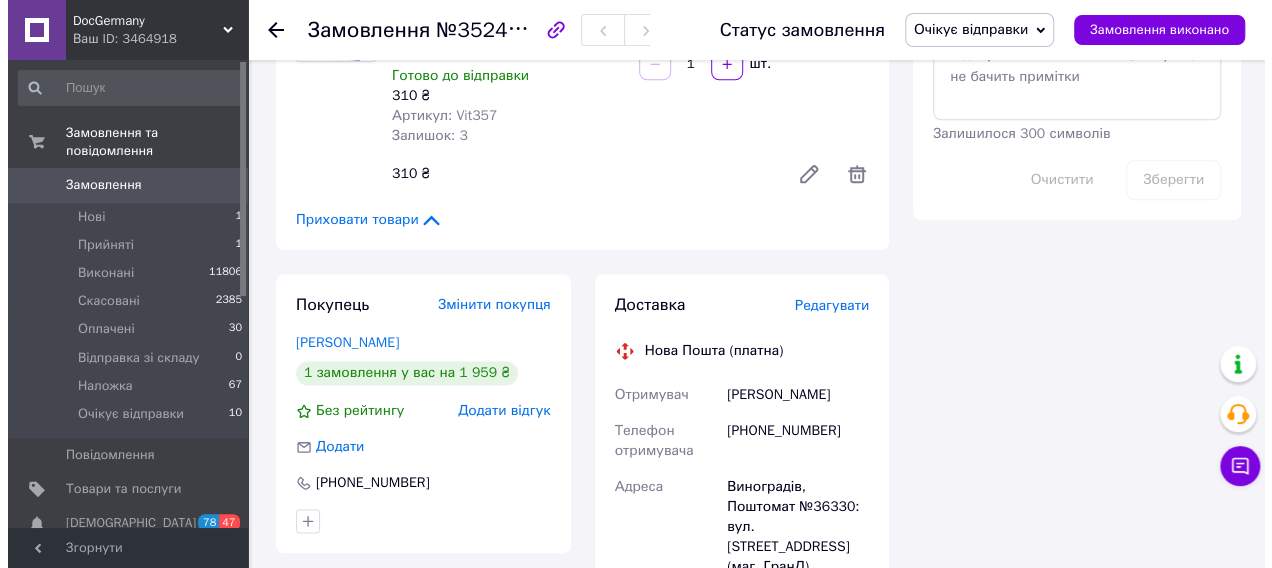 scroll, scrollTop: 1300, scrollLeft: 0, axis: vertical 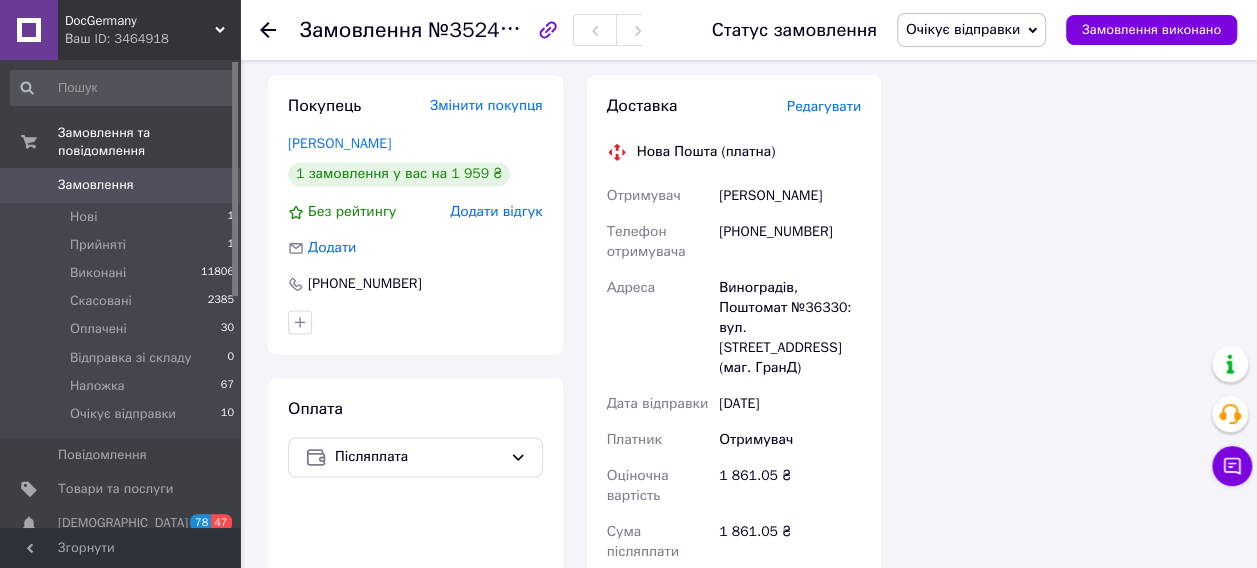 click on "Редагувати" at bounding box center [824, 106] 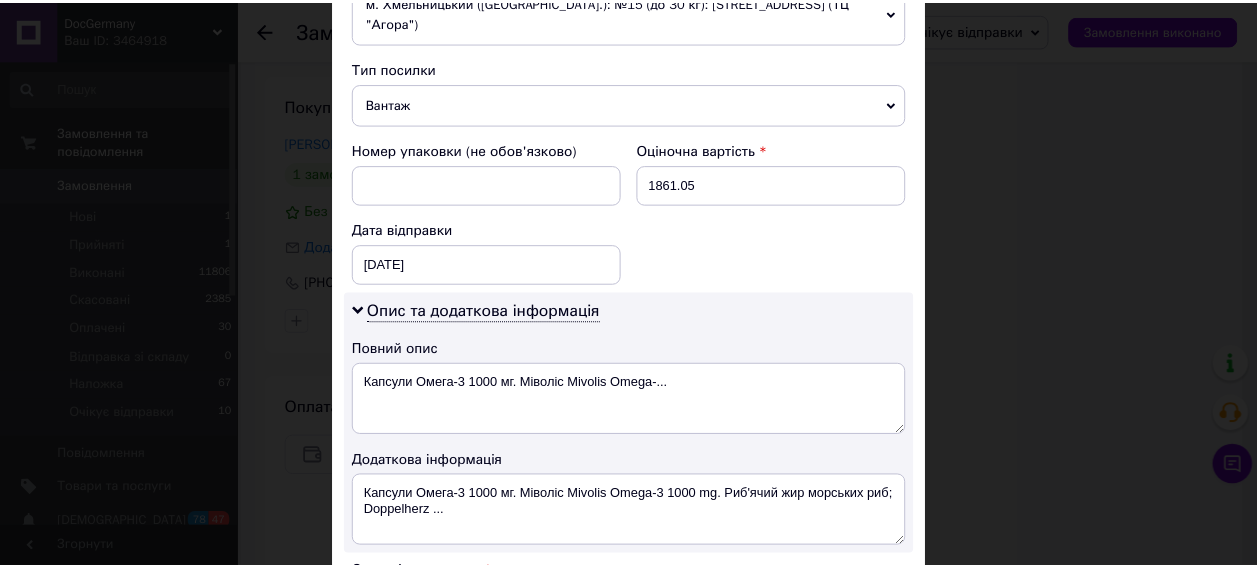 scroll, scrollTop: 1100, scrollLeft: 0, axis: vertical 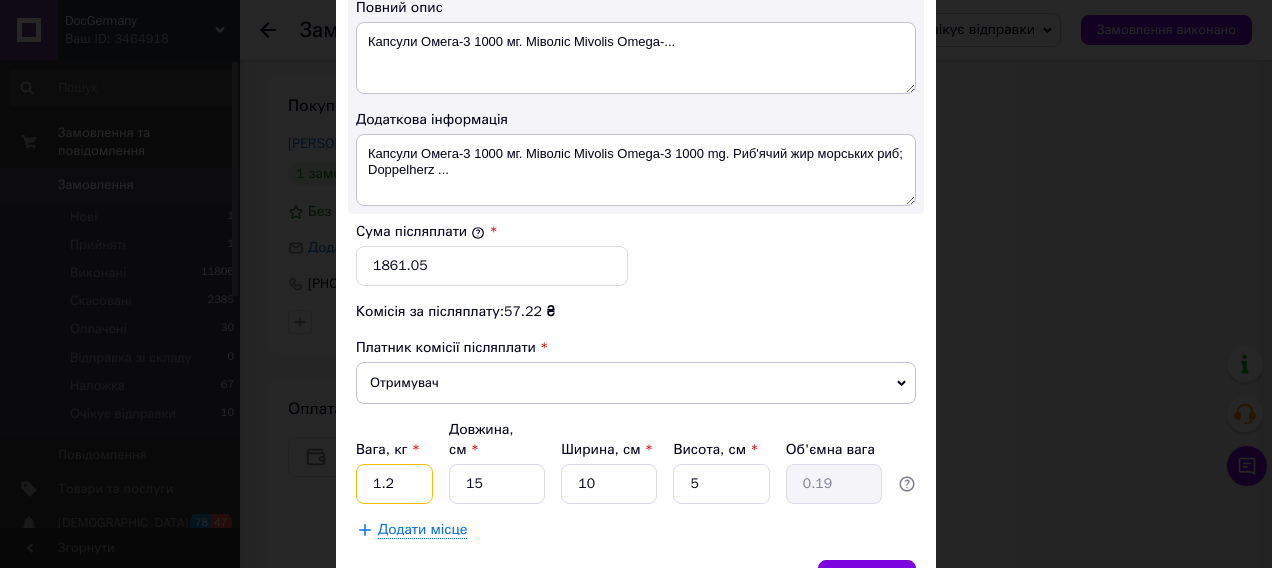 click on "1.2" at bounding box center (394, 484) 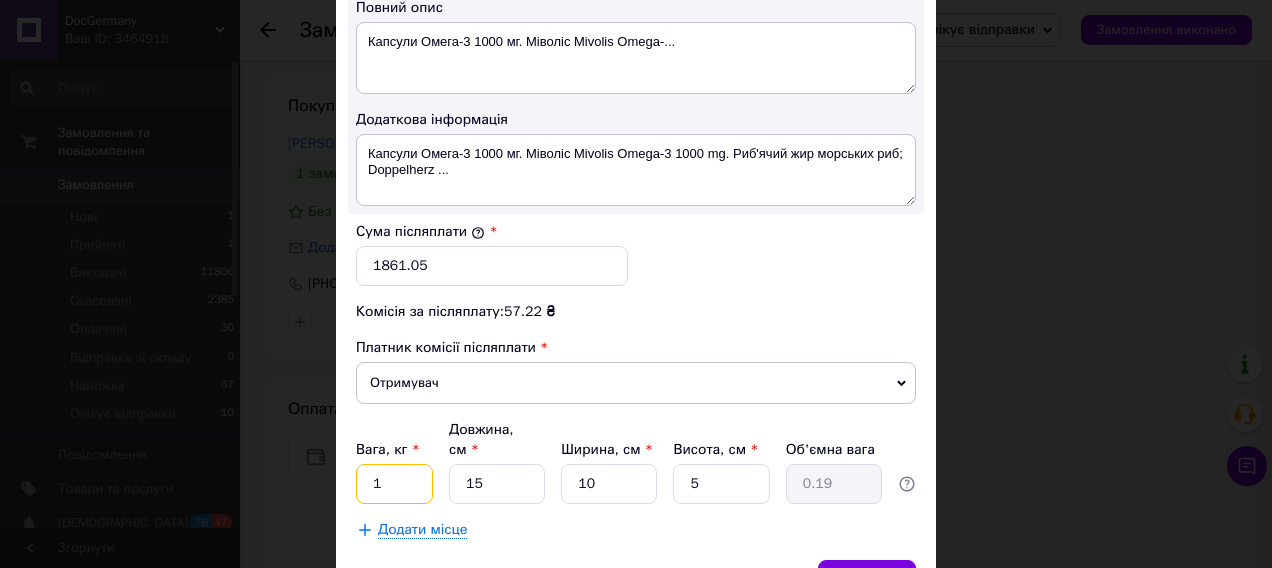 type on "1" 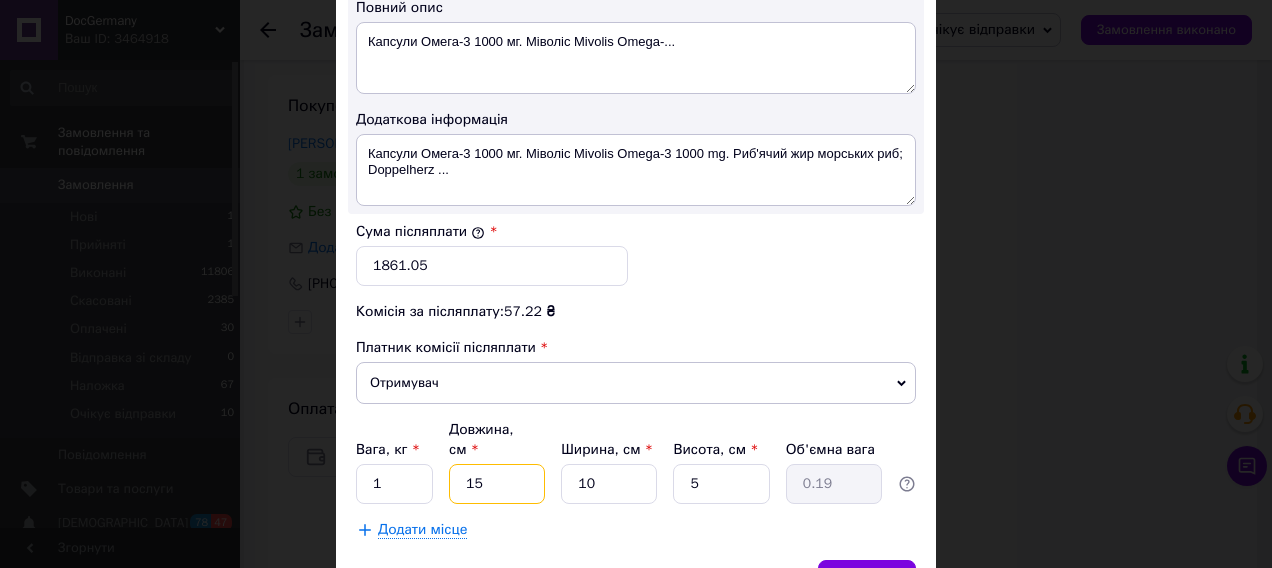 type on "2" 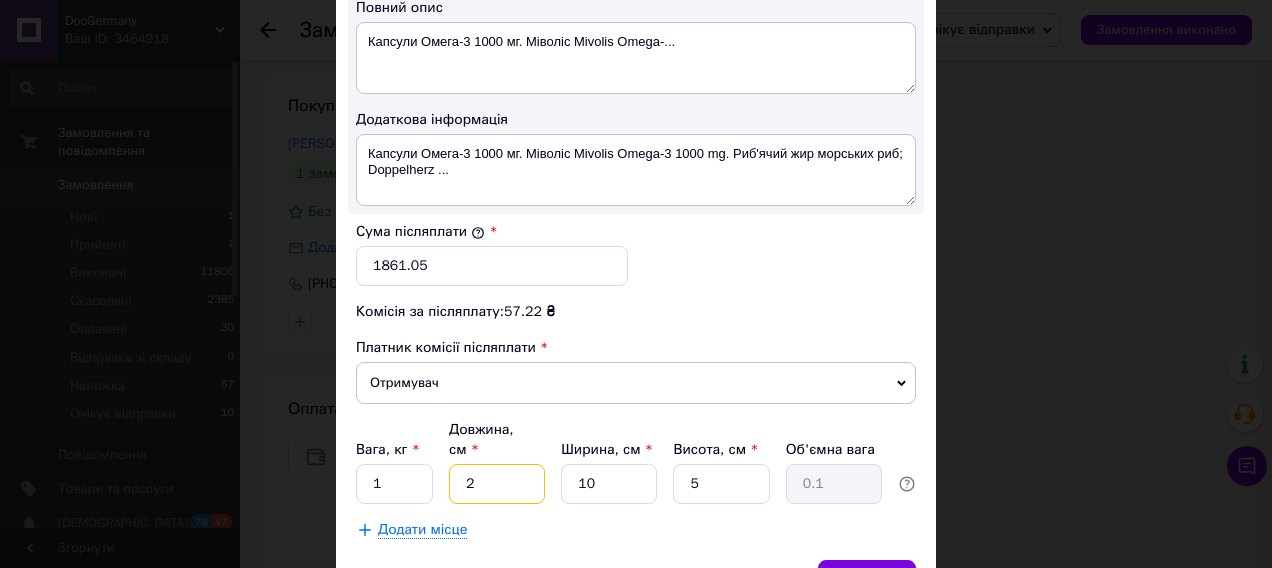type on "20" 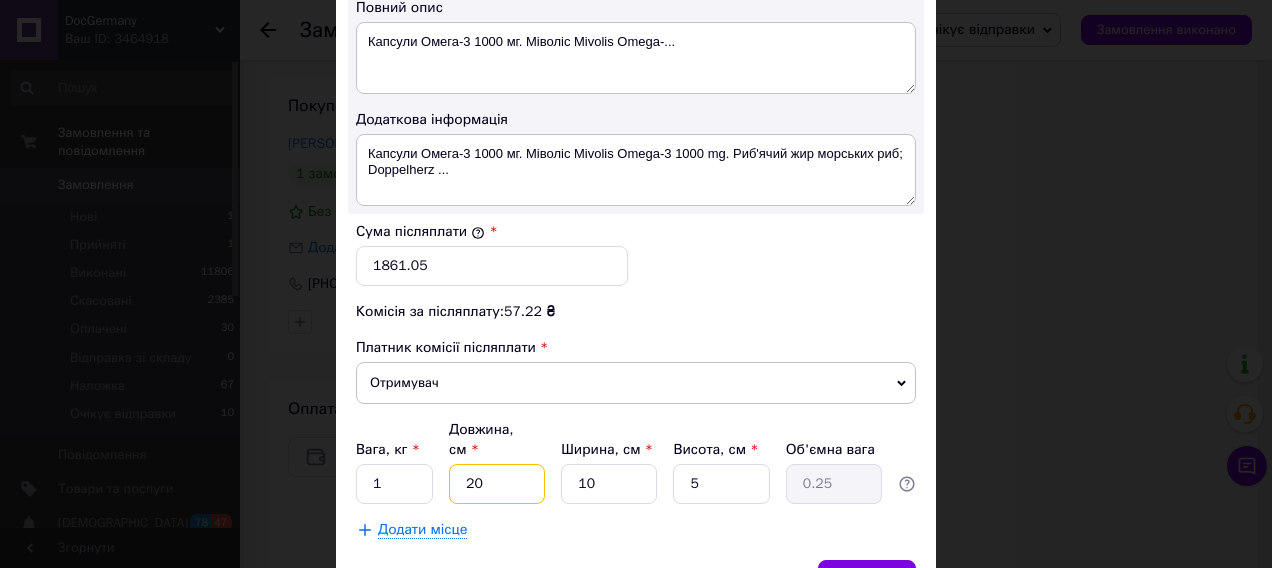 type on "20" 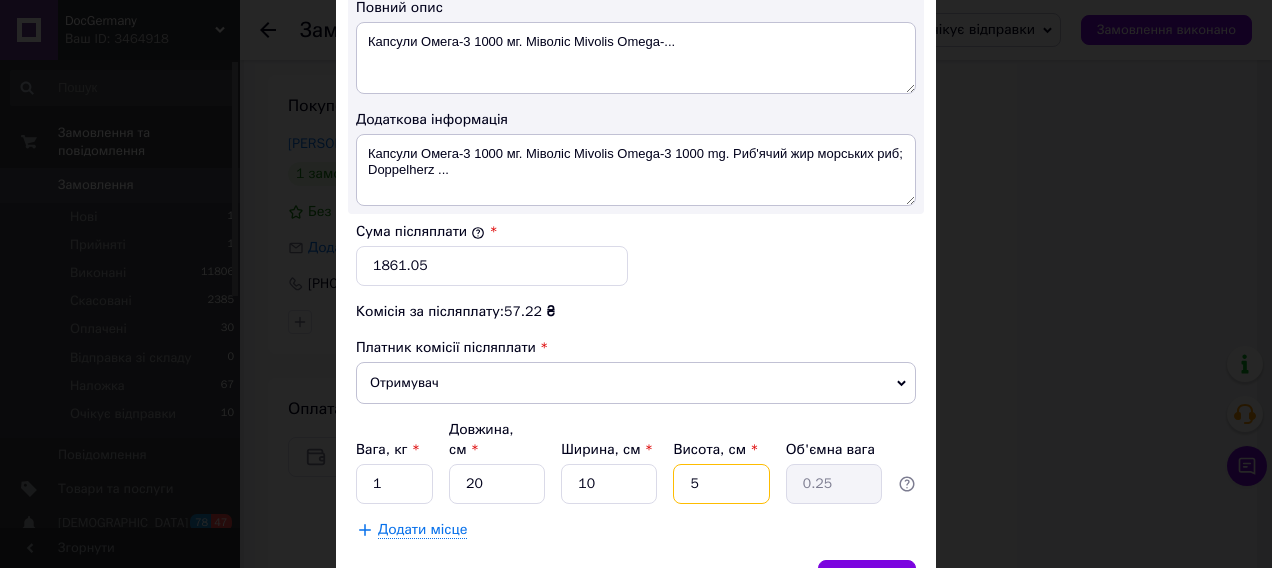 type on "2" 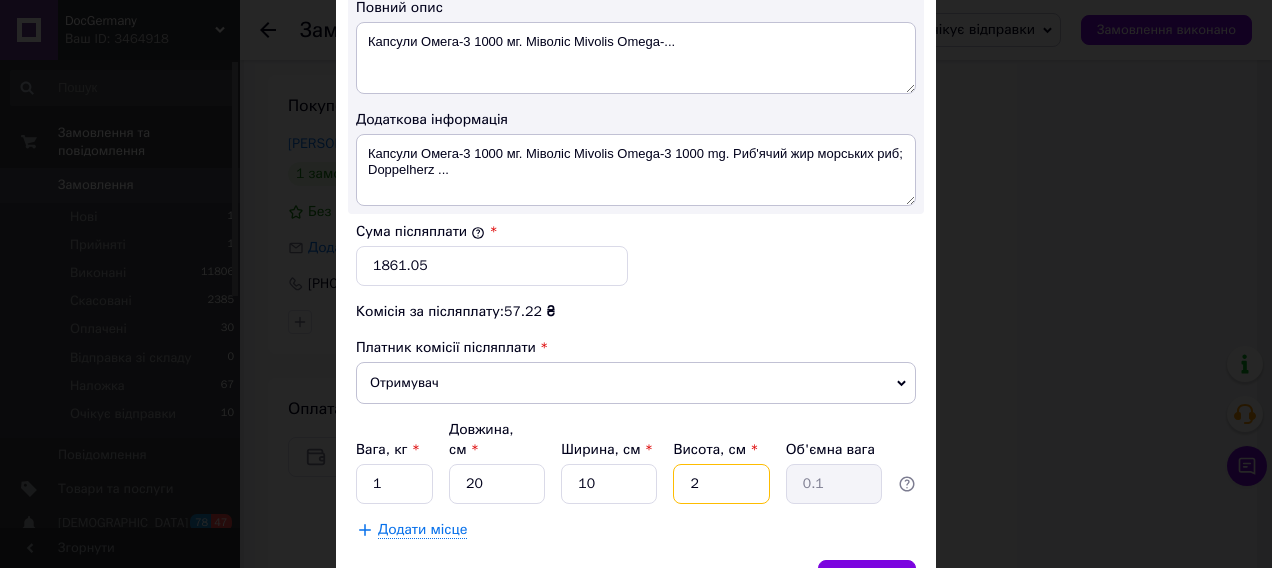type on "20" 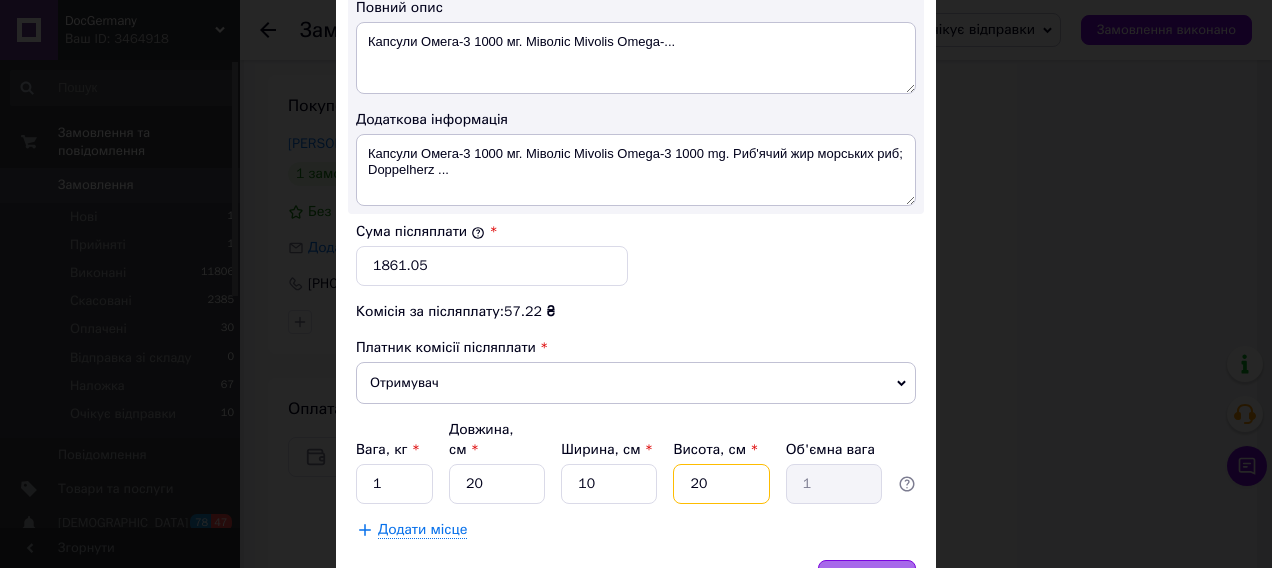 type on "20" 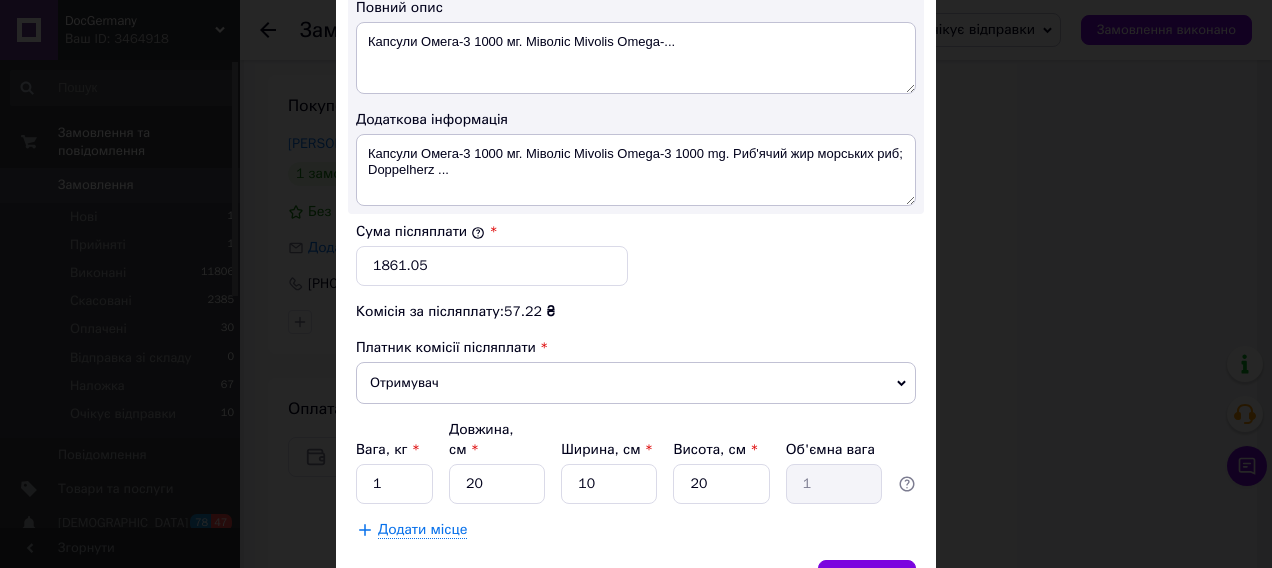 drag, startPoint x: 879, startPoint y: 536, endPoint x: 878, endPoint y: 520, distance: 16.03122 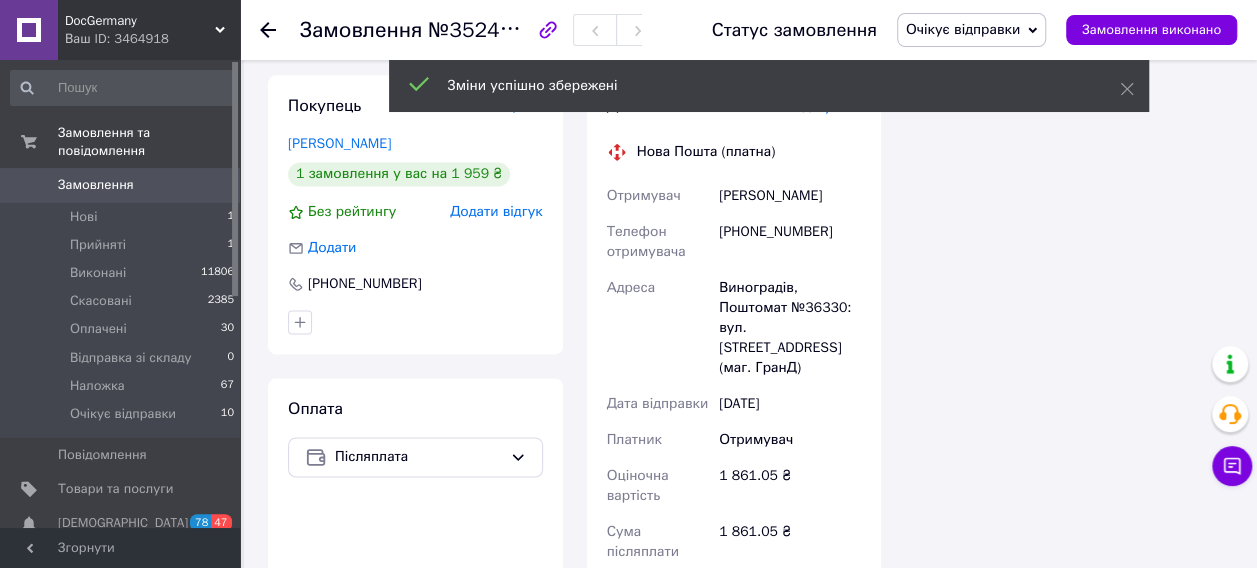 scroll, scrollTop: 1700, scrollLeft: 0, axis: vertical 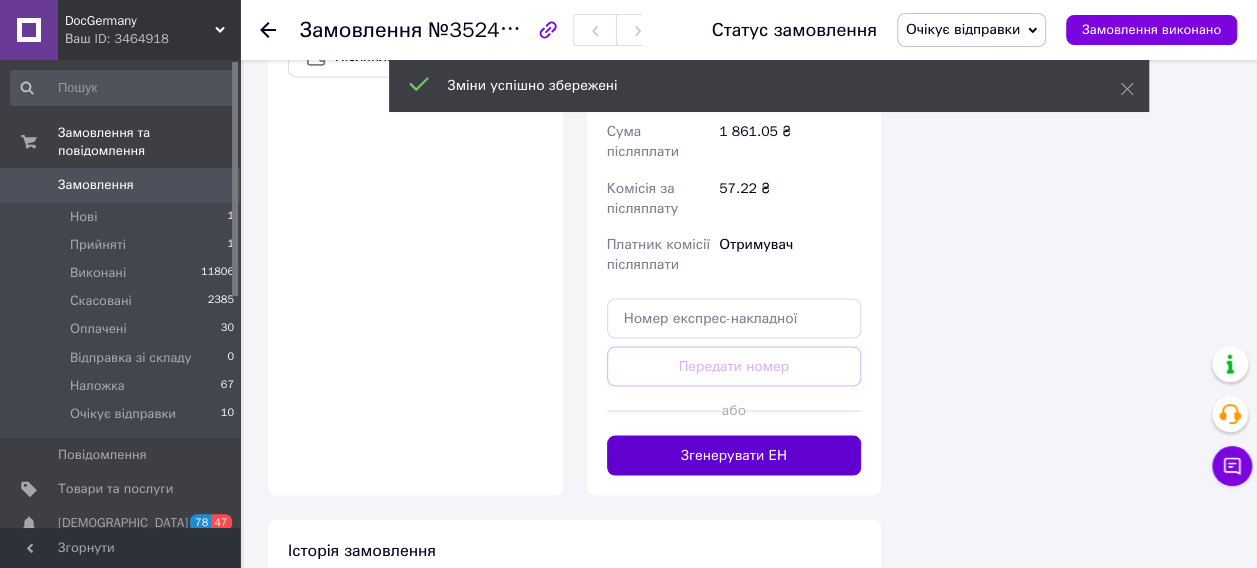 click on "Згенерувати ЕН" at bounding box center [734, 455] 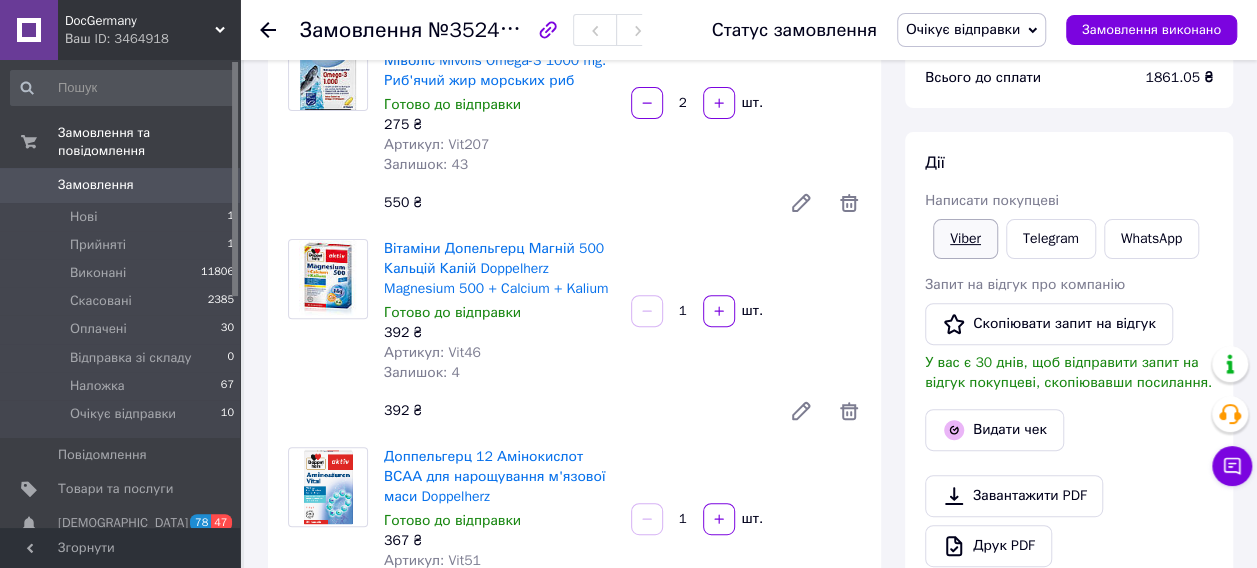 scroll, scrollTop: 200, scrollLeft: 0, axis: vertical 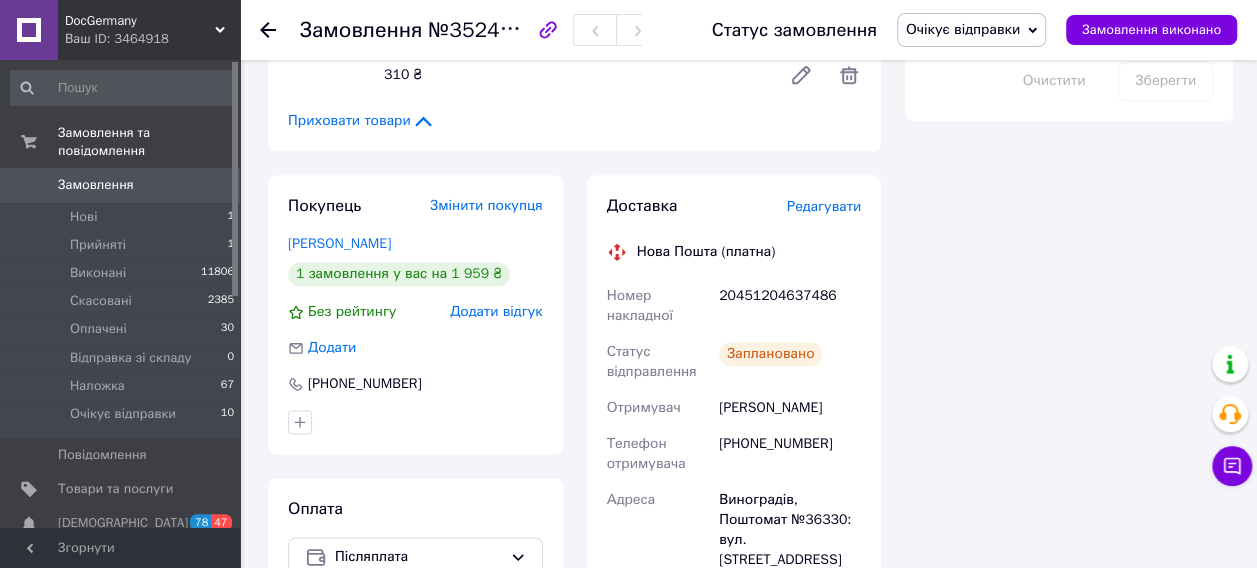 click on "20451204637486" at bounding box center [790, 306] 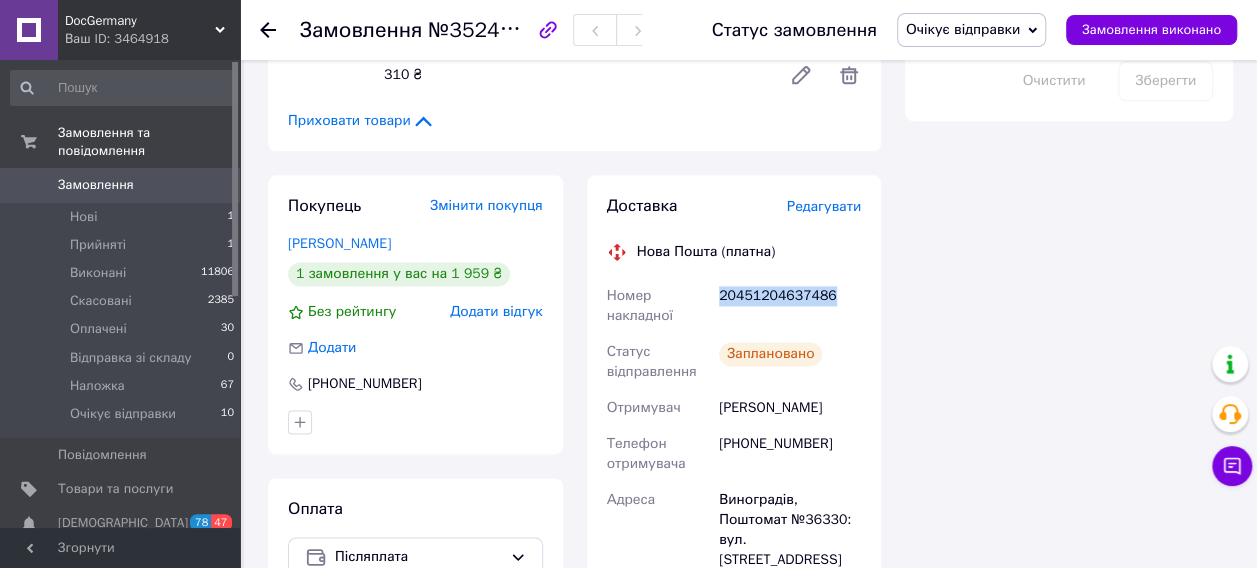 click on "20451204637486" at bounding box center [790, 306] 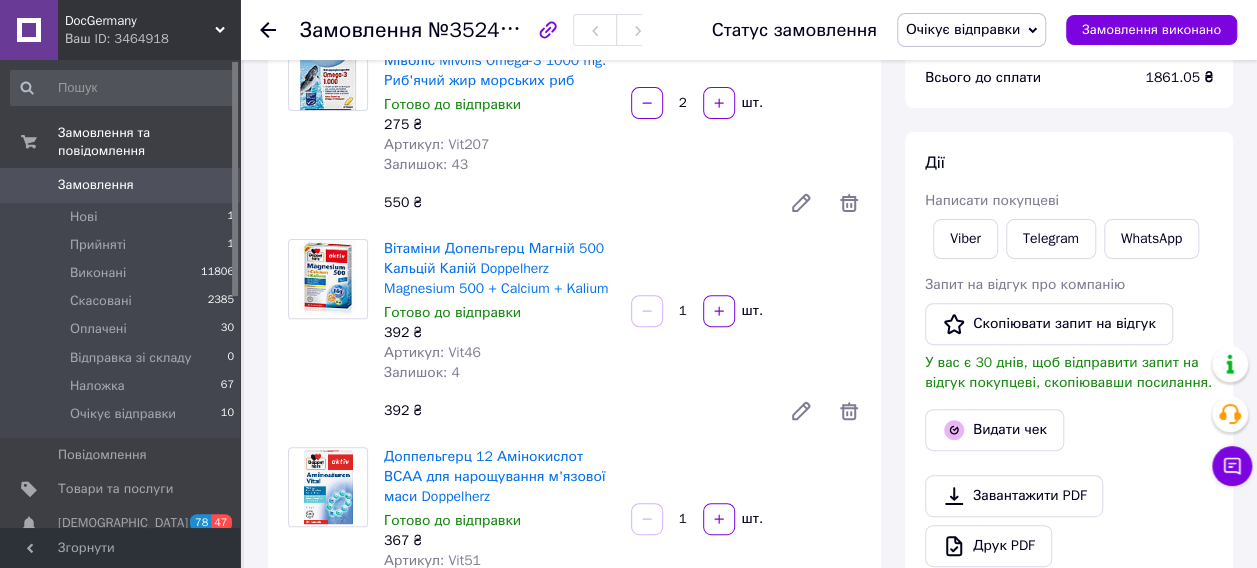 scroll, scrollTop: 0, scrollLeft: 0, axis: both 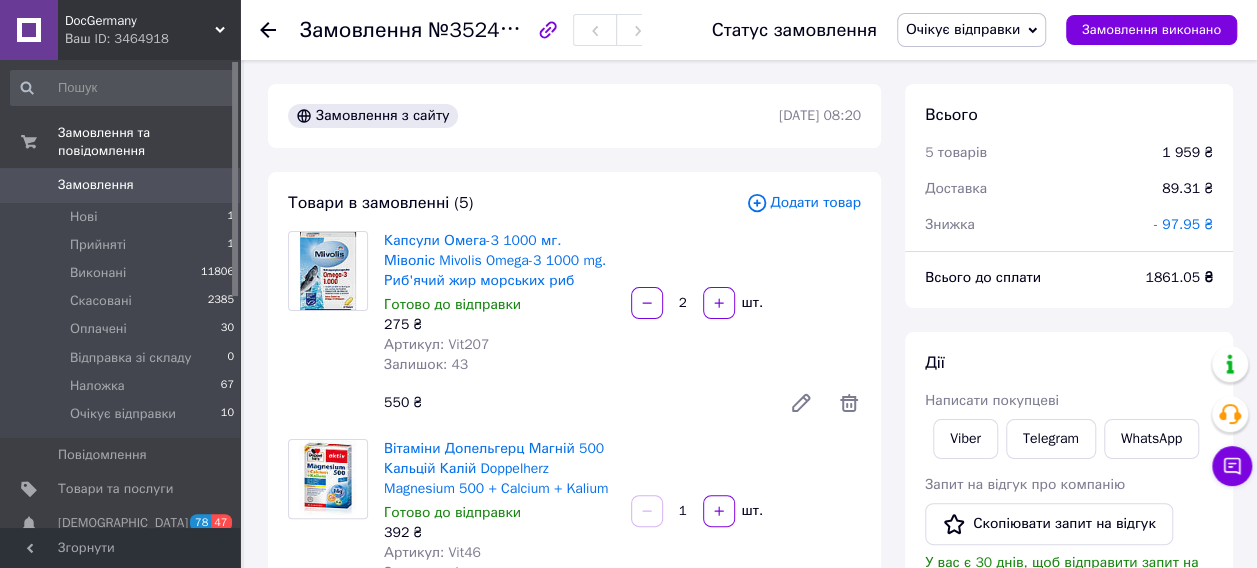 click on "Артикул: Vit207" at bounding box center (436, 344) 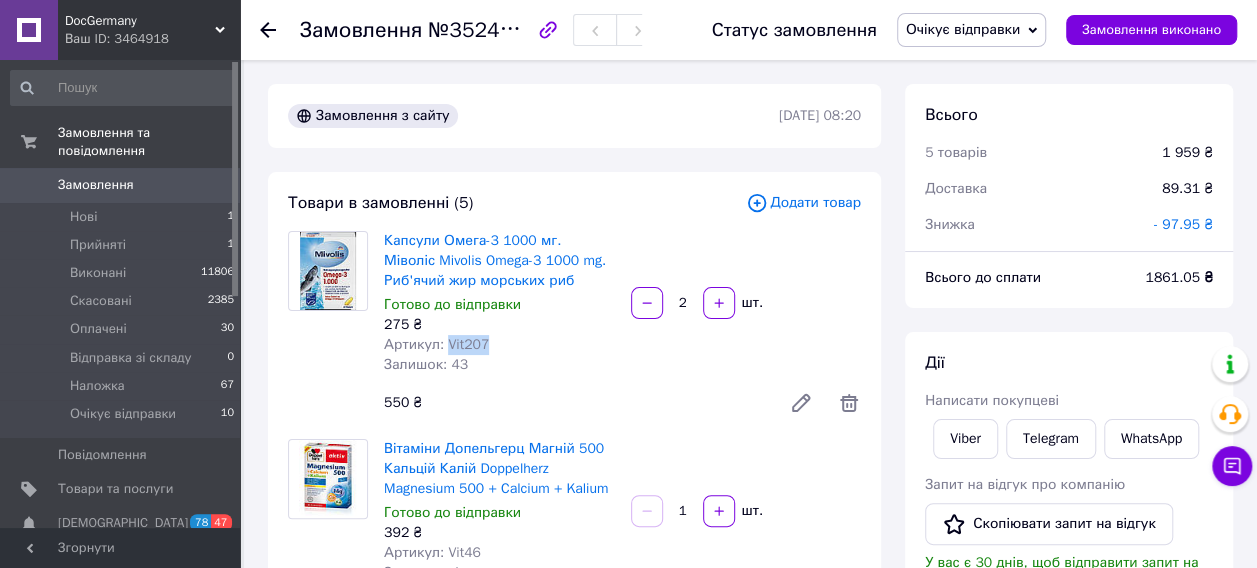 click on "Артикул: Vit207" at bounding box center [436, 344] 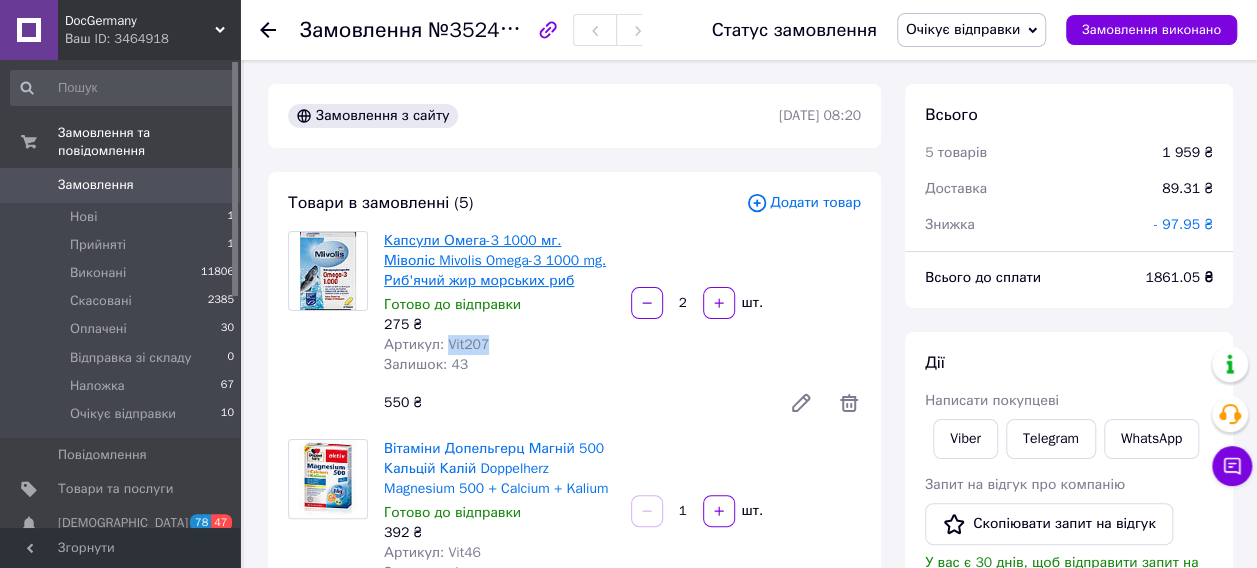 copy on "Vit207" 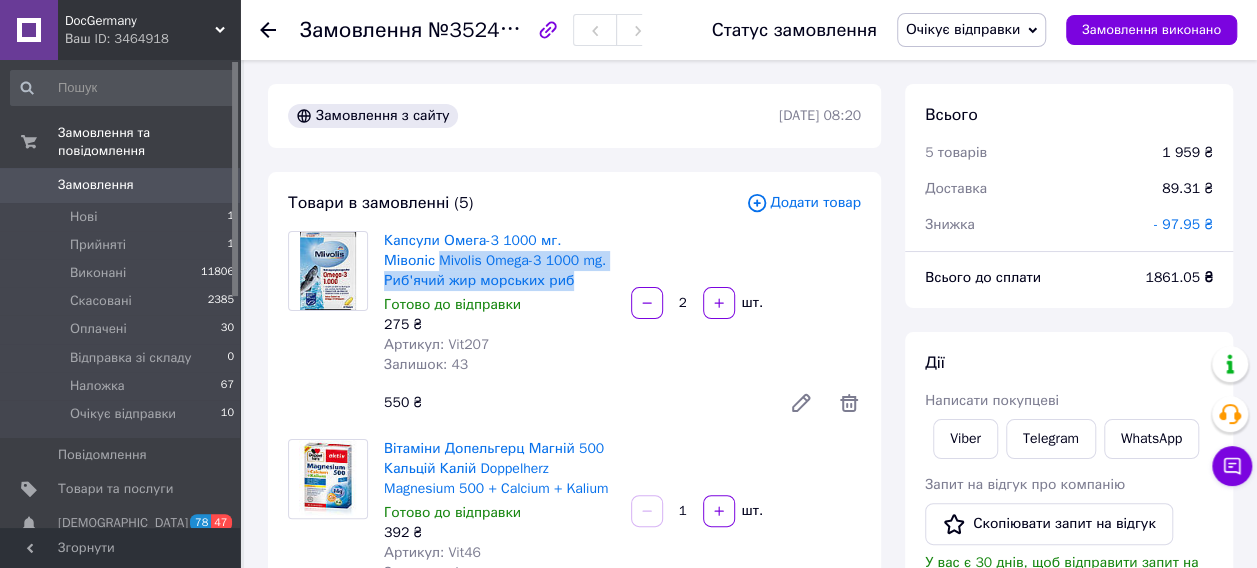 drag, startPoint x: 379, startPoint y: 258, endPoint x: 530, endPoint y: 282, distance: 152.89539 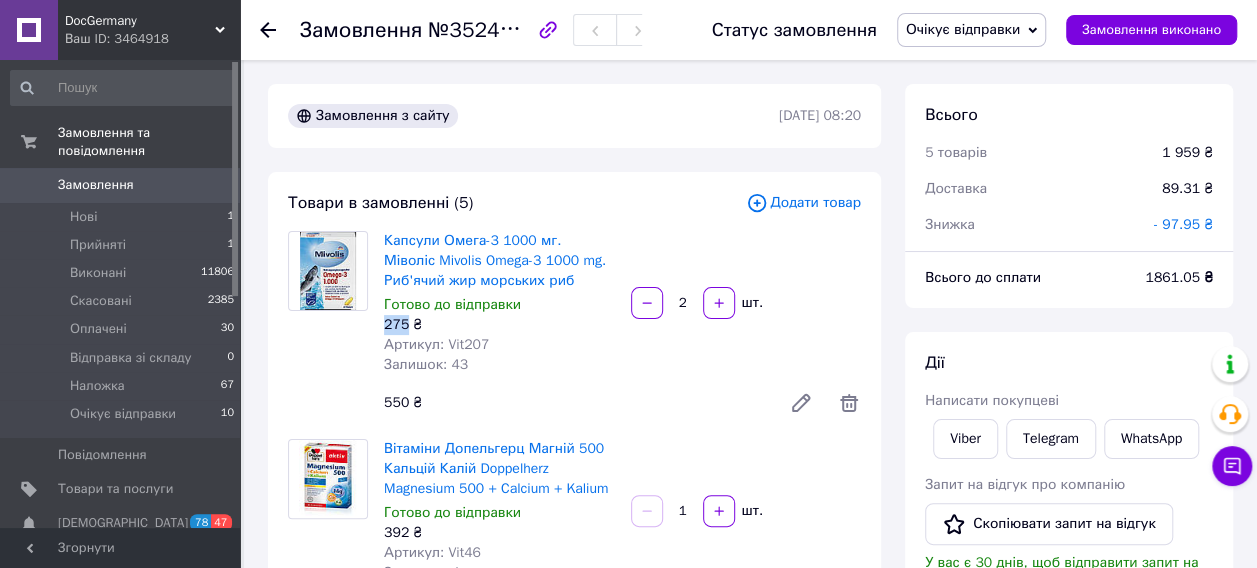 drag, startPoint x: 386, startPoint y: 324, endPoint x: 402, endPoint y: 324, distance: 16 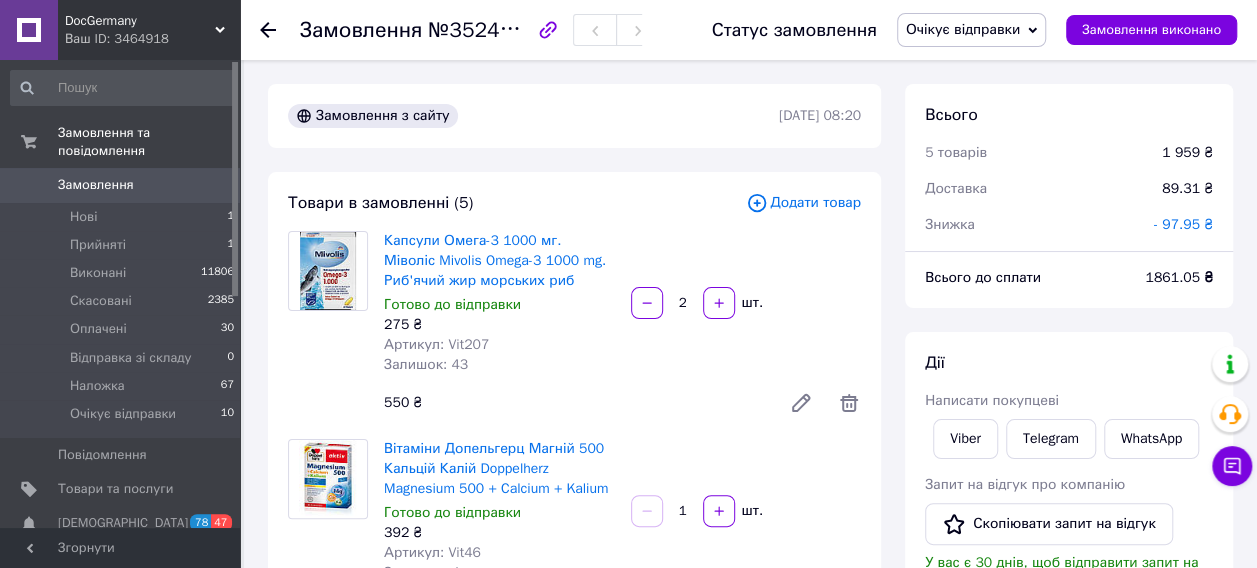 click on "Залишок: 43" at bounding box center (499, 365) 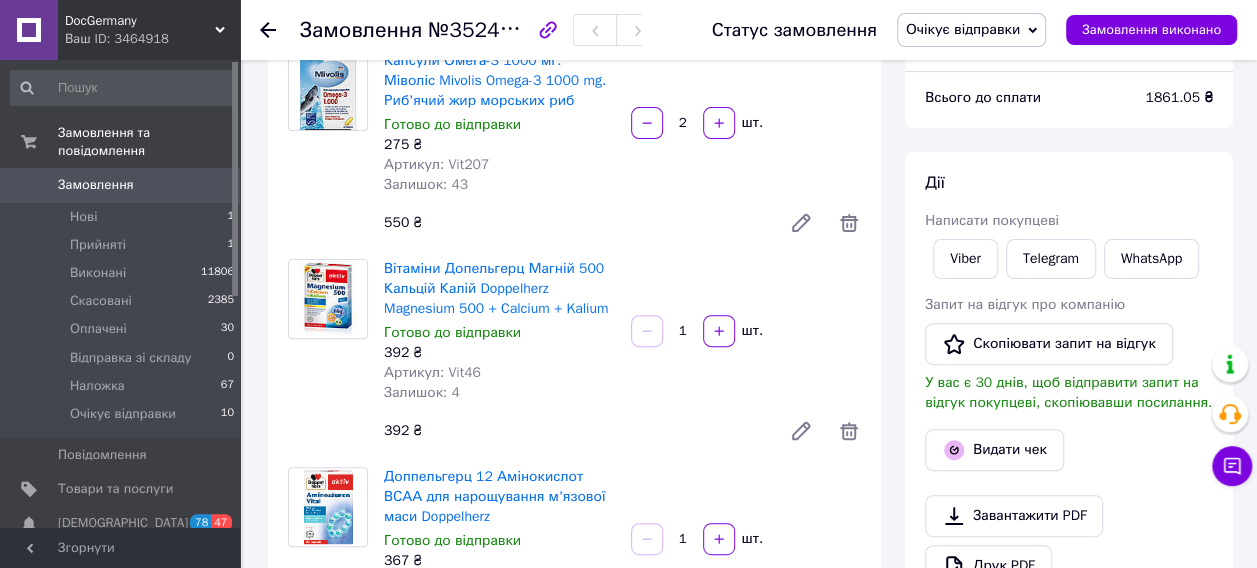 scroll, scrollTop: 200, scrollLeft: 0, axis: vertical 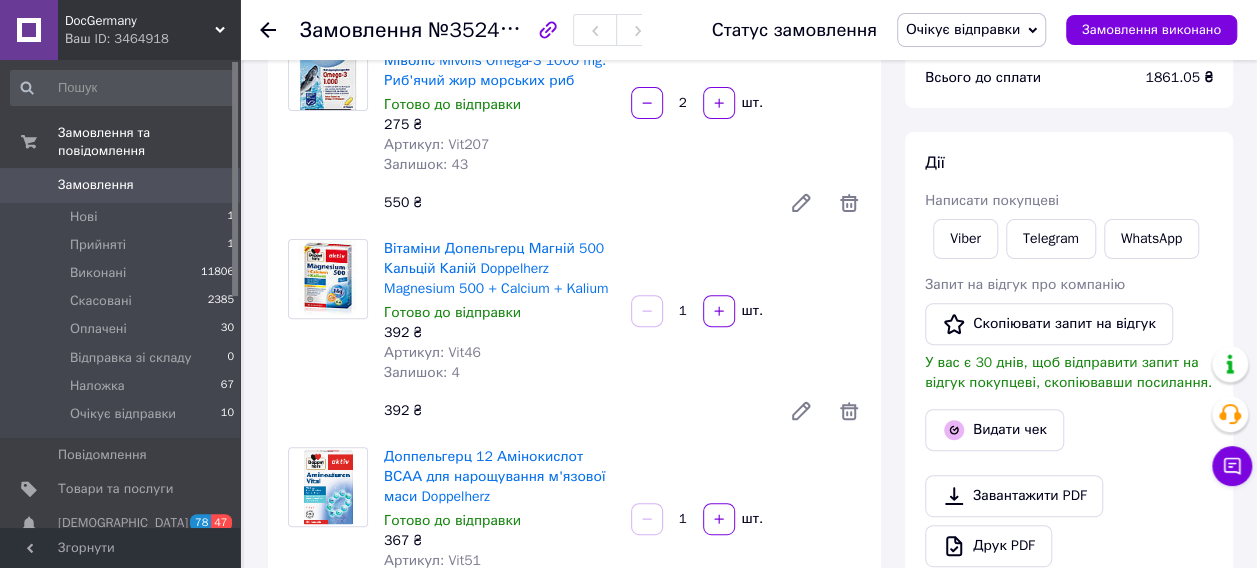click on "Артикул: Vit46" at bounding box center [432, 352] 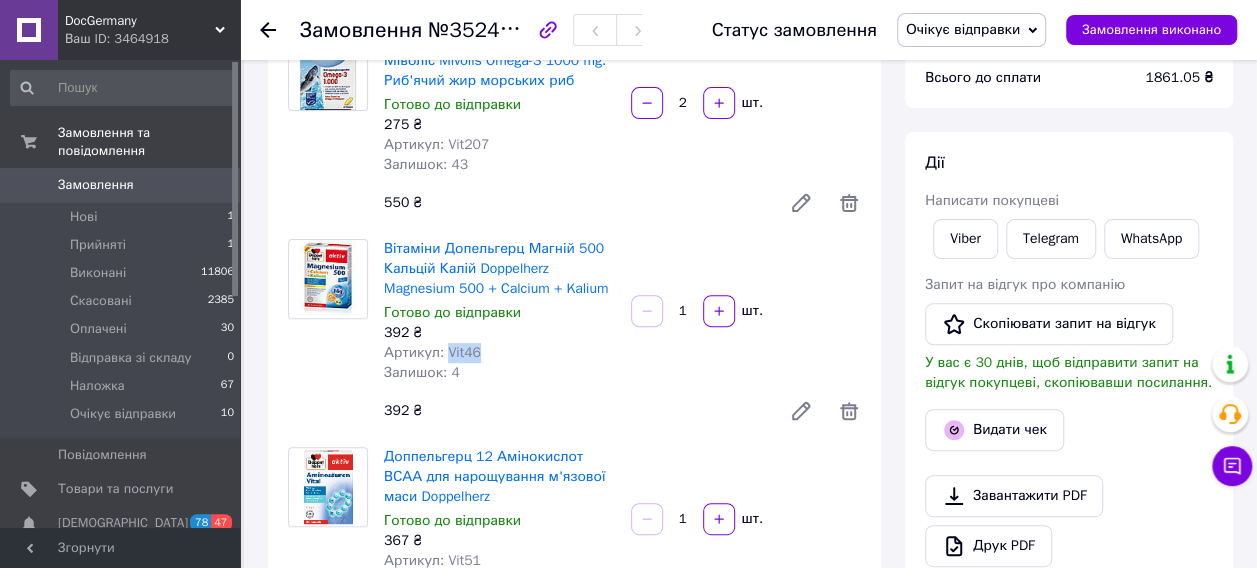 click on "Артикул: Vit46" at bounding box center (432, 352) 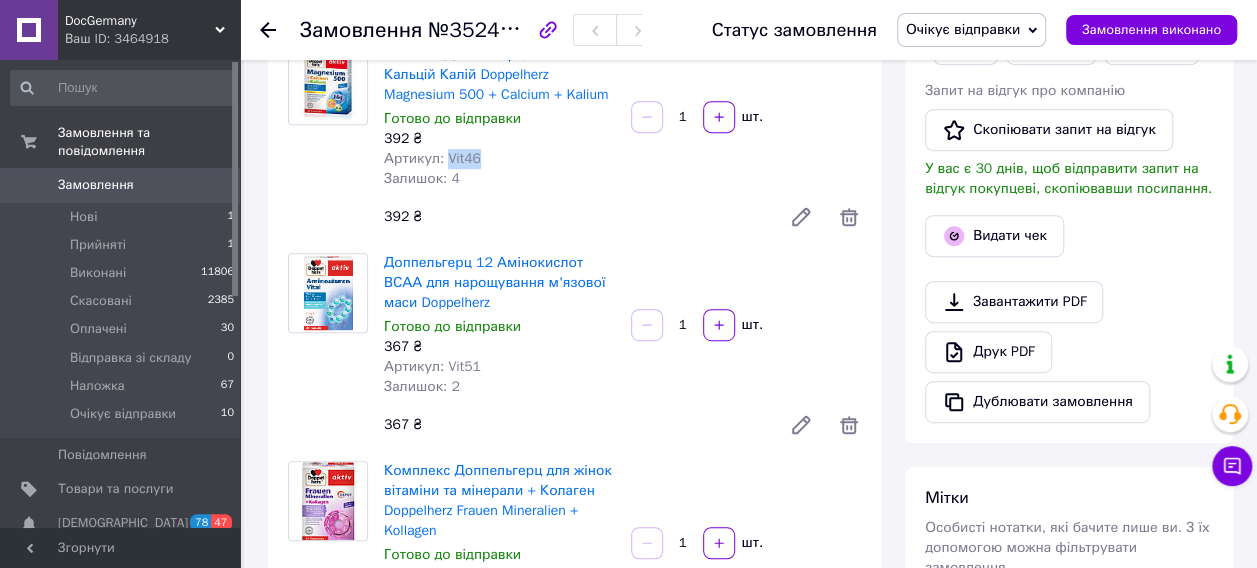 scroll, scrollTop: 400, scrollLeft: 0, axis: vertical 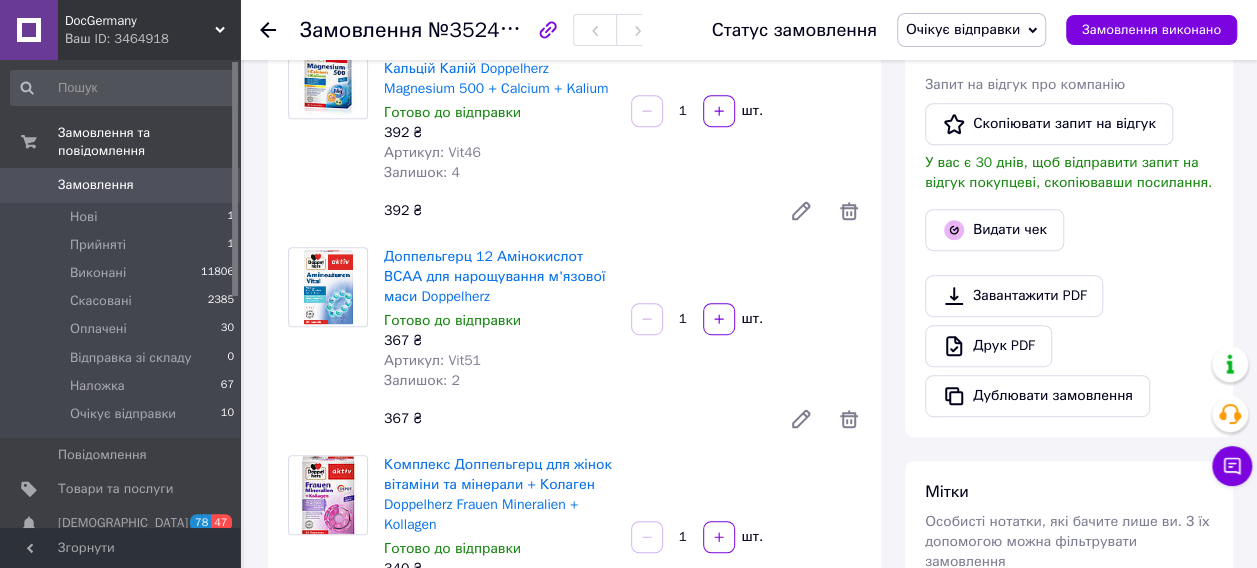 click on "Артикул: Vit51" at bounding box center [432, 360] 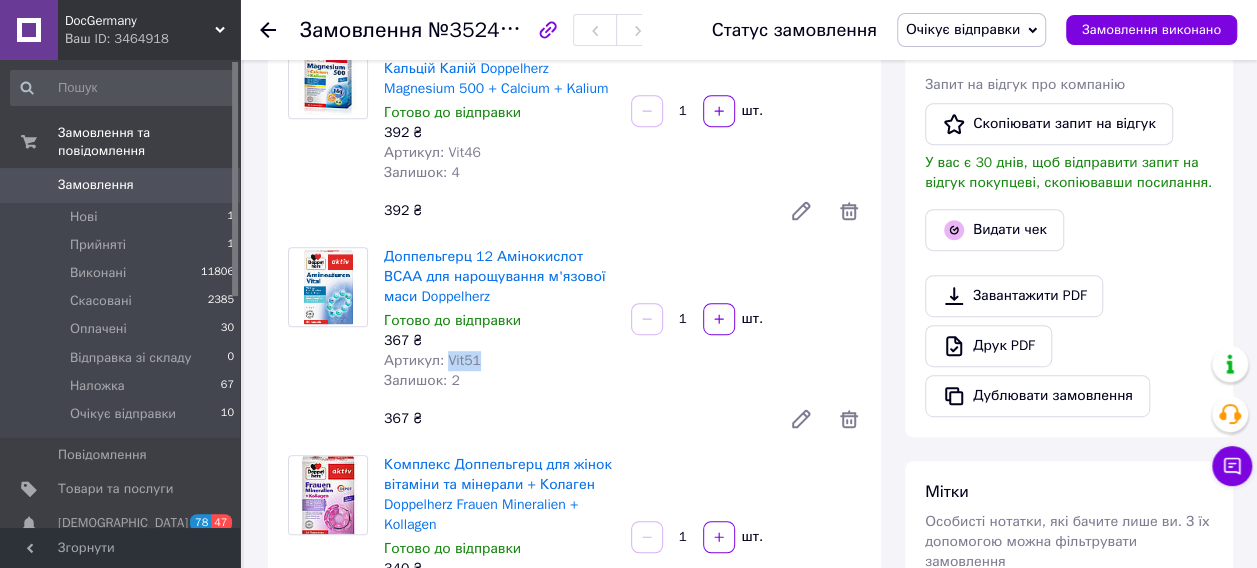 click on "Артикул: Vit51" at bounding box center (432, 360) 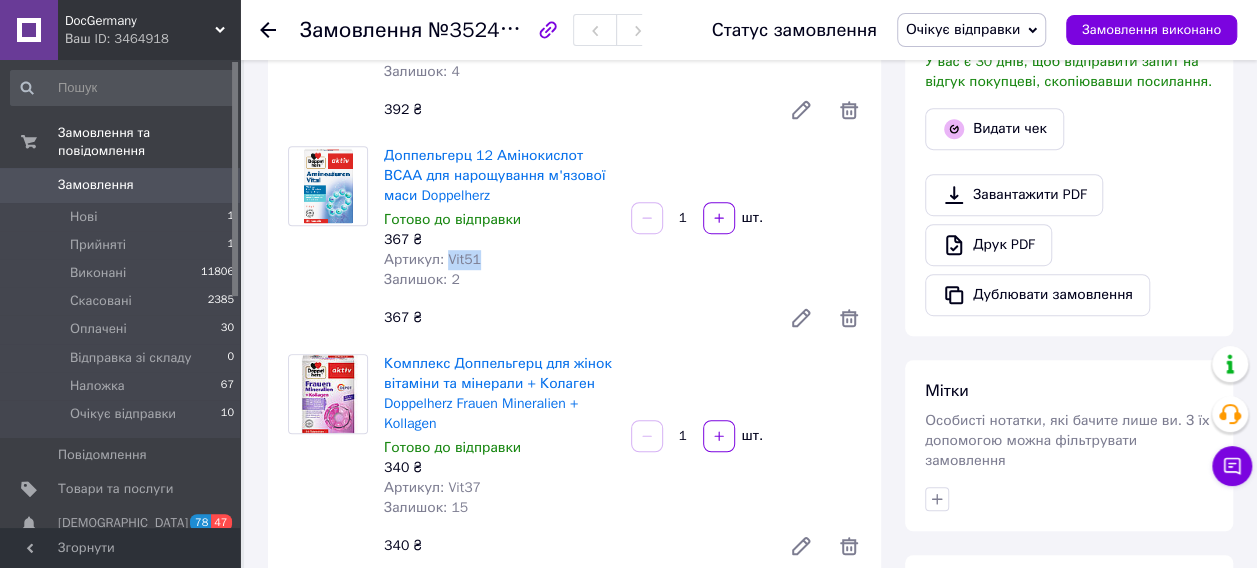 scroll, scrollTop: 600, scrollLeft: 0, axis: vertical 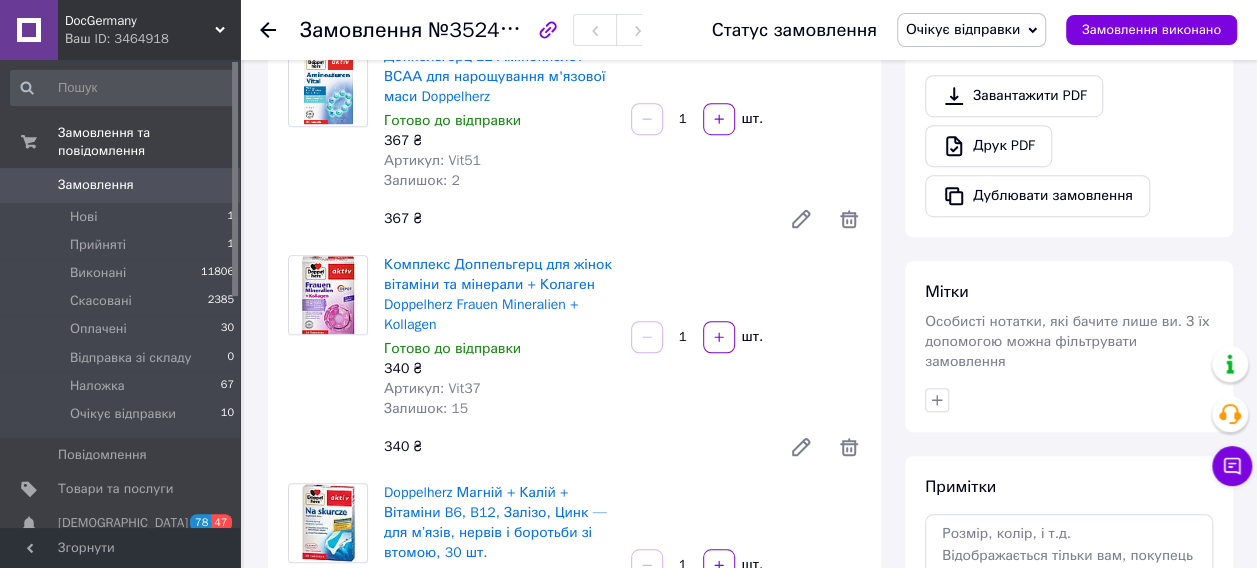click on "Артикул: Vit37" at bounding box center [432, 388] 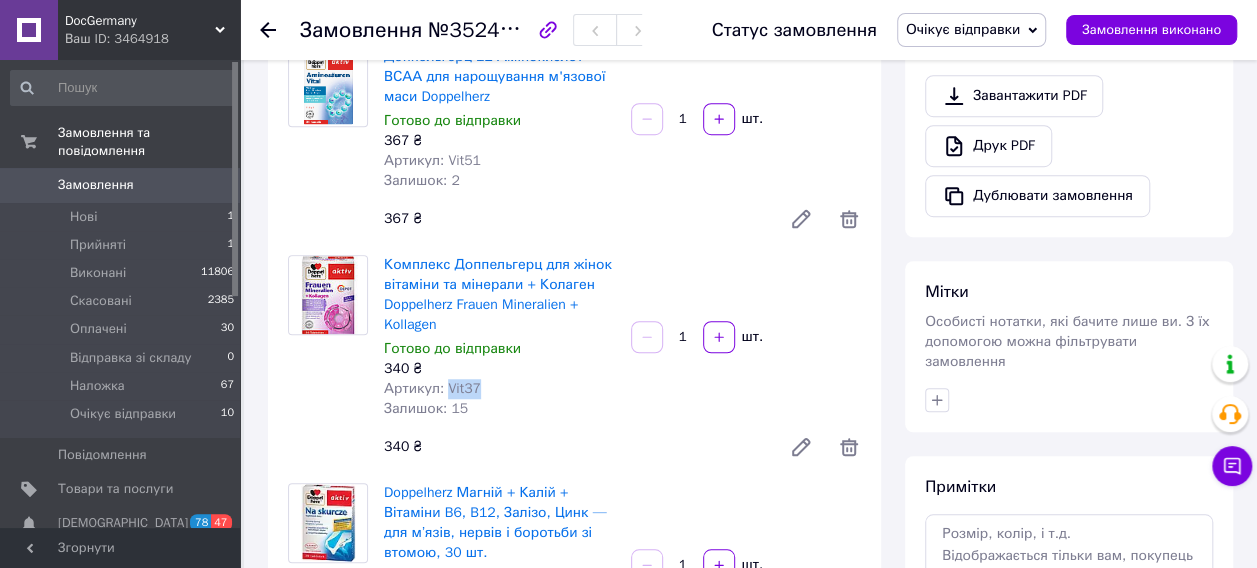 click on "Артикул: Vit37" at bounding box center (432, 388) 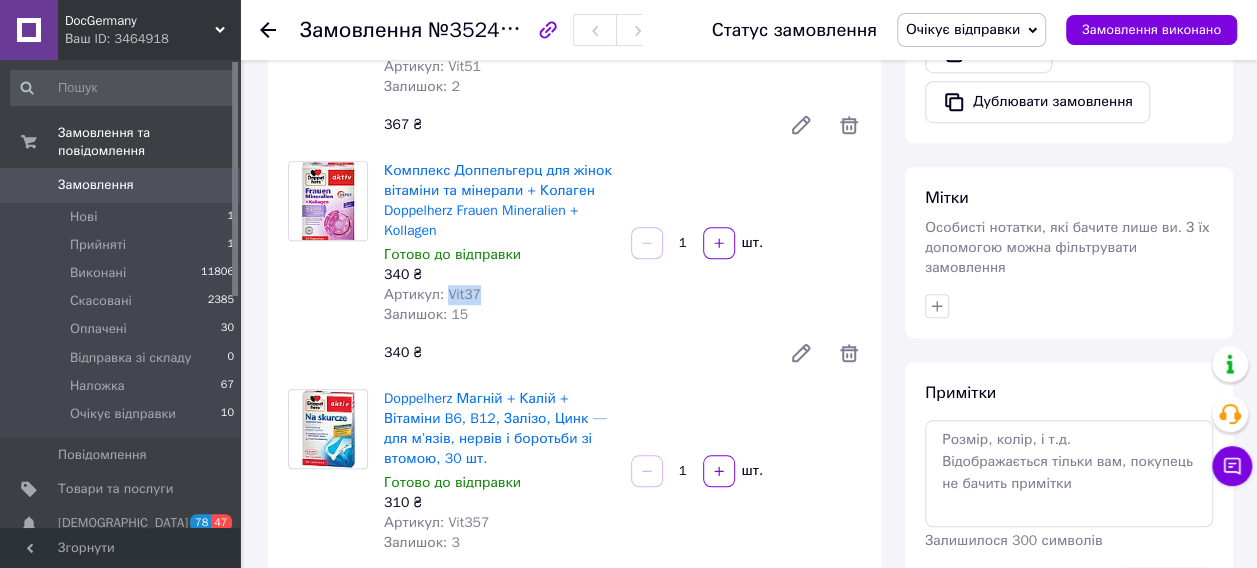 scroll, scrollTop: 800, scrollLeft: 0, axis: vertical 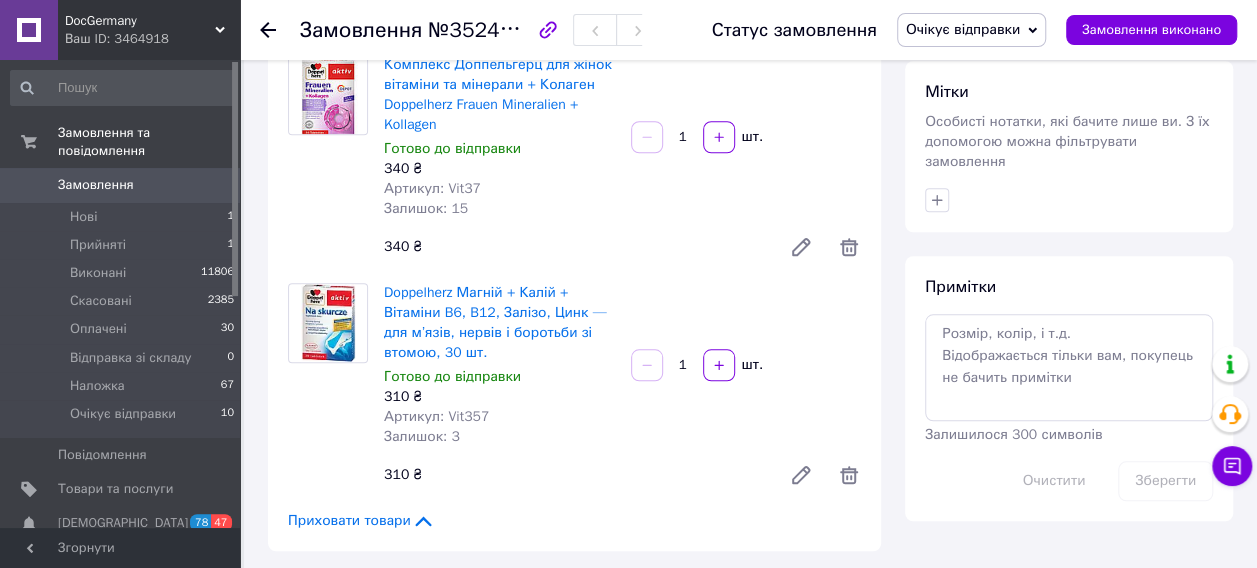 click on "Артикул: Vit357" at bounding box center (436, 416) 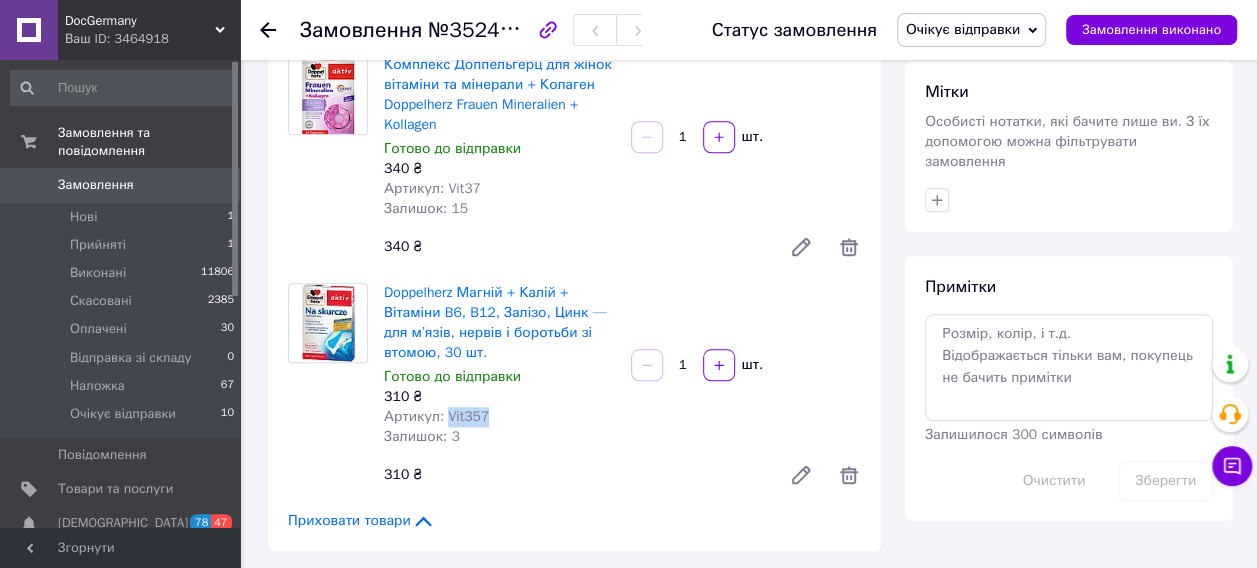 click on "Артикул: Vit357" at bounding box center [436, 416] 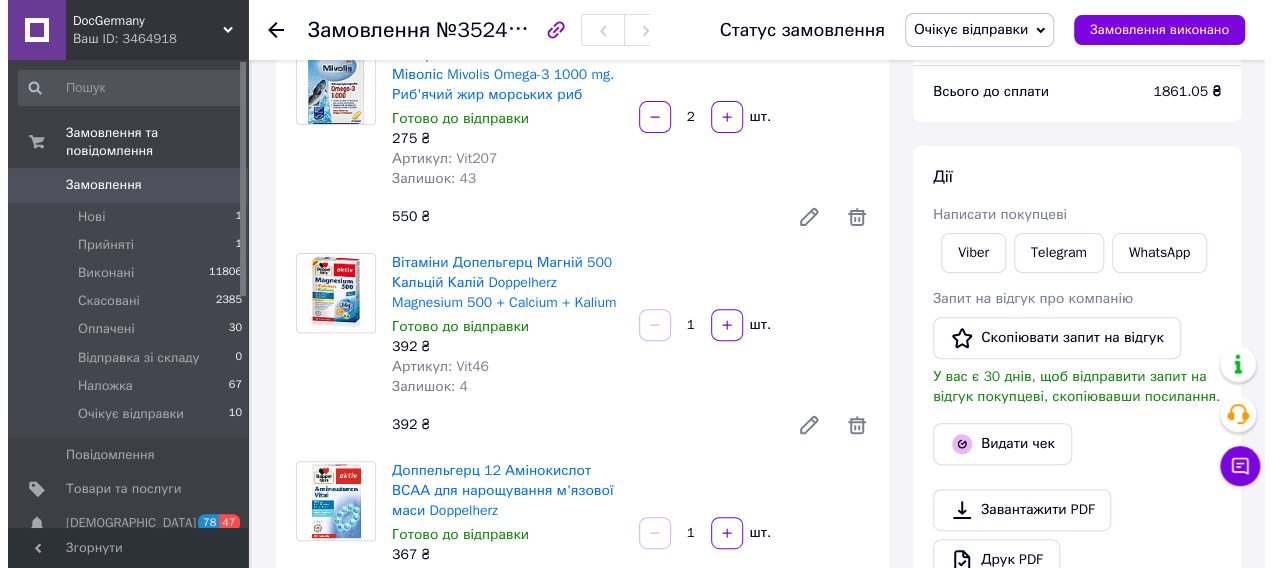 scroll, scrollTop: 400, scrollLeft: 0, axis: vertical 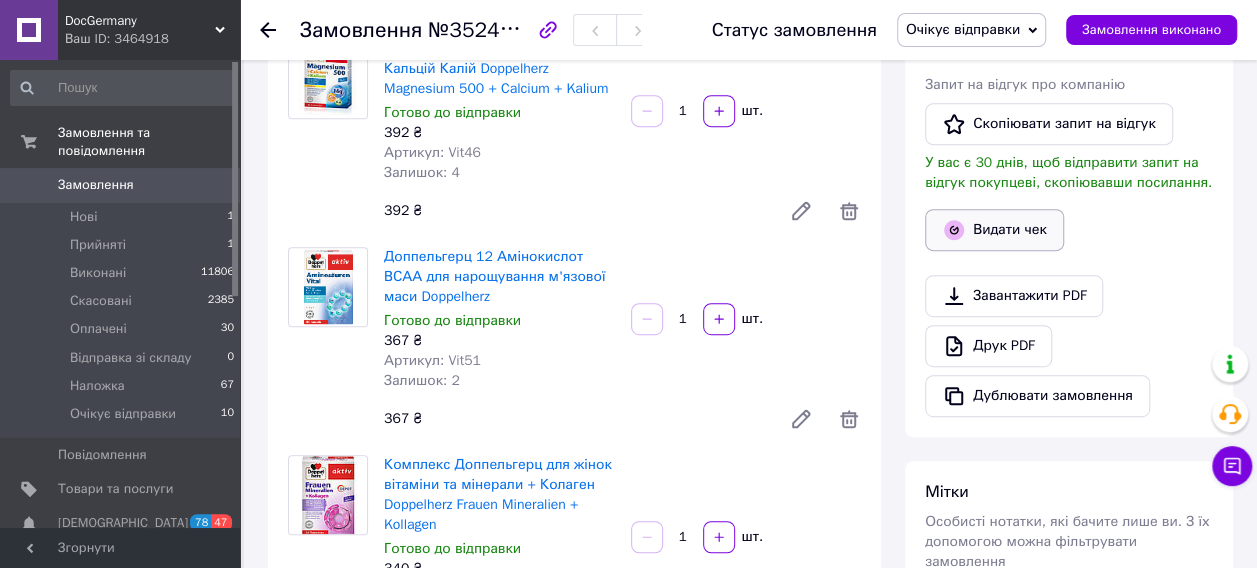 click on "Видати чек" at bounding box center (994, 230) 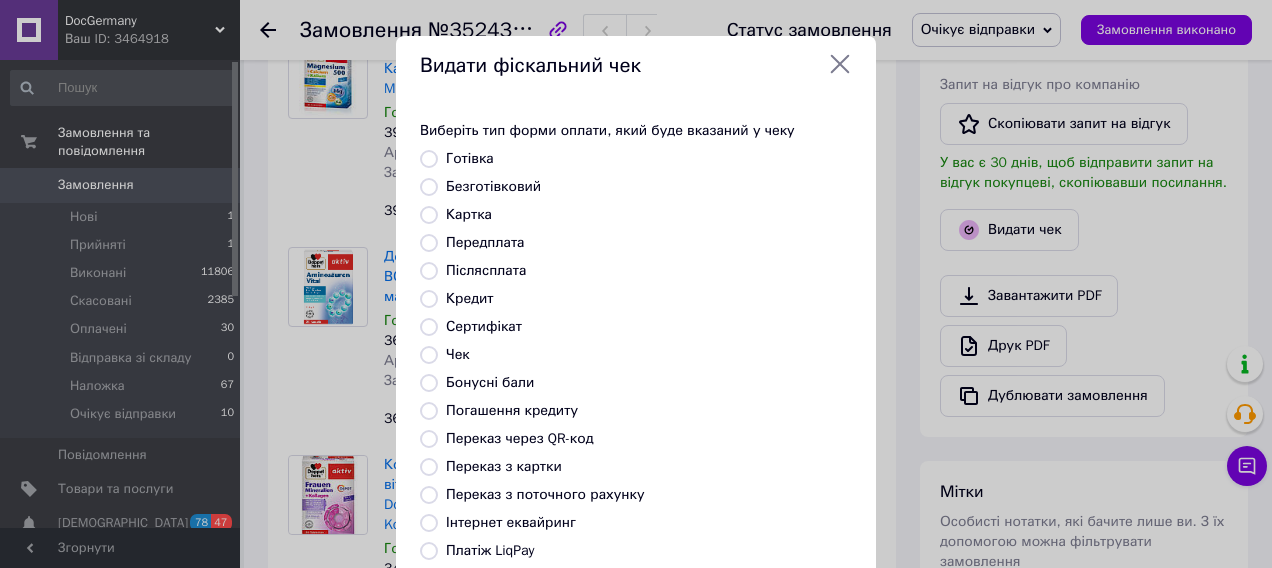 scroll, scrollTop: 290, scrollLeft: 0, axis: vertical 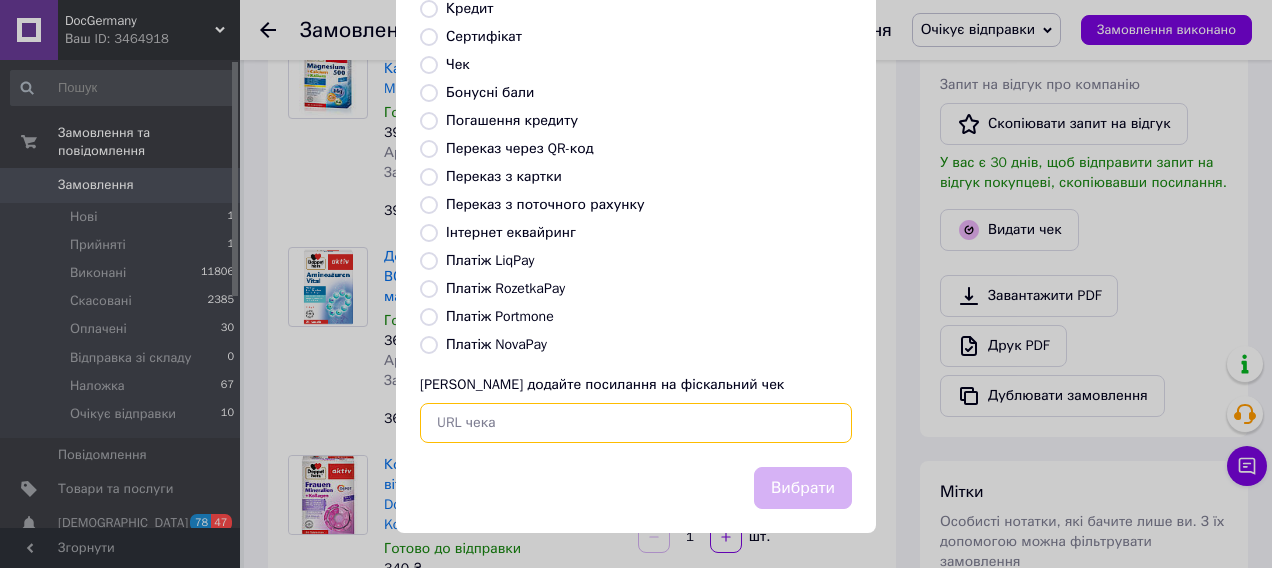 click at bounding box center [636, 423] 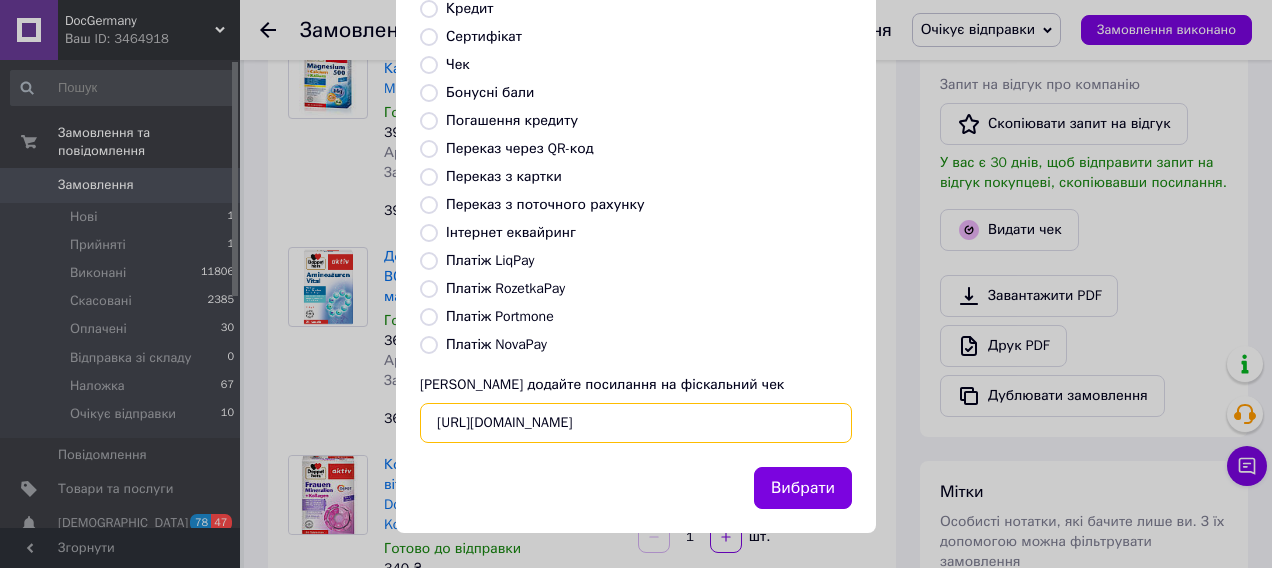 scroll, scrollTop: 0, scrollLeft: 16, axis: horizontal 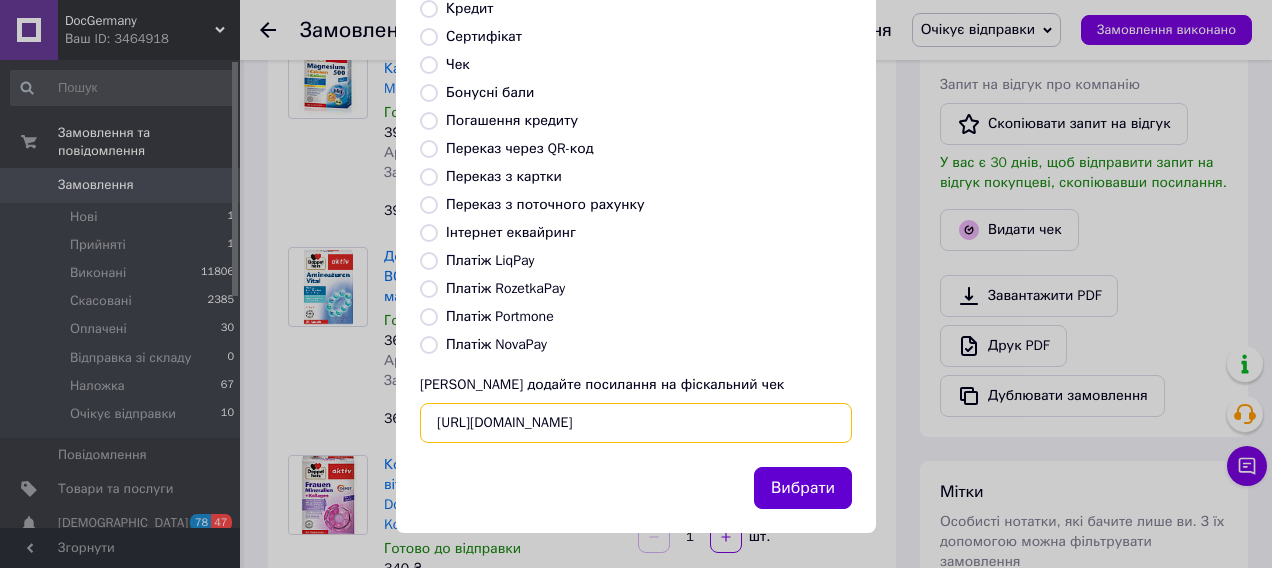 type on "[URL][DOMAIN_NAME]" 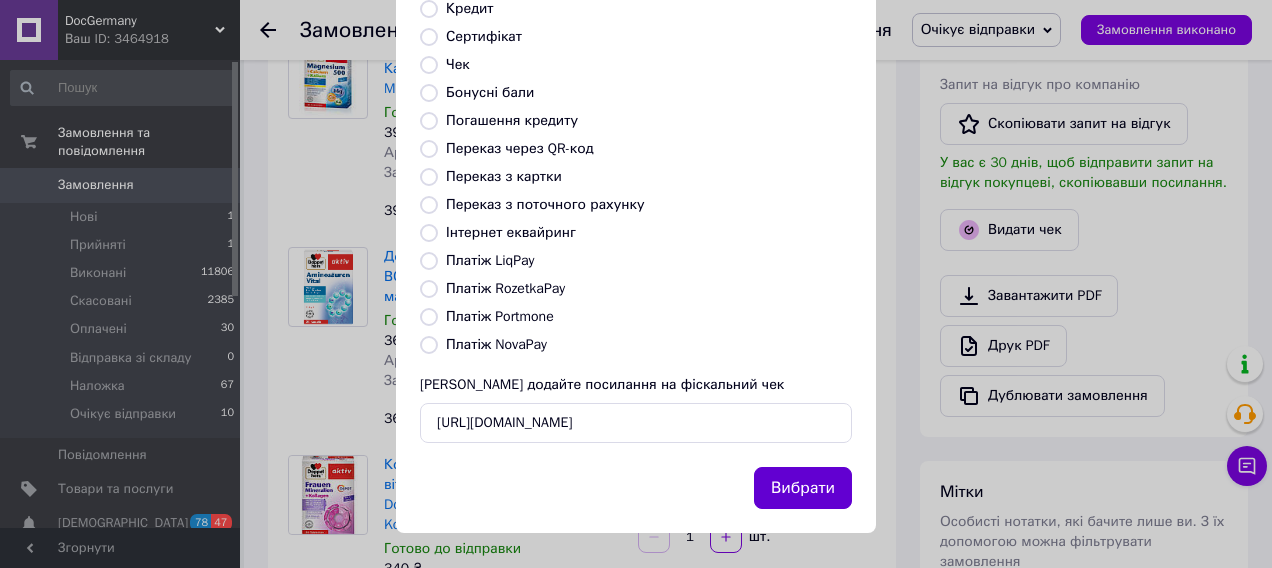 click on "Вибрати" at bounding box center (803, 488) 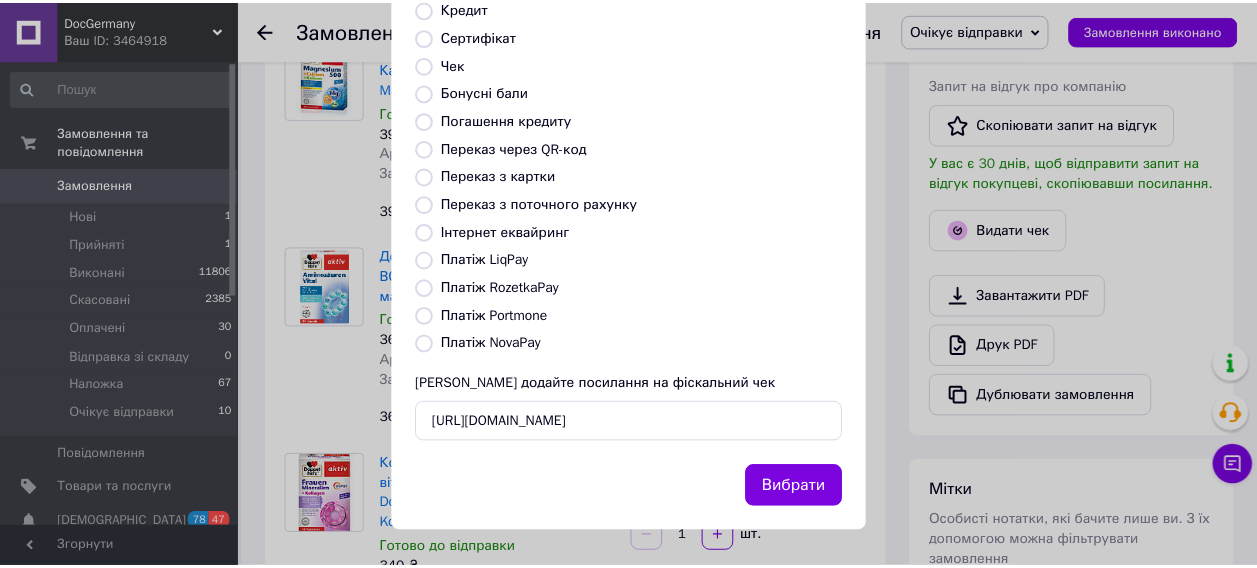 scroll, scrollTop: 0, scrollLeft: 0, axis: both 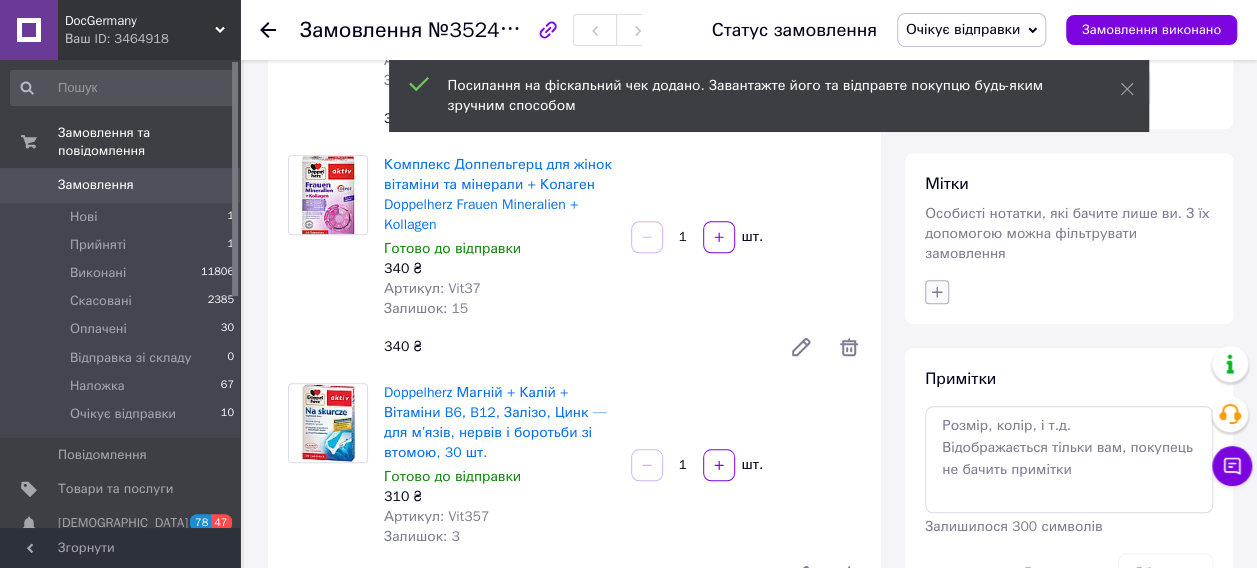 click 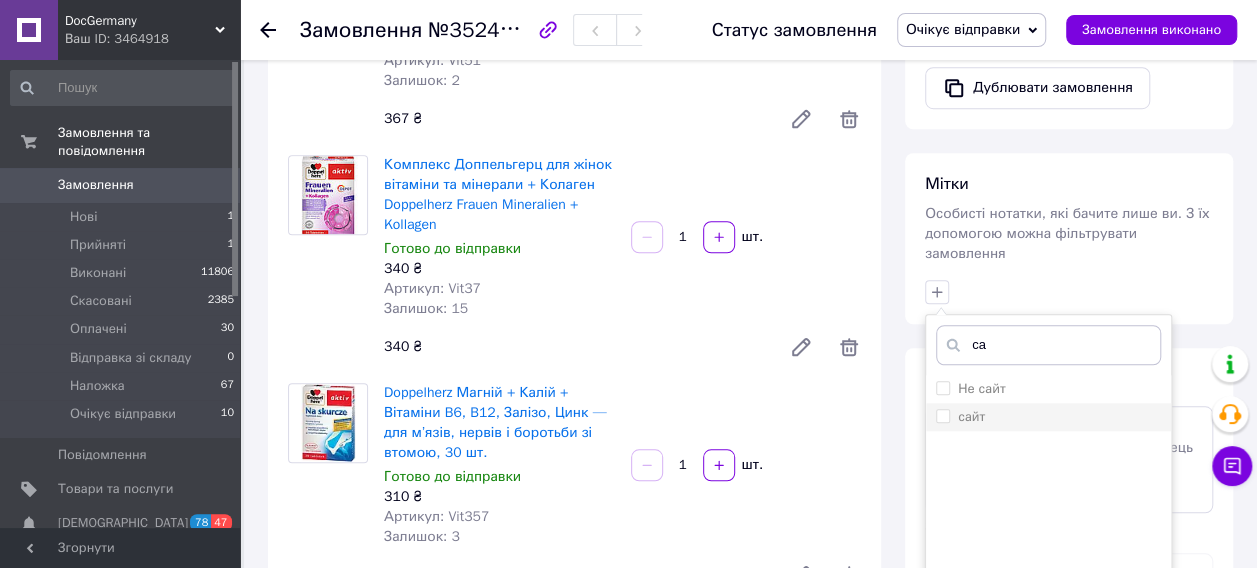 type on "са" 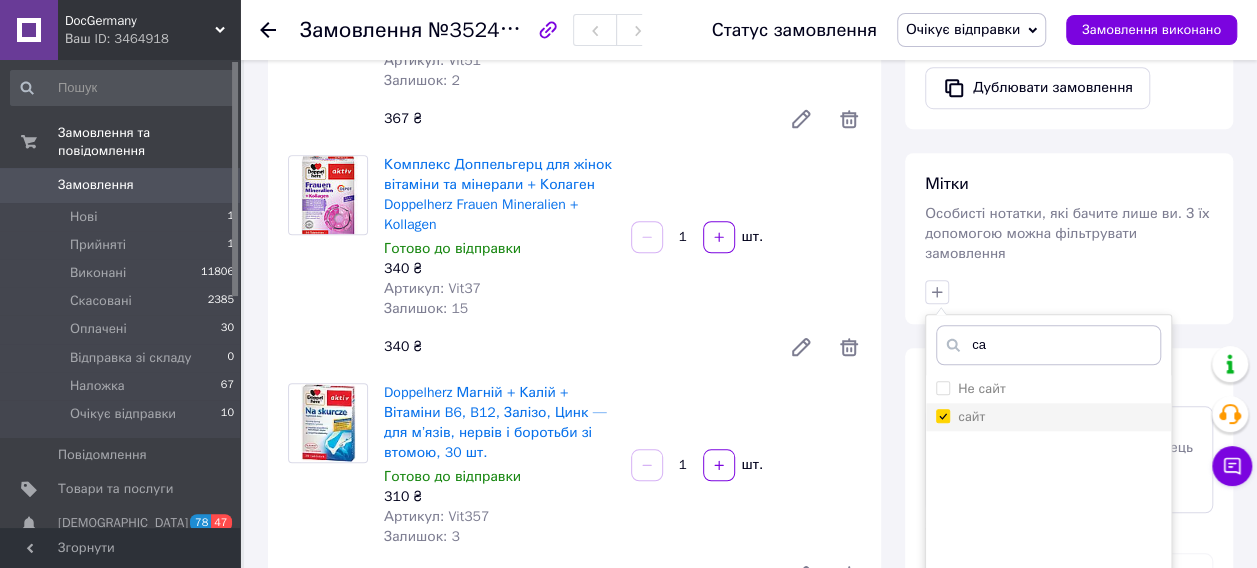 checkbox on "true" 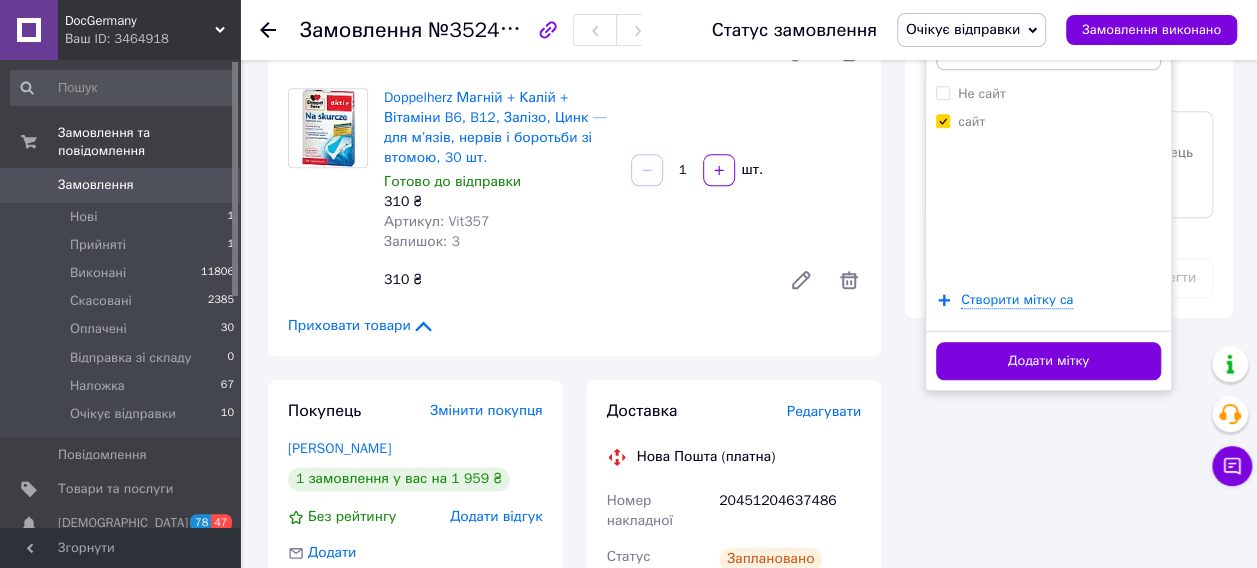 scroll, scrollTop: 1000, scrollLeft: 0, axis: vertical 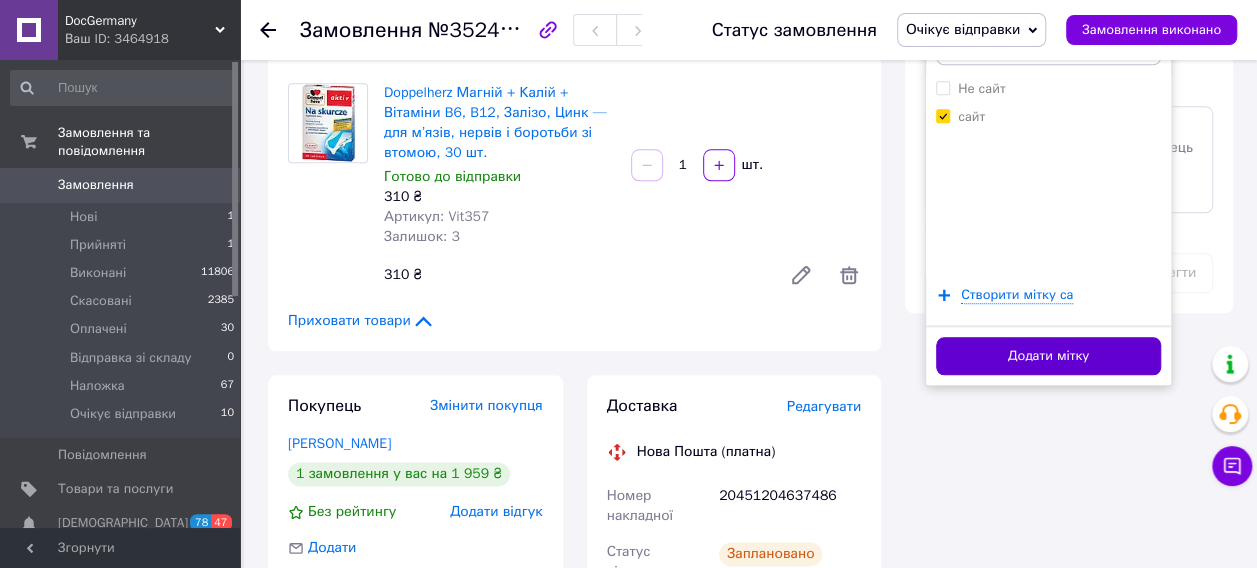 click on "Додати мітку" at bounding box center [1048, 356] 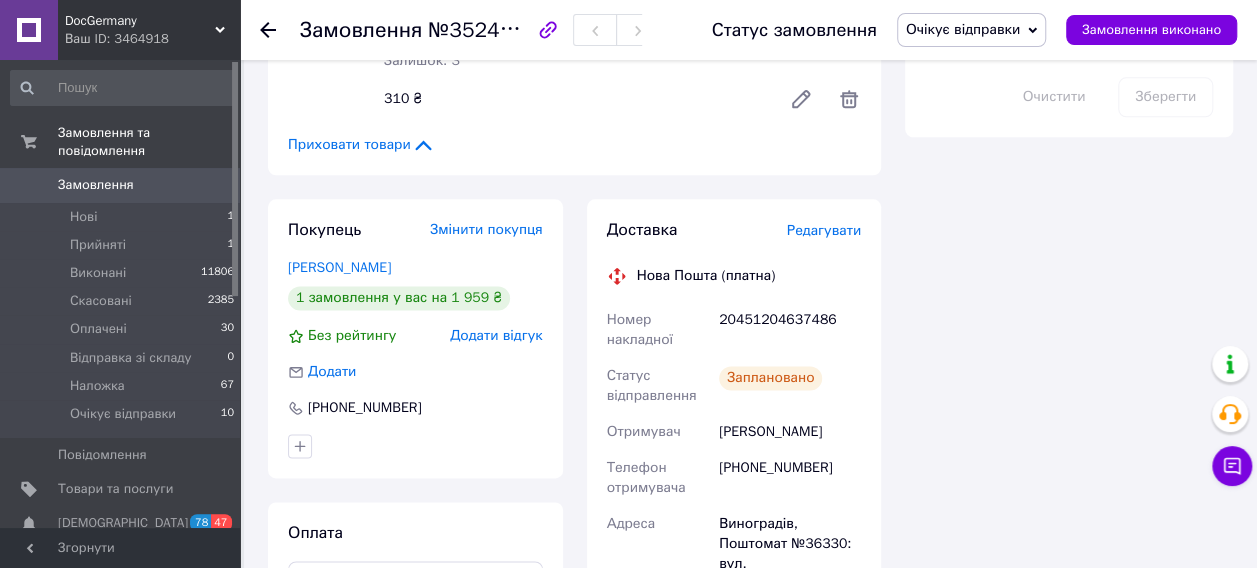 scroll, scrollTop: 1500, scrollLeft: 0, axis: vertical 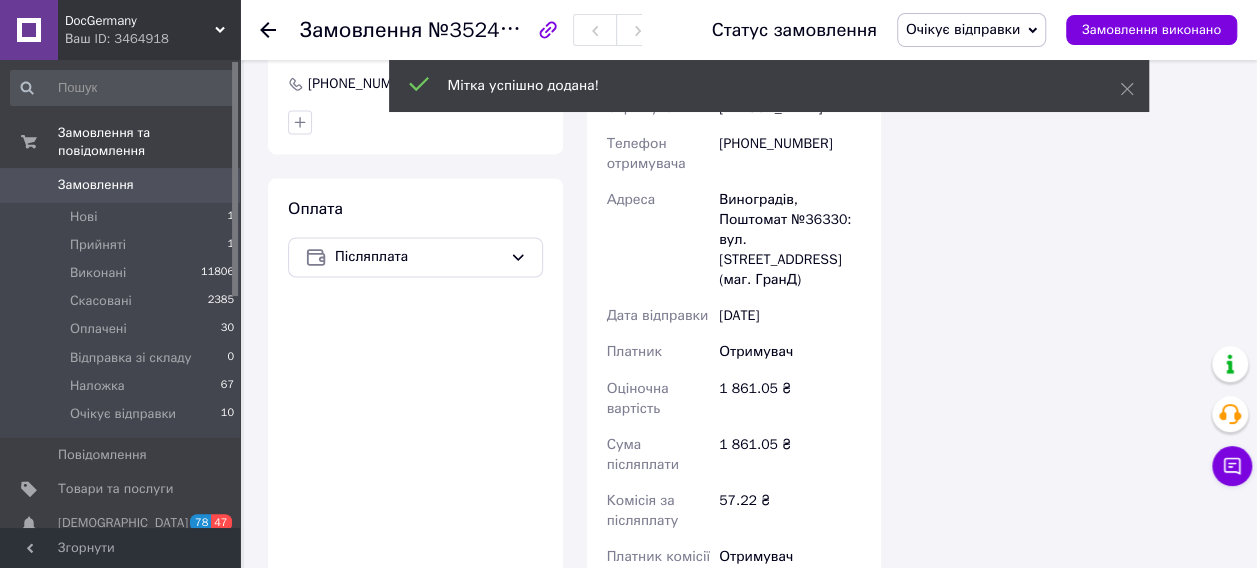 click 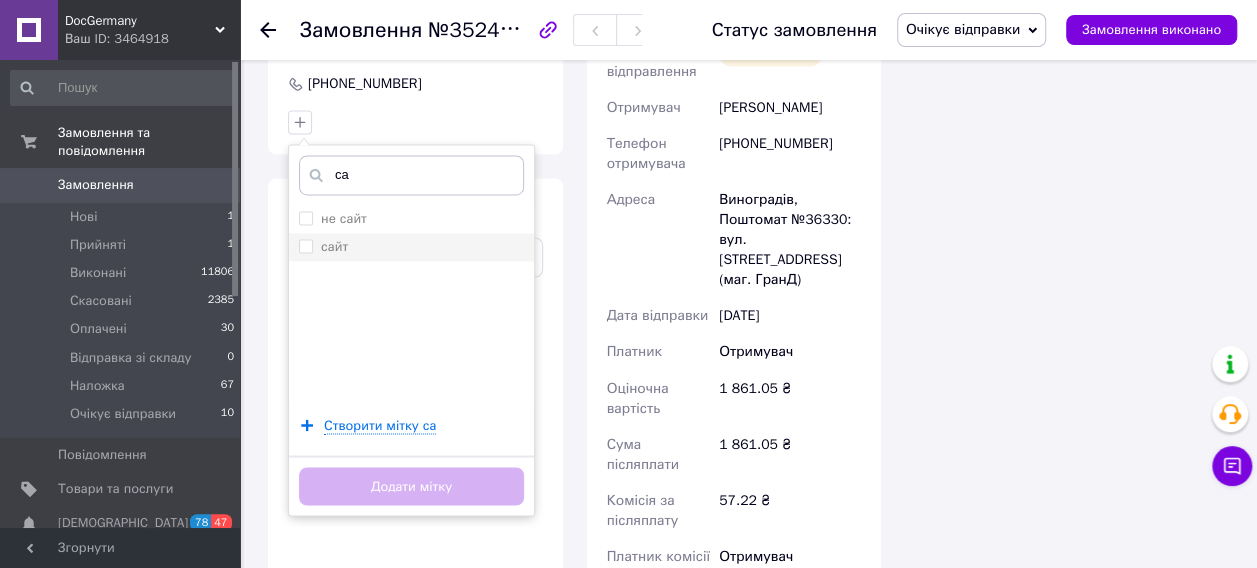 type on "са" 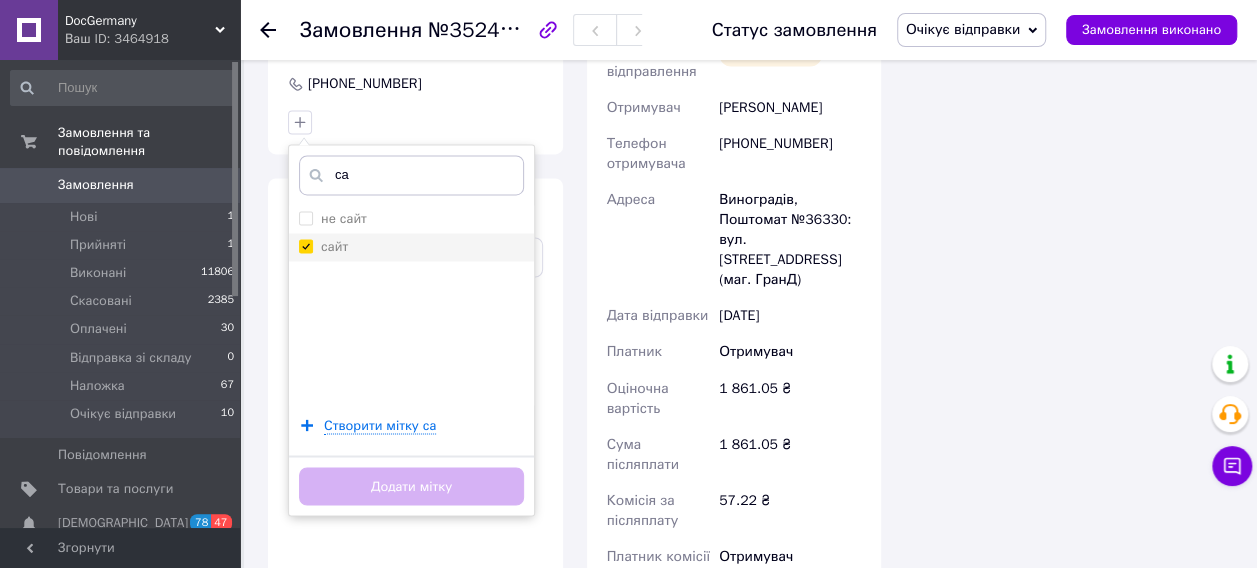 checkbox on "true" 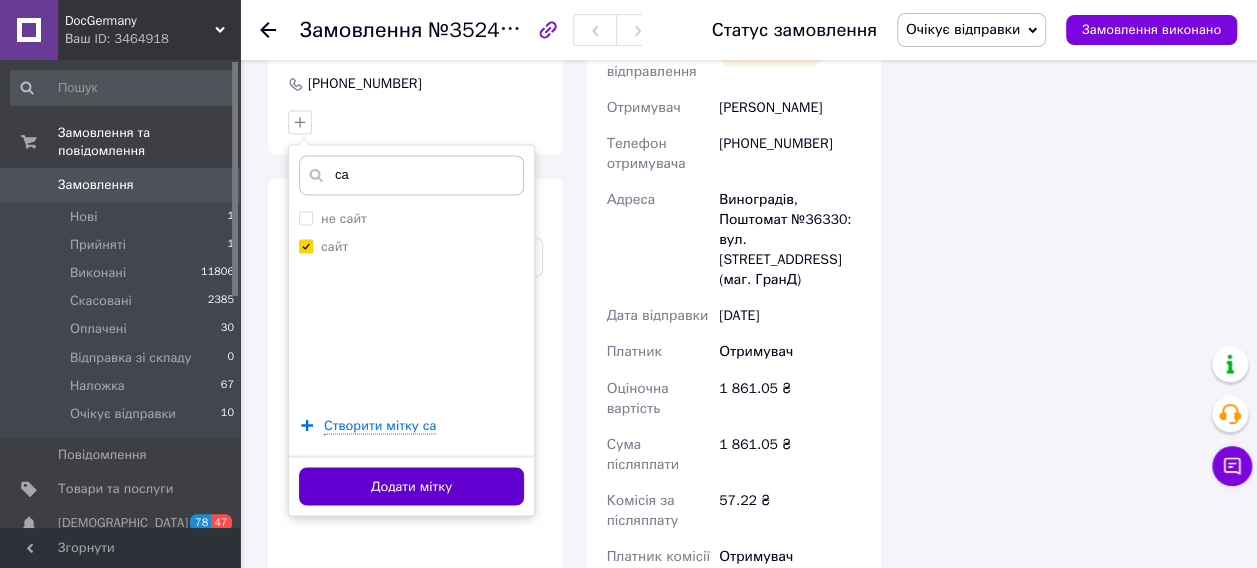 click on "Додати мітку" at bounding box center [411, 486] 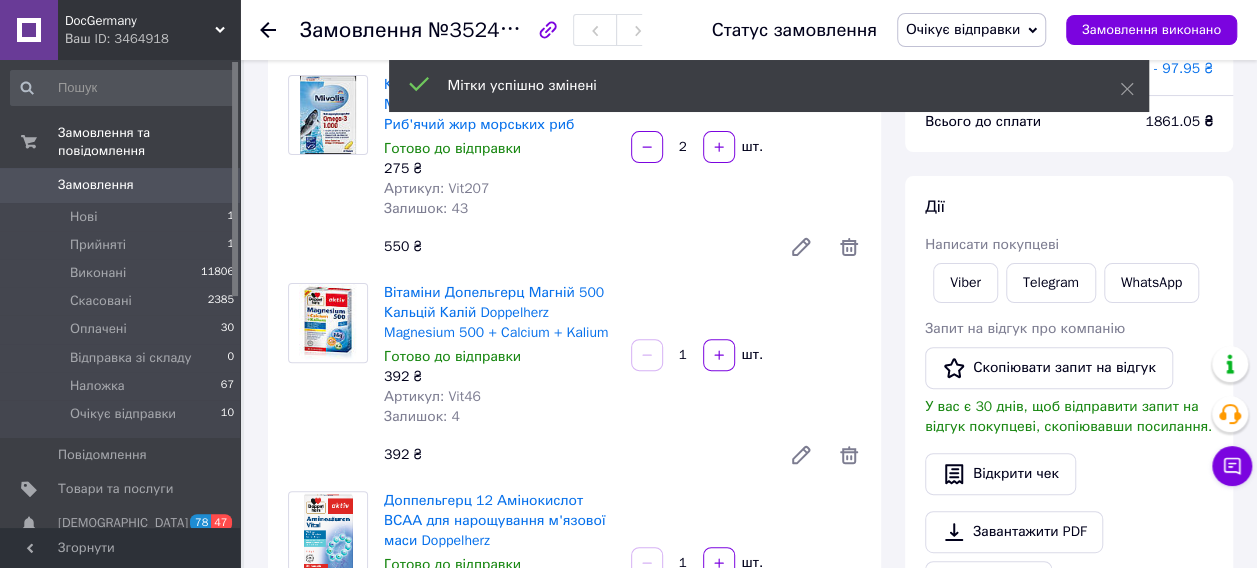 scroll, scrollTop: 200, scrollLeft: 0, axis: vertical 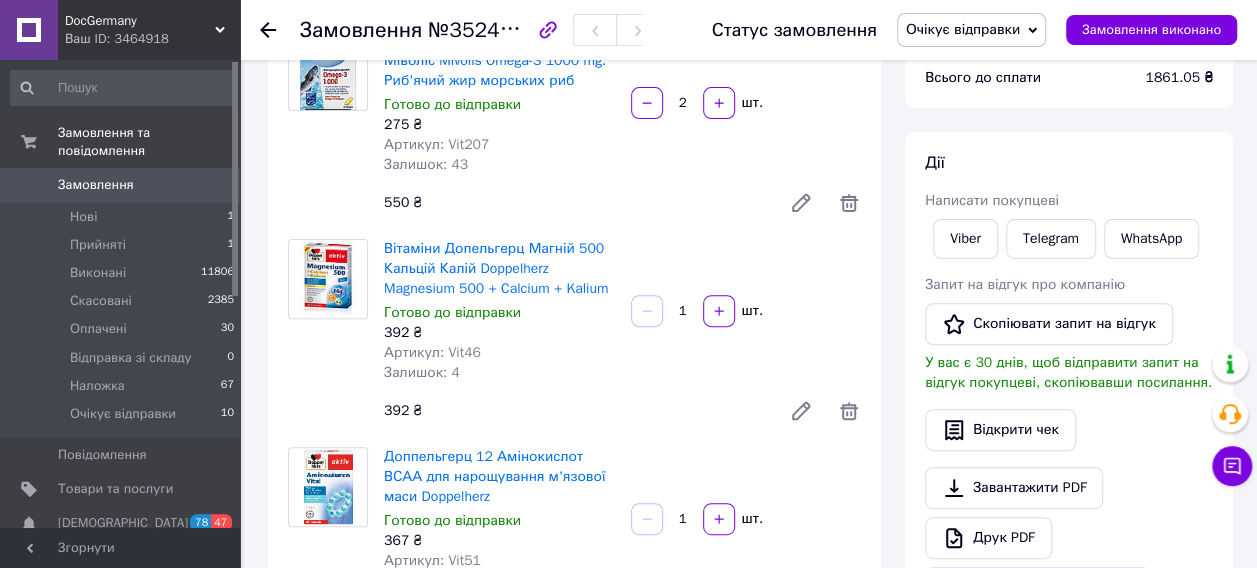 click on "Артикул: Vit46" at bounding box center [432, 352] 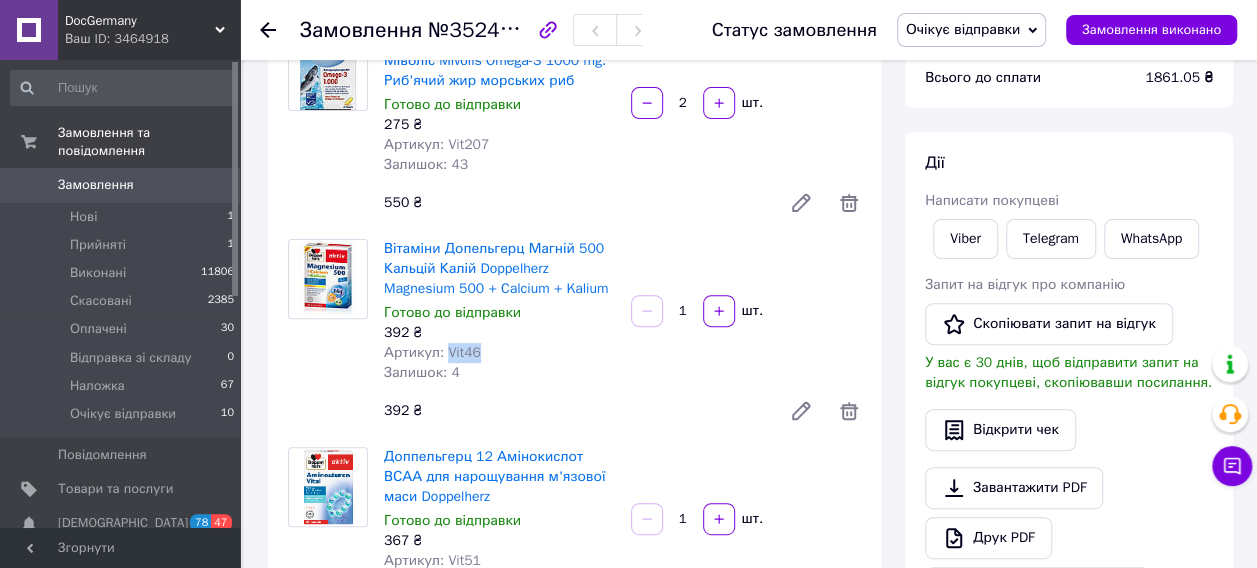click on "Артикул: Vit46" at bounding box center [432, 352] 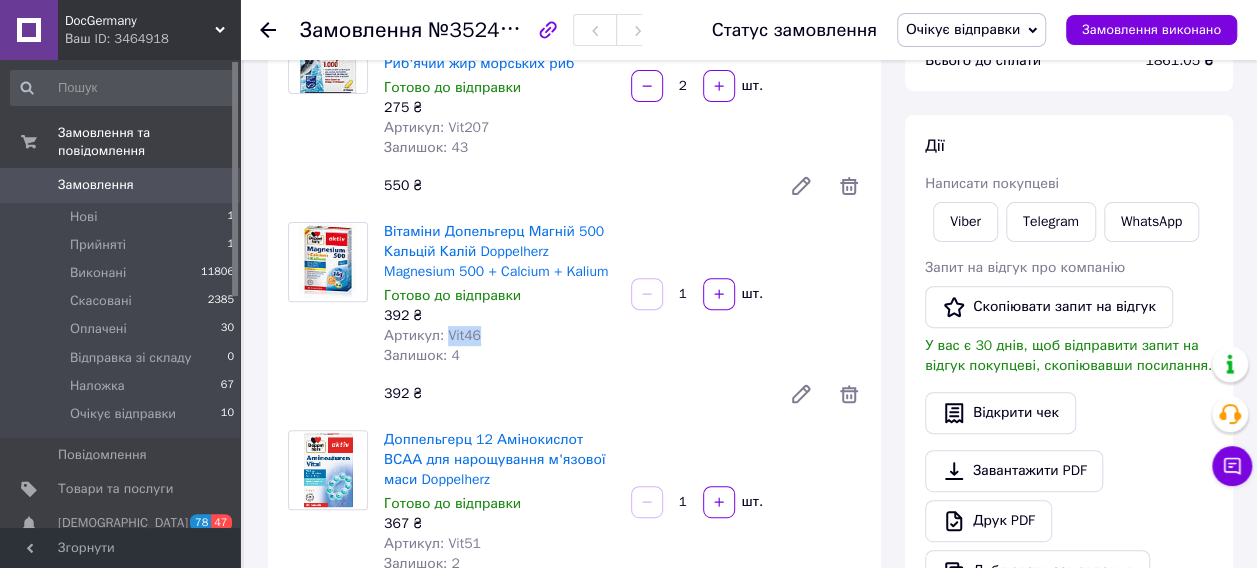 scroll, scrollTop: 500, scrollLeft: 0, axis: vertical 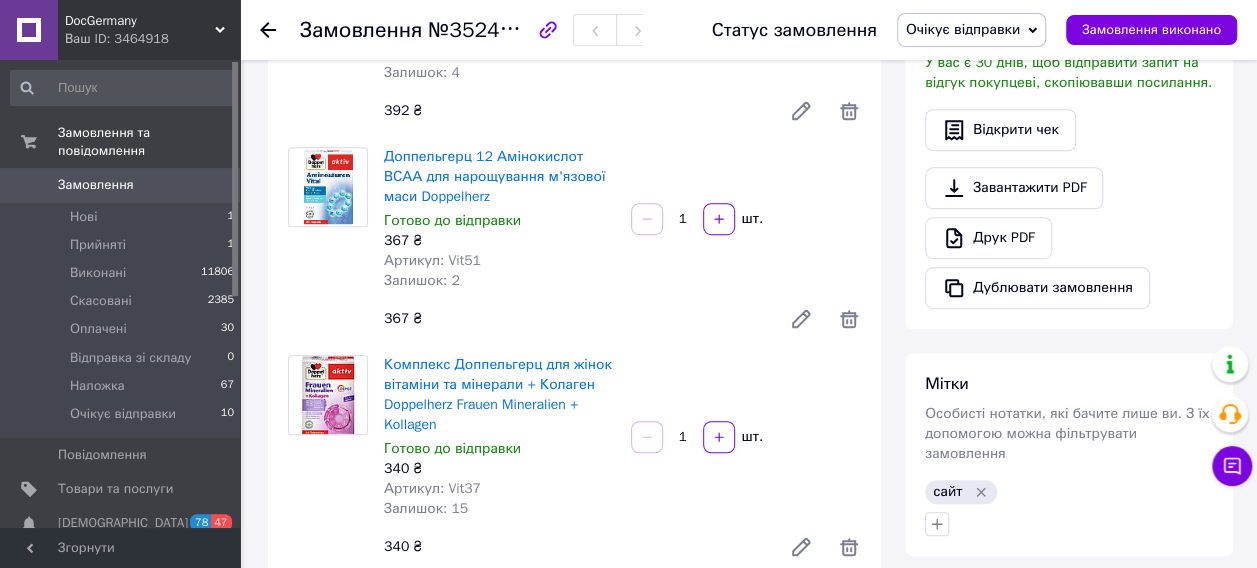 click on "Артикул: Vit51" at bounding box center [432, 260] 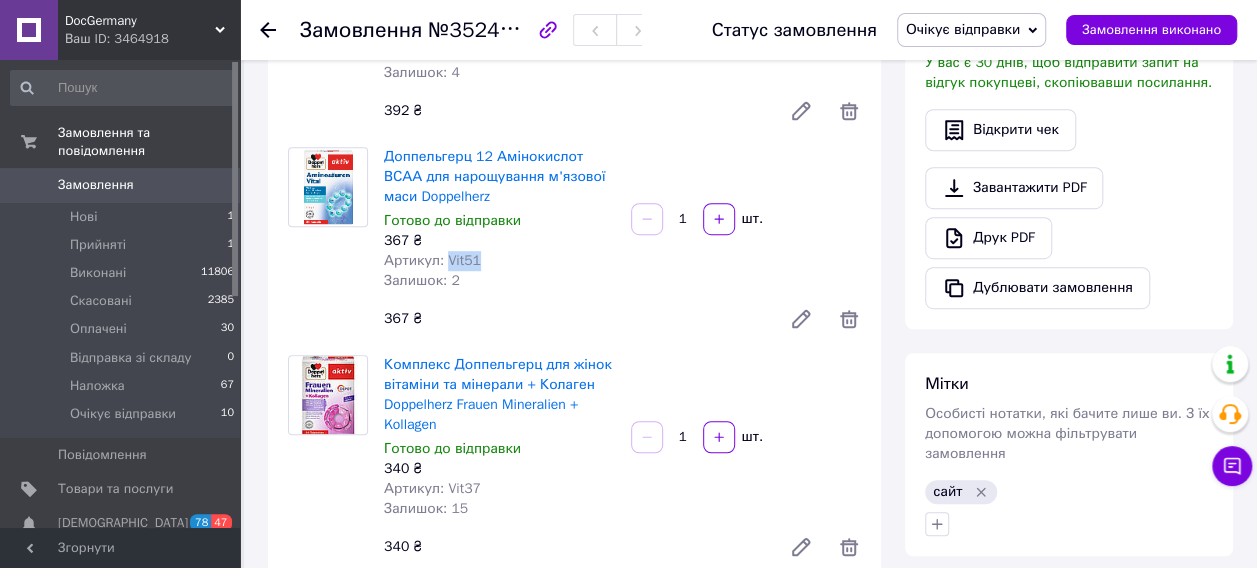 click on "Артикул: Vit51" at bounding box center [432, 260] 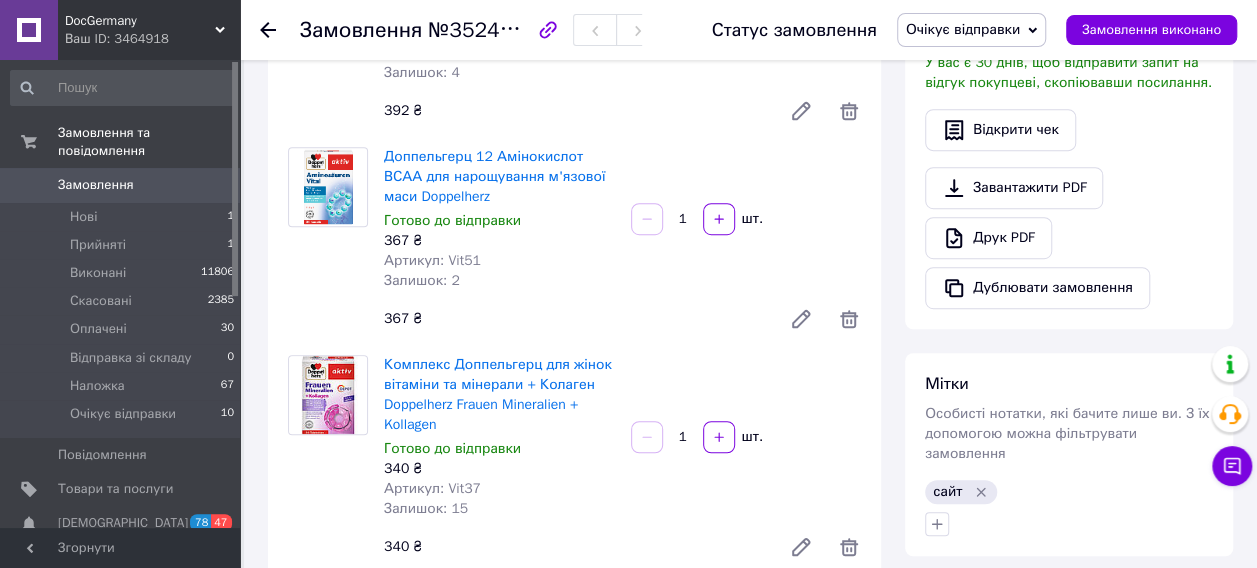 click on "Артикул: Vit37" at bounding box center [432, 488] 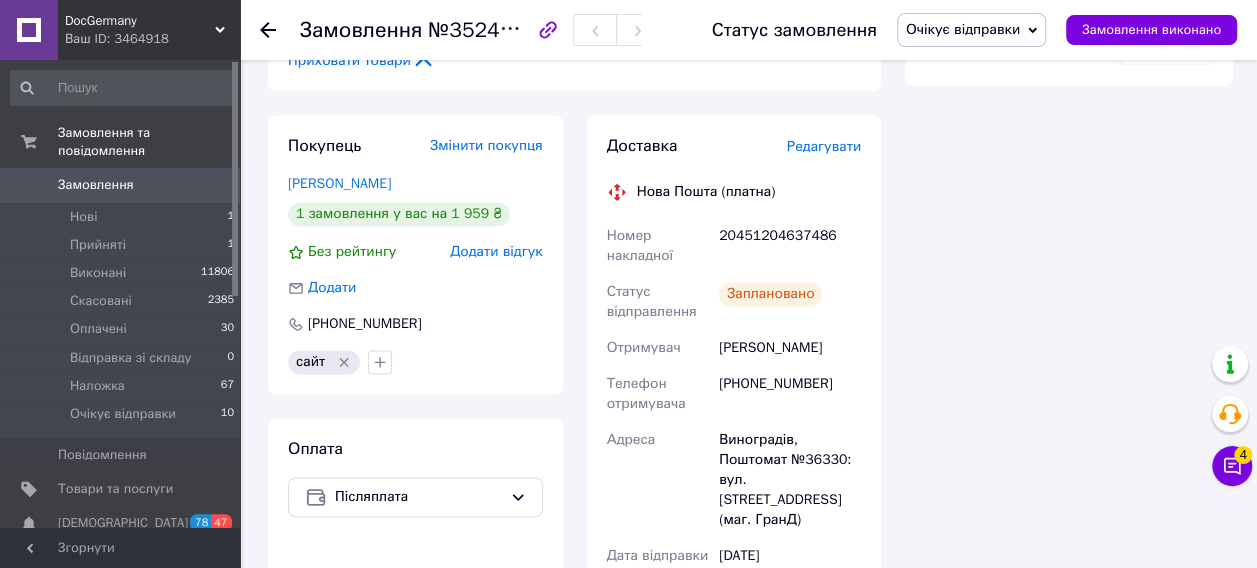 scroll, scrollTop: 1400, scrollLeft: 0, axis: vertical 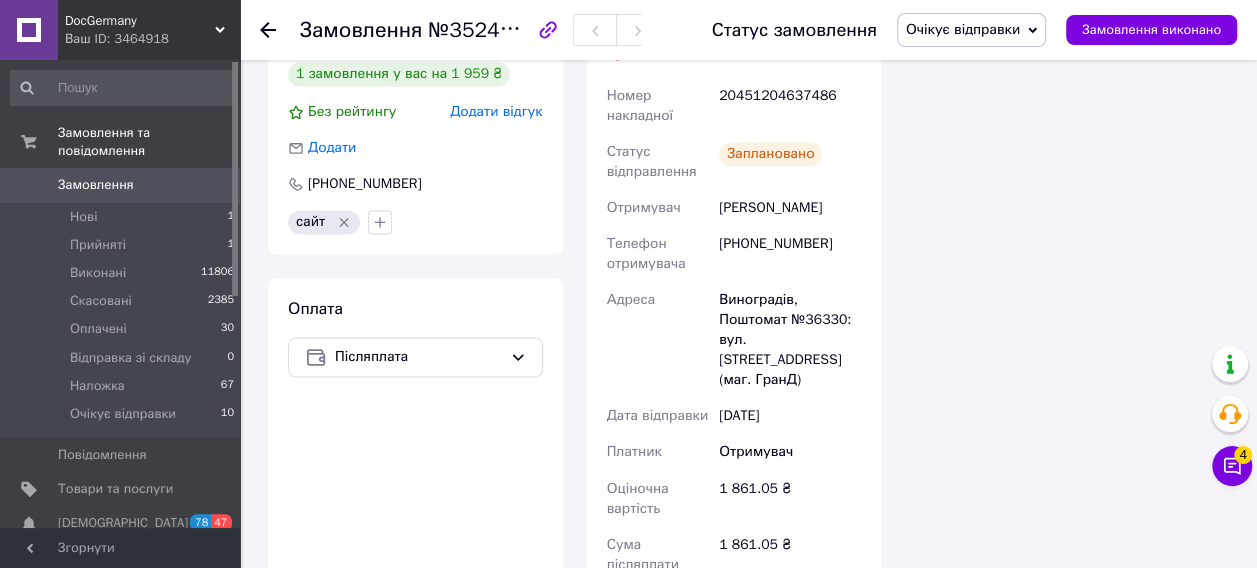 click on "Замовлення" at bounding box center (96, 185) 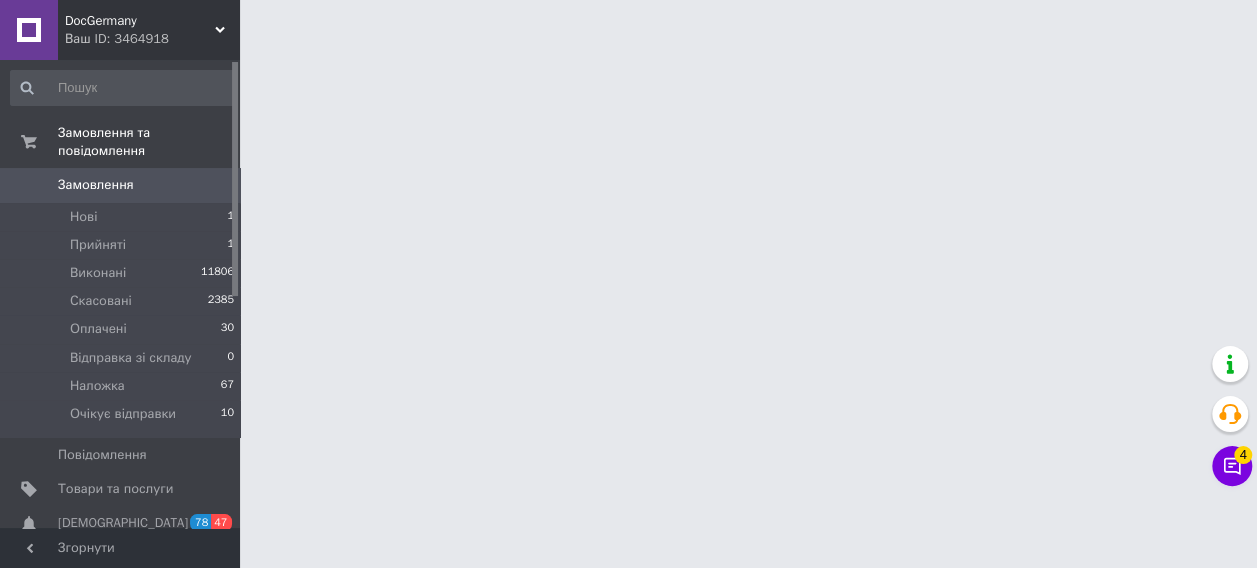 scroll, scrollTop: 0, scrollLeft: 0, axis: both 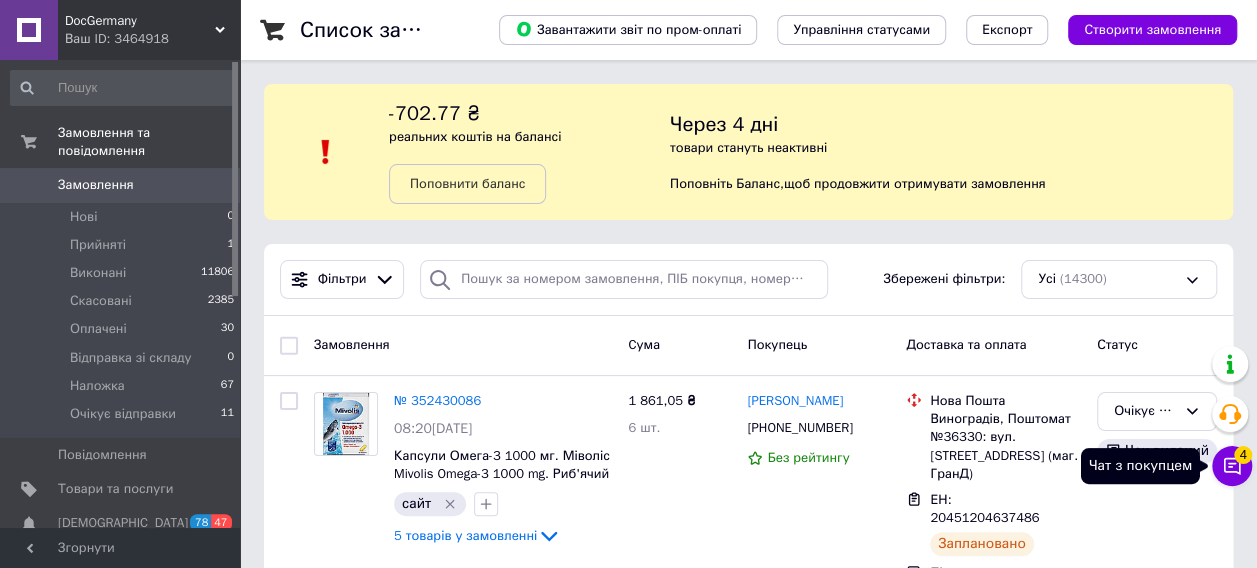 click 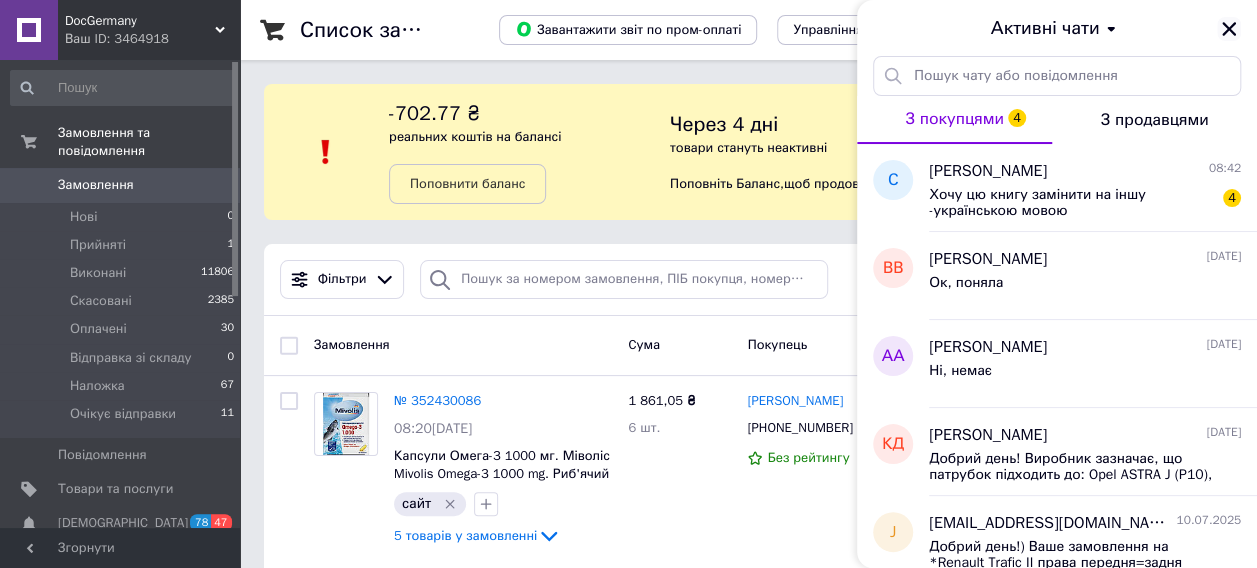click 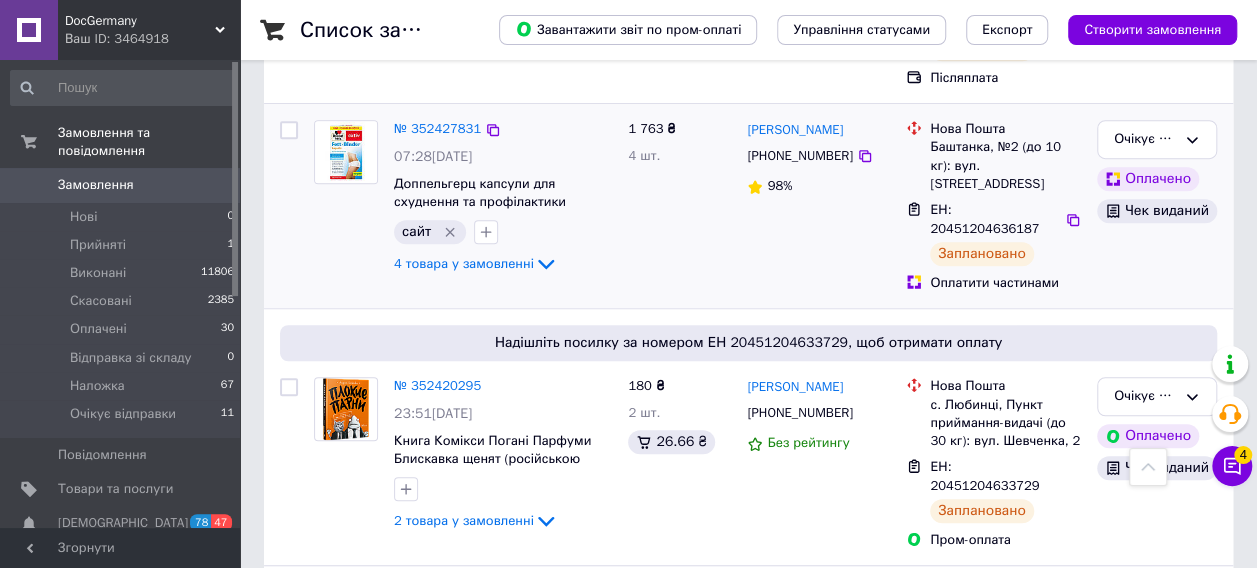 scroll, scrollTop: 500, scrollLeft: 0, axis: vertical 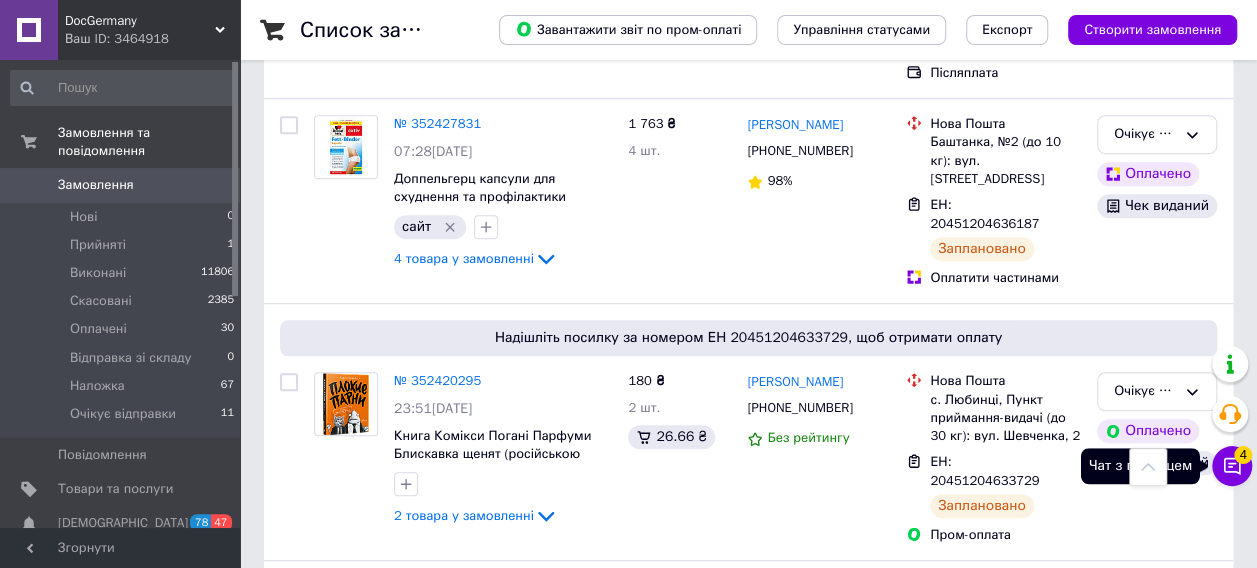 click 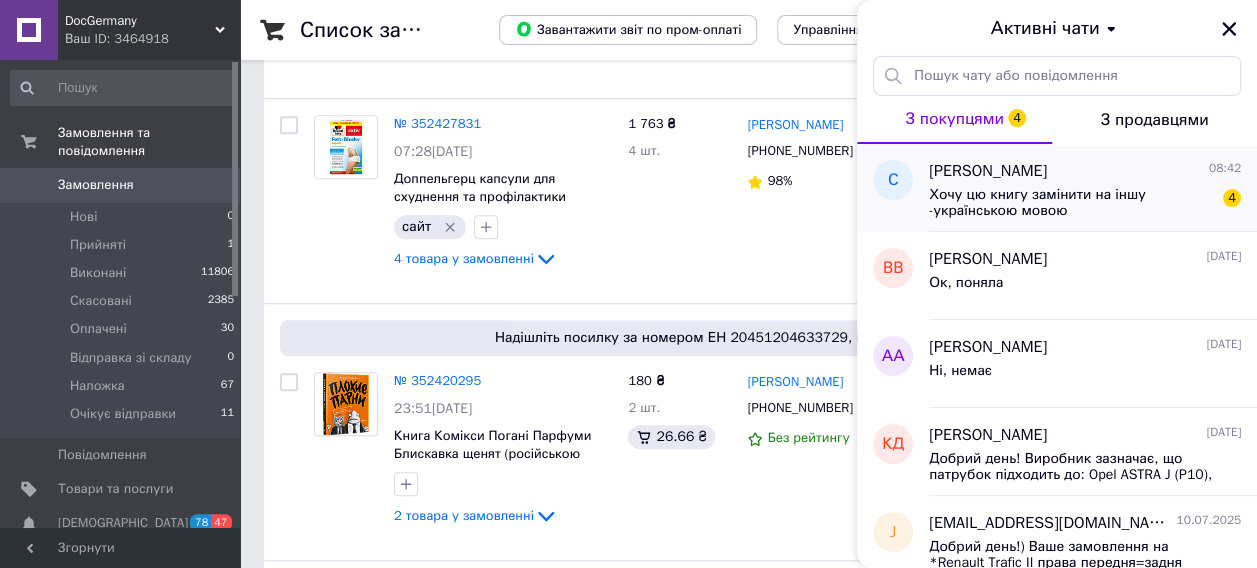 click on "Хочу цю книгу замінити на іншу -українською мовою" at bounding box center (1071, 203) 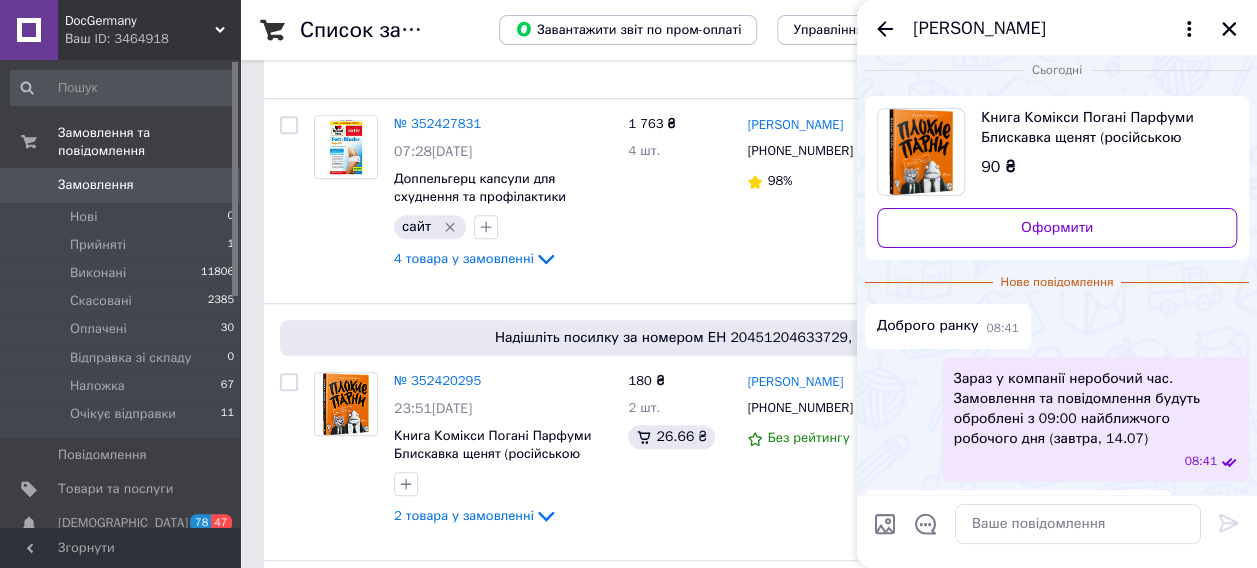 scroll, scrollTop: 0, scrollLeft: 0, axis: both 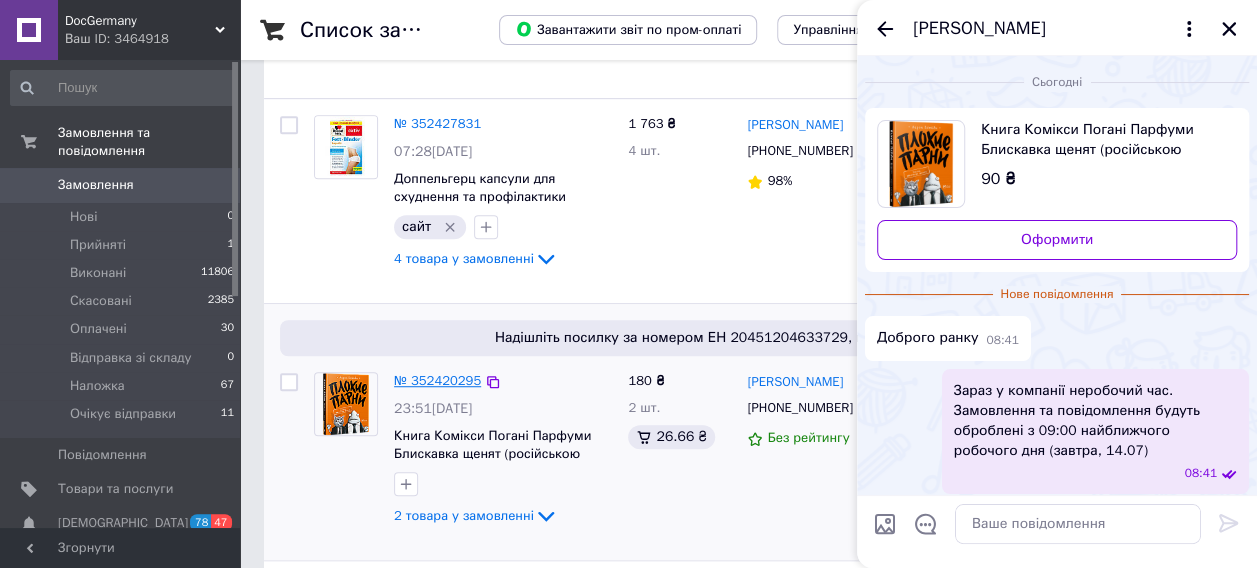 click on "№ 352420295" at bounding box center [437, 380] 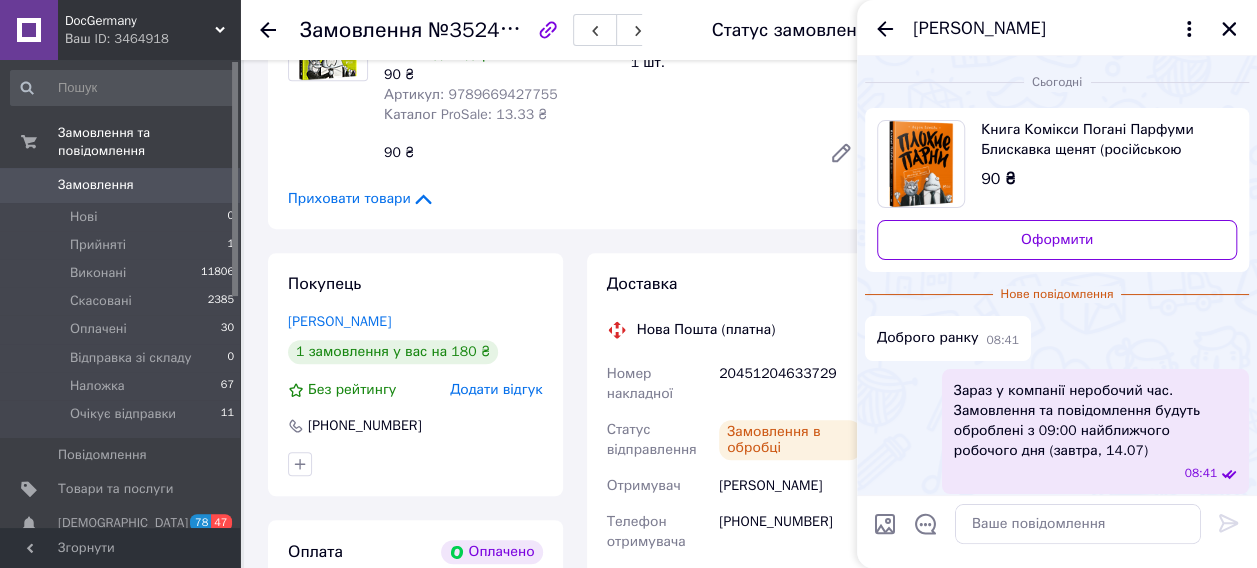 scroll, scrollTop: 100, scrollLeft: 0, axis: vertical 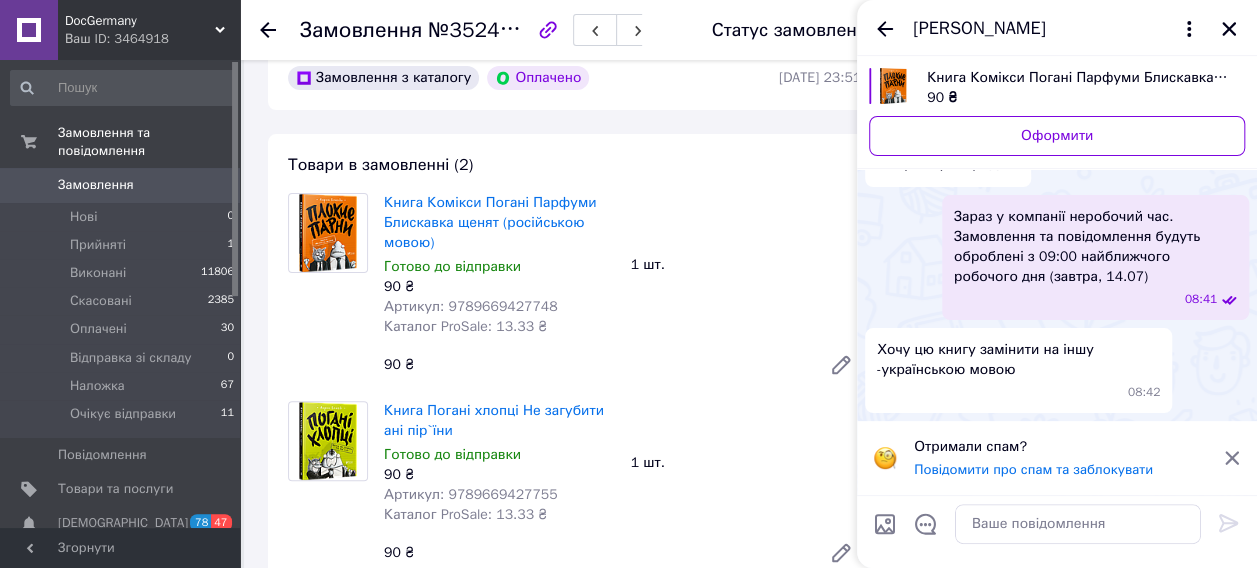 click on "Артикул: 9789669427748" at bounding box center (471, 306) 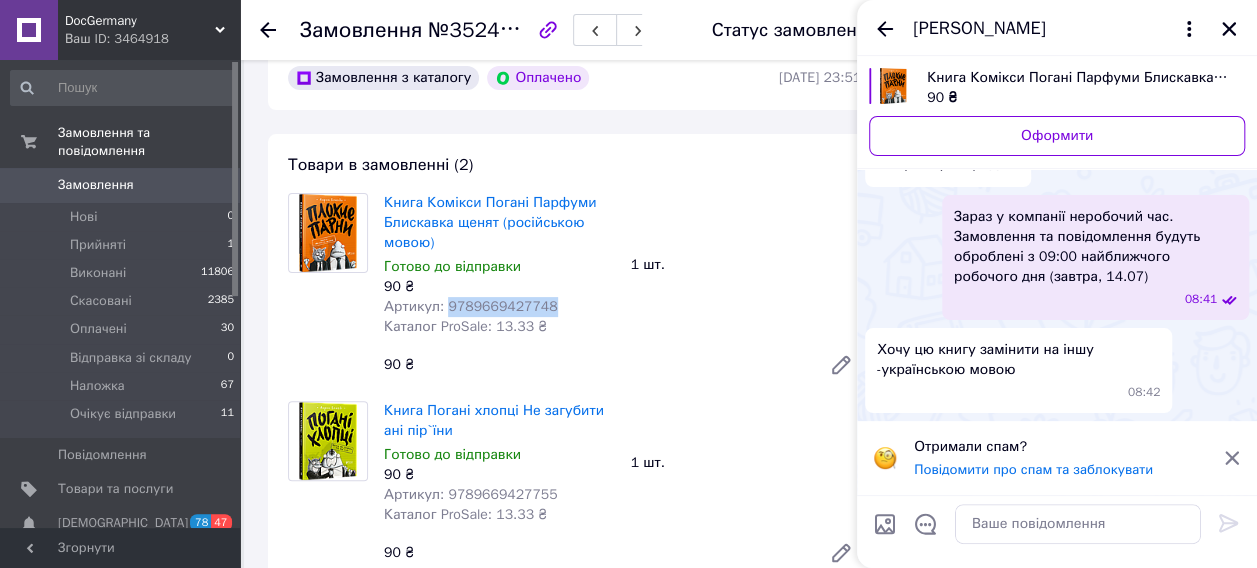 click on "Артикул: 9789669427748" at bounding box center [471, 306] 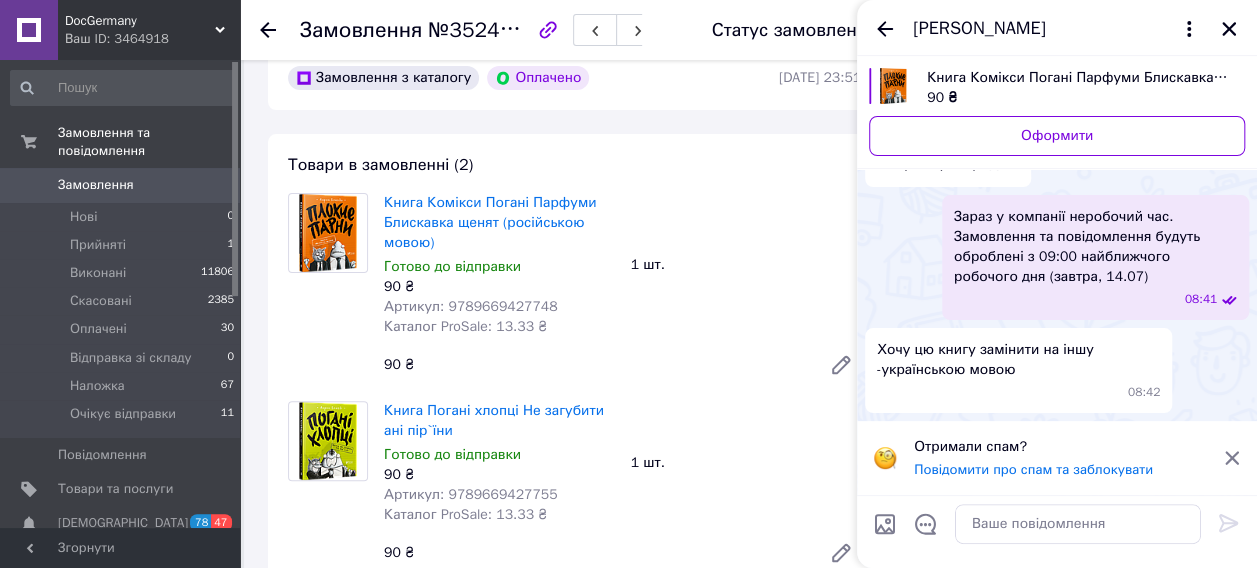 click on "Артикул: 9789669427755" at bounding box center [471, 494] 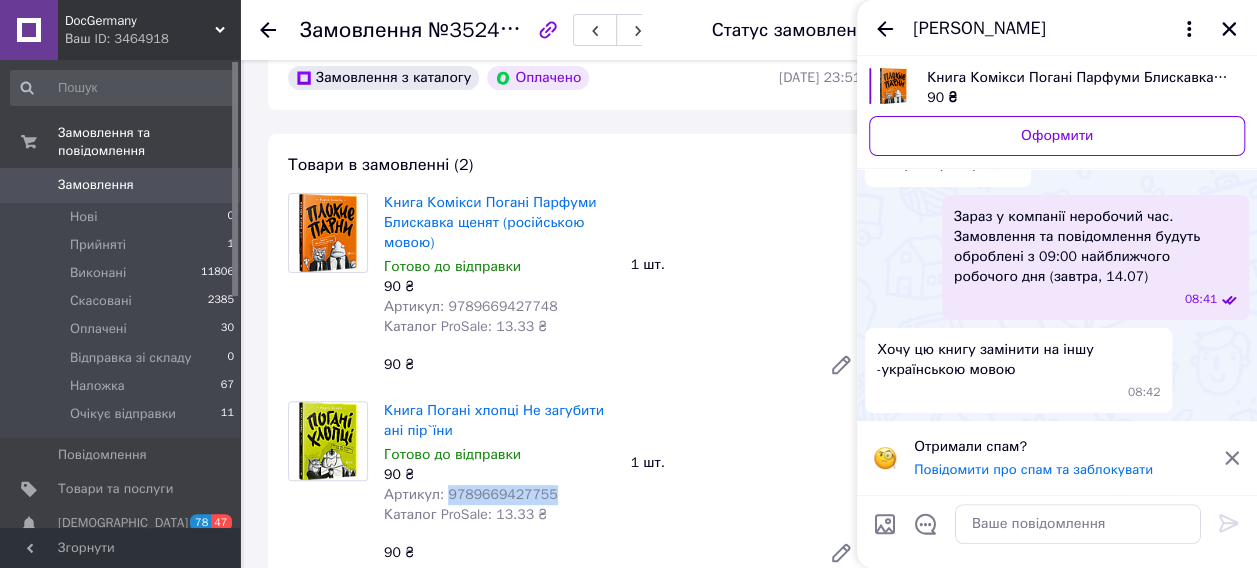 click on "Артикул: 9789669427755" at bounding box center [471, 494] 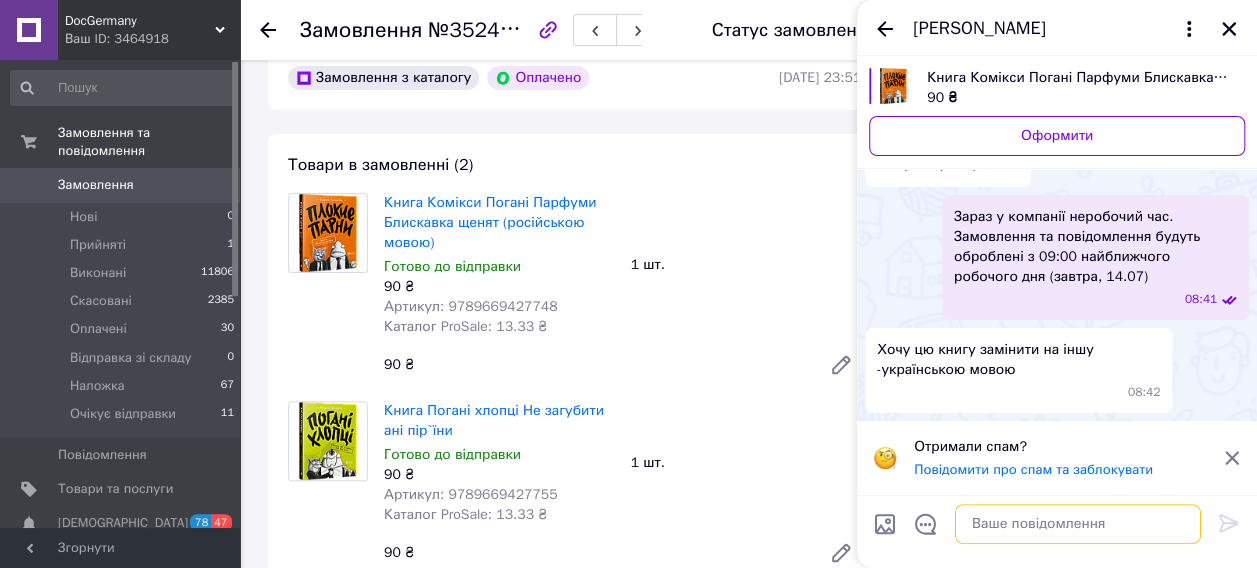 click at bounding box center (1078, 524) 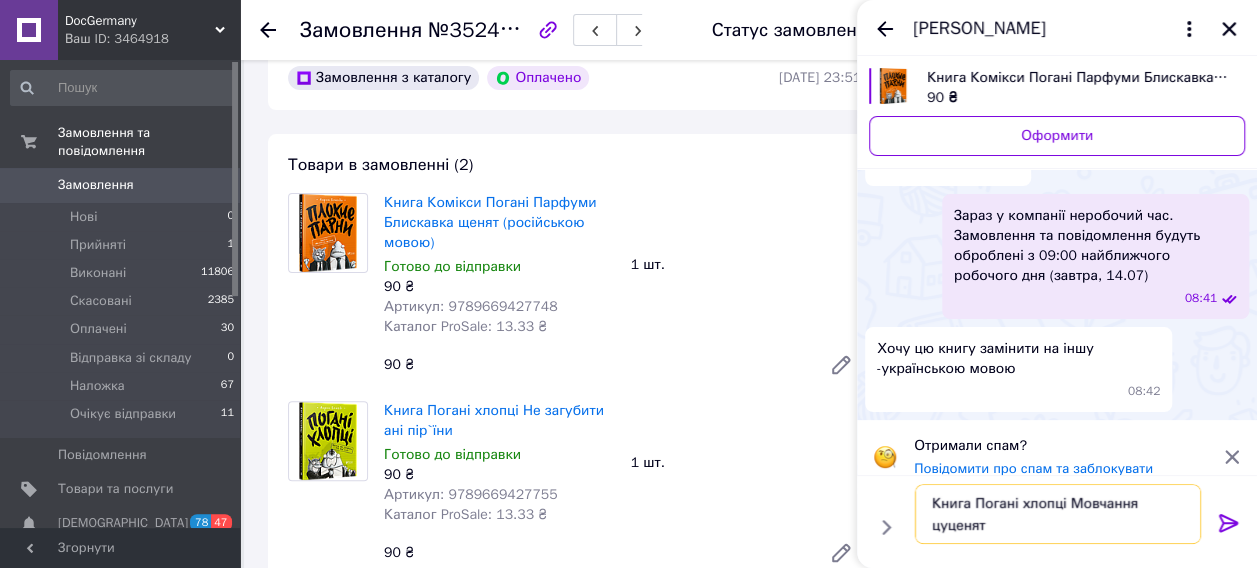 click on "Книга Погані хлопці Мовчання цуценят" at bounding box center [1058, 514] 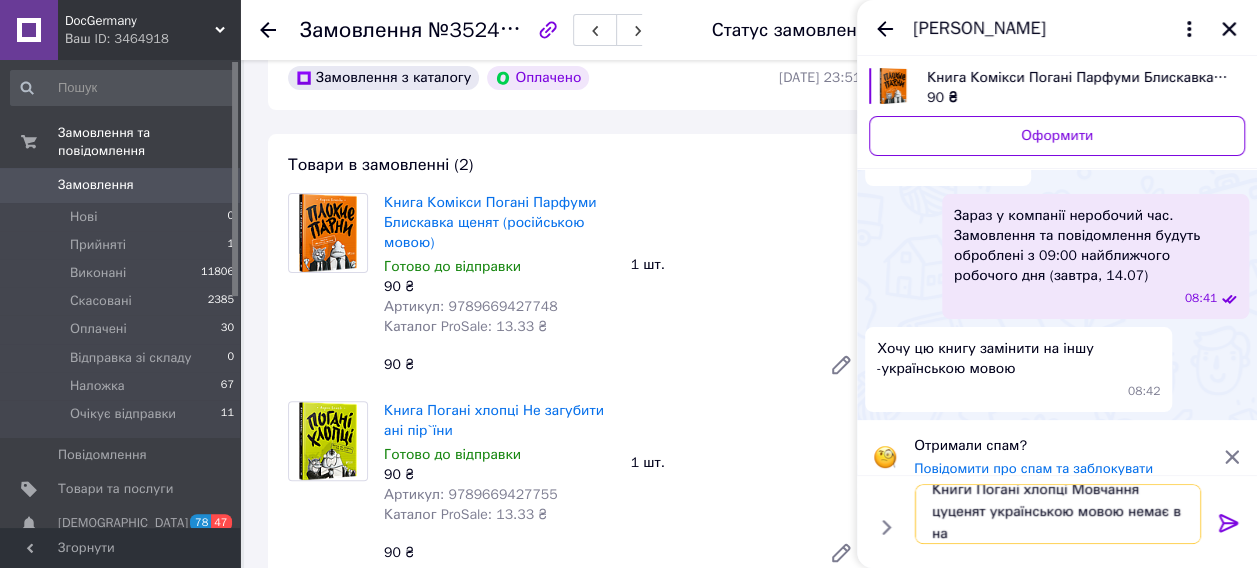 scroll, scrollTop: 1, scrollLeft: 0, axis: vertical 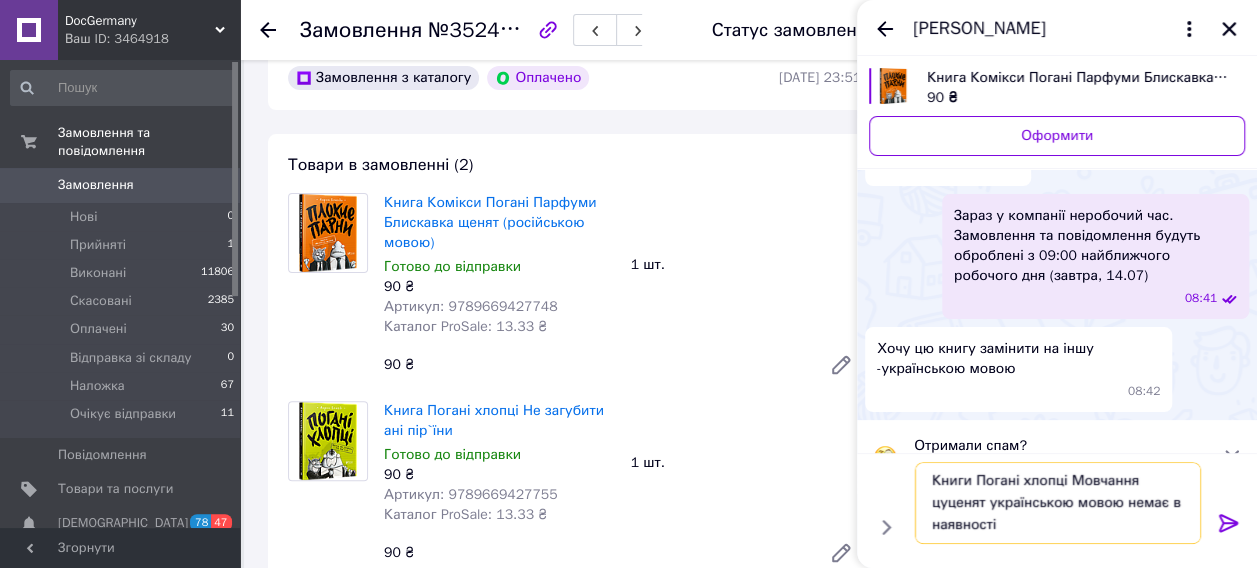 type on "Книги Погані хлопці Мовчання цуценят українською мовою немає в наявності" 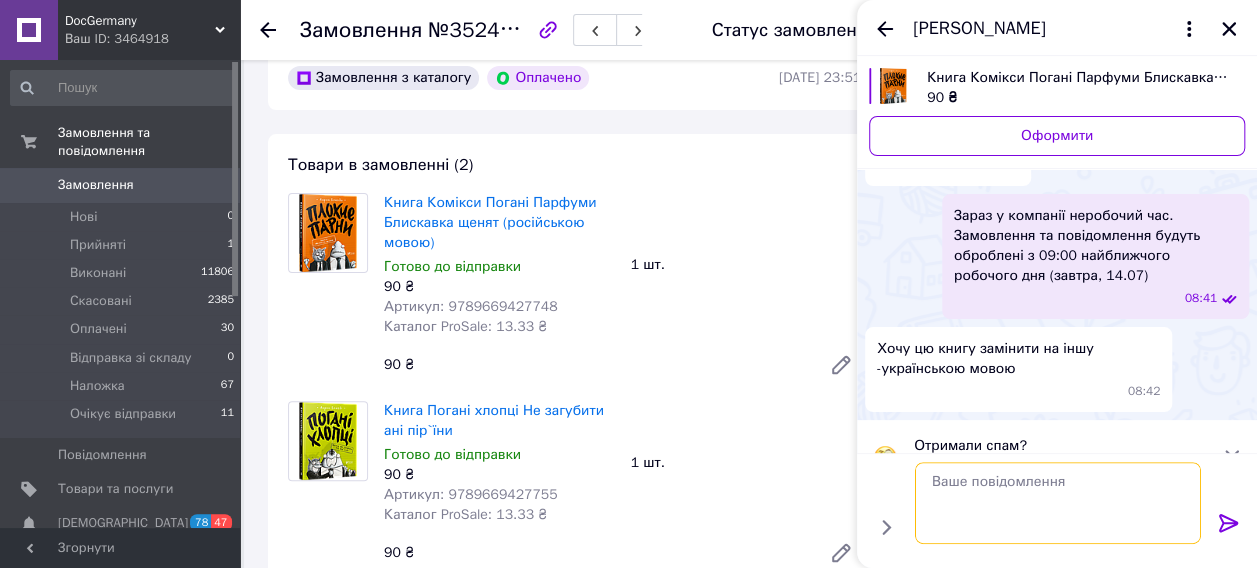 scroll, scrollTop: 0, scrollLeft: 0, axis: both 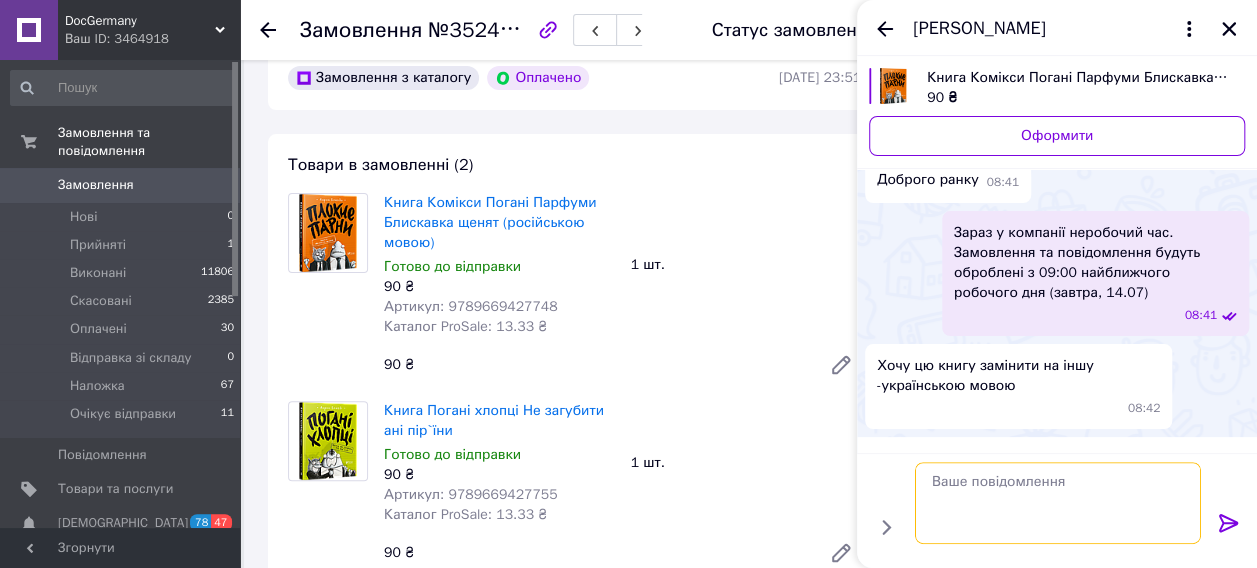 paste on "[URL][DOMAIN_NAME]" 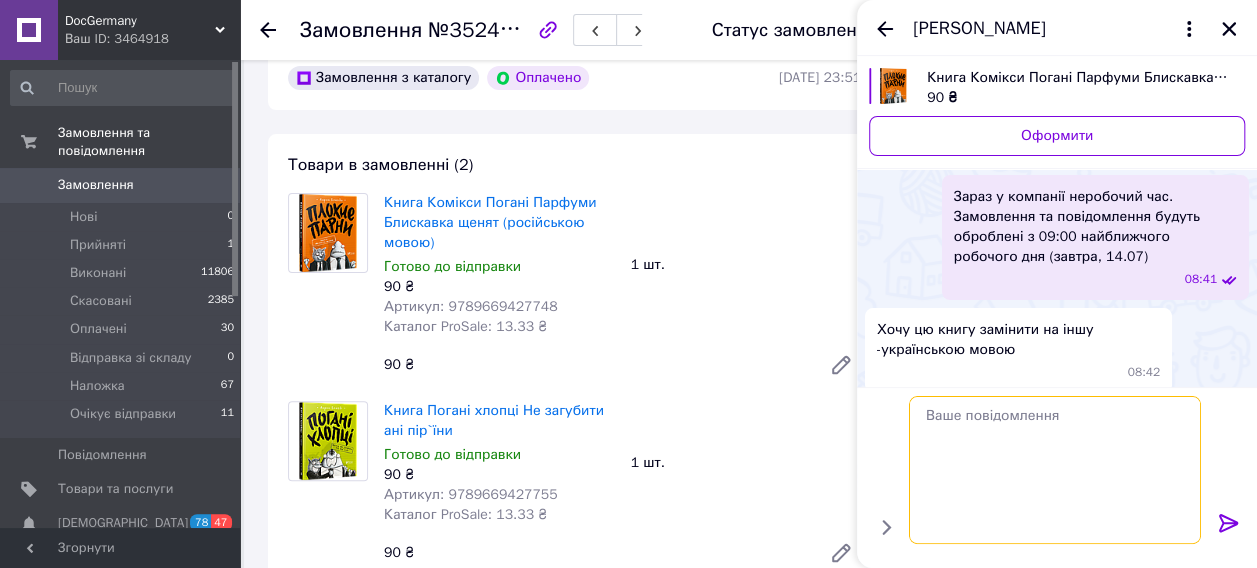 type on "[URL][DOMAIN_NAME]" 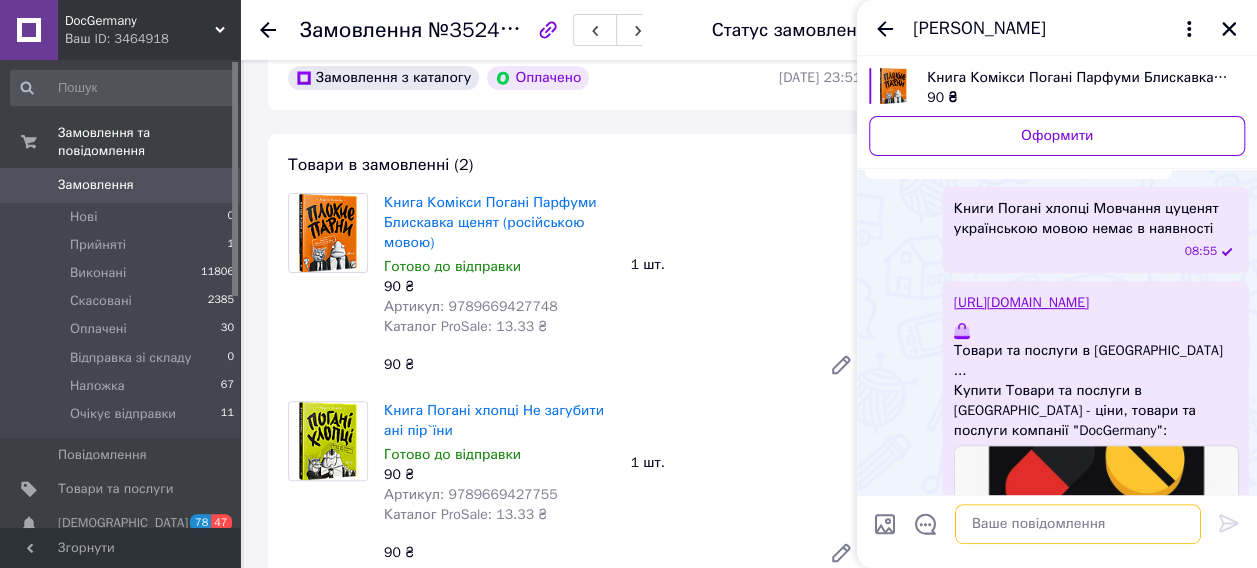 scroll, scrollTop: 248, scrollLeft: 0, axis: vertical 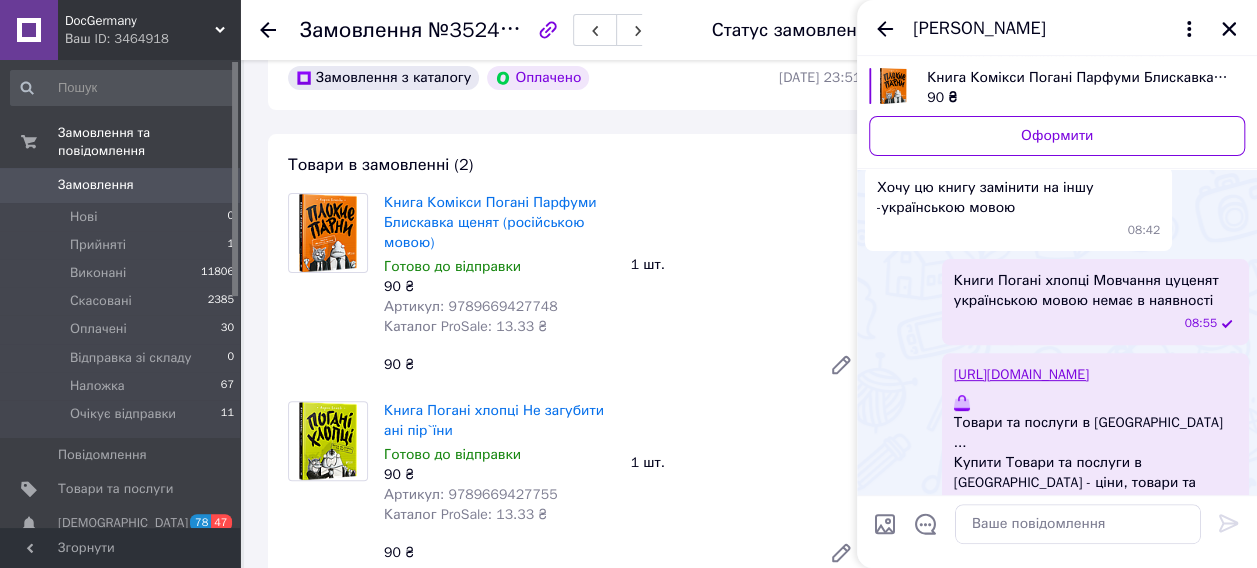 click 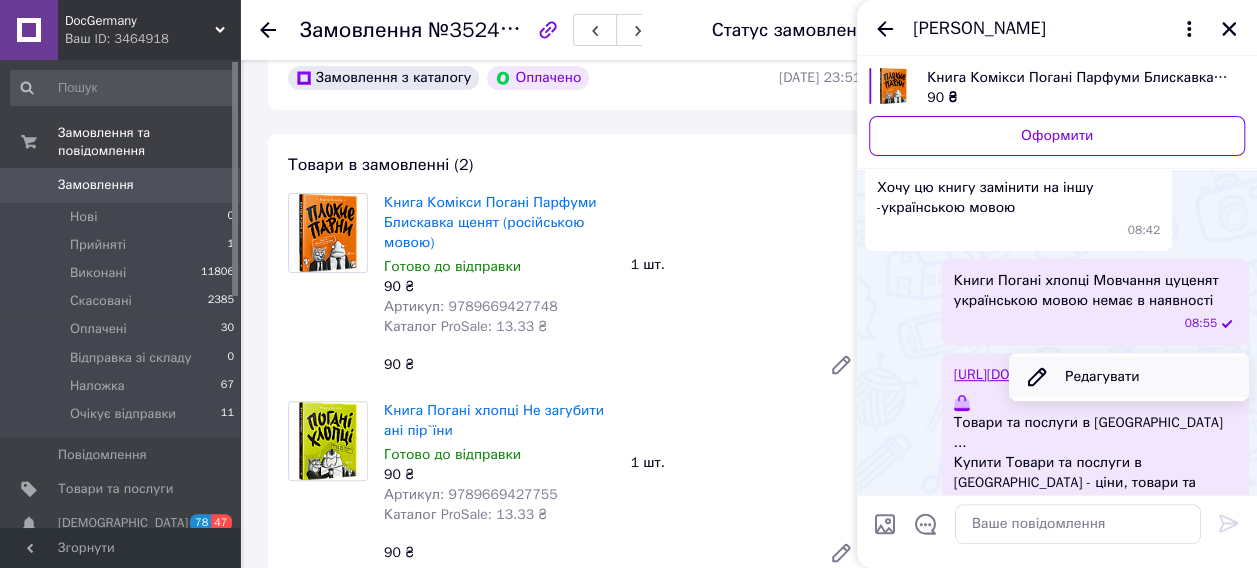 click on "Редагувати" at bounding box center [1129, 377] 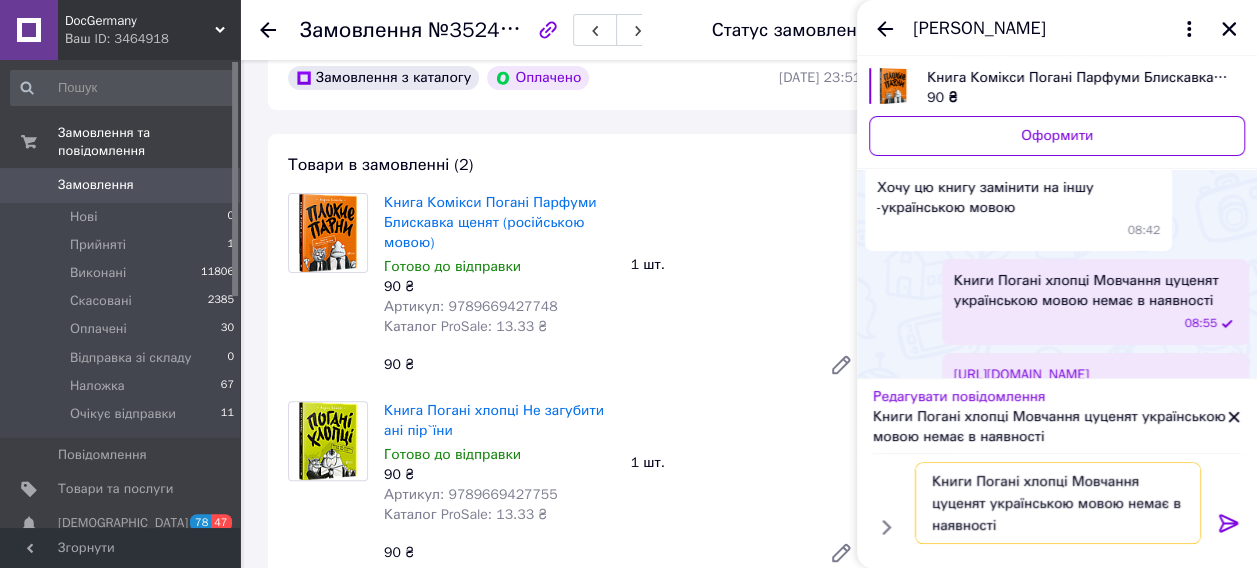 drag, startPoint x: 1068, startPoint y: 482, endPoint x: 981, endPoint y: 503, distance: 89.498604 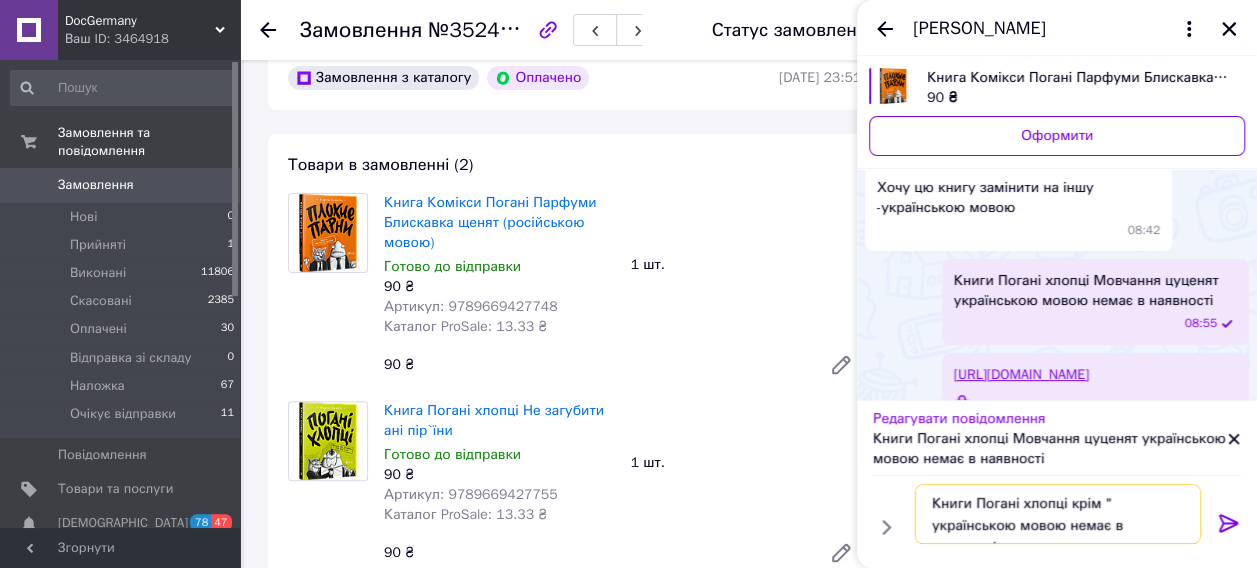 paste on "Не загубити ані пір`їни" 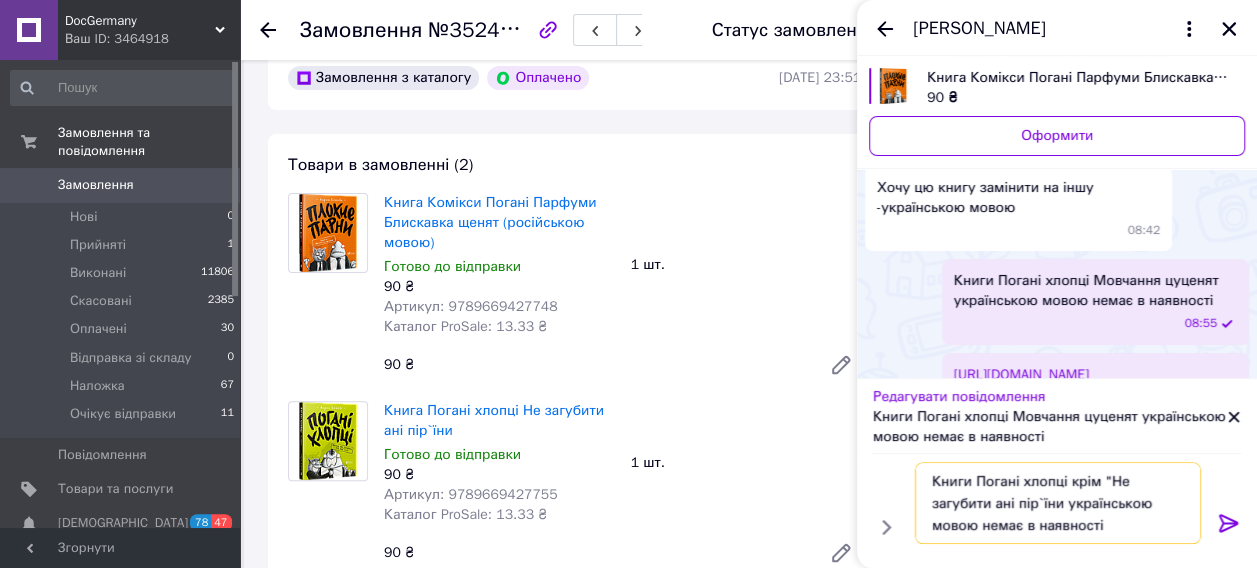 type on "Книги Погані хлопці крім "Не загубити ані пір`їни" українською мовою немає в наявності" 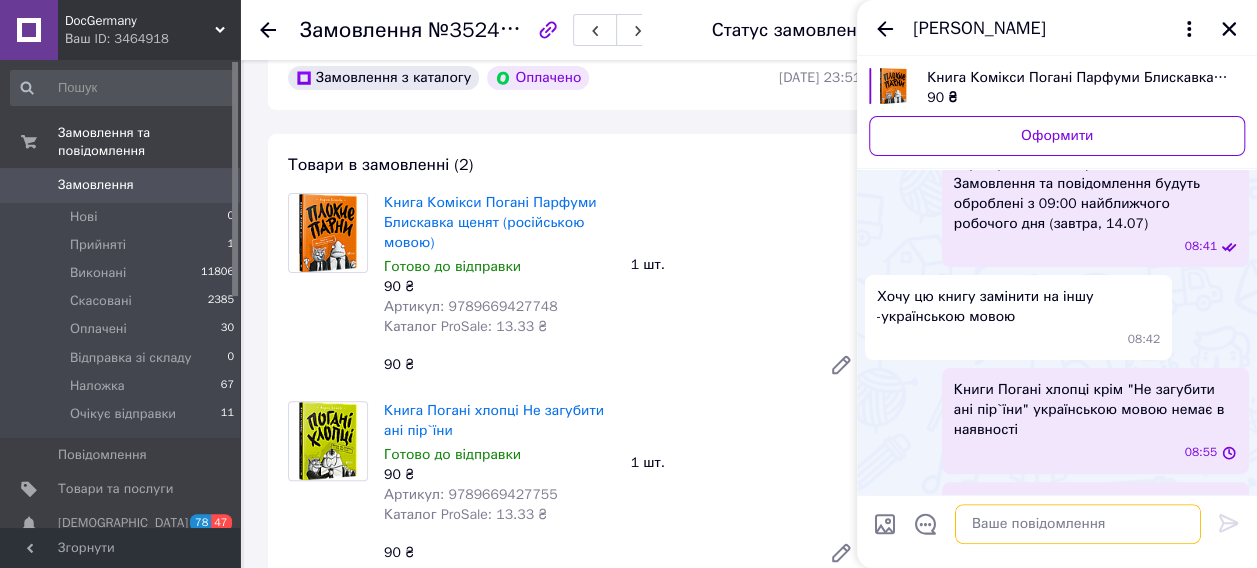 scroll, scrollTop: 102, scrollLeft: 0, axis: vertical 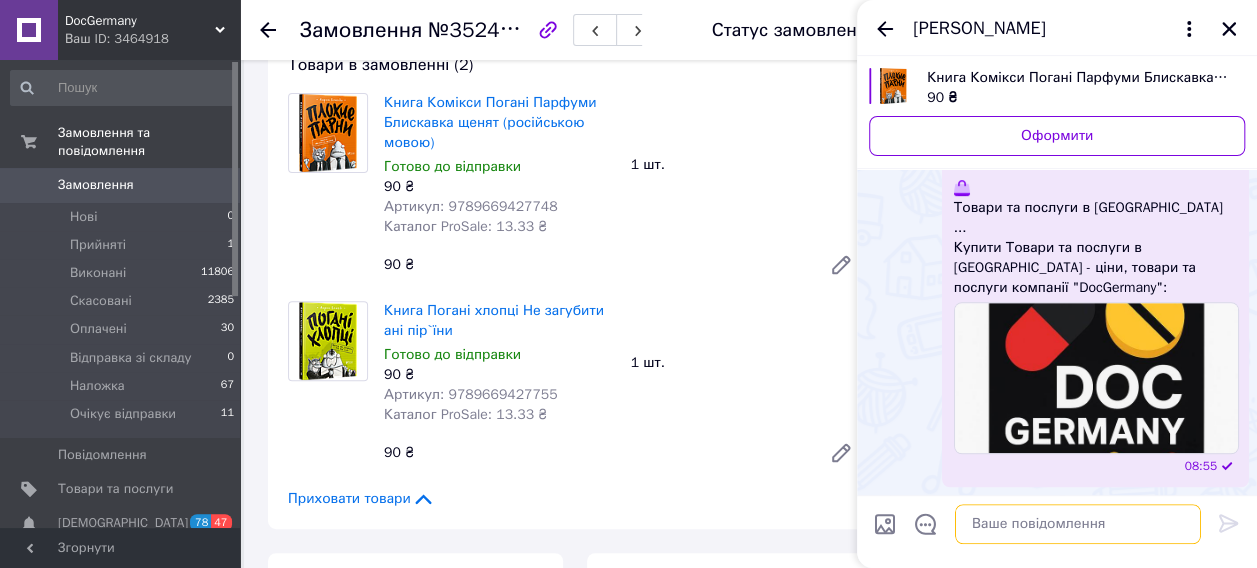 type 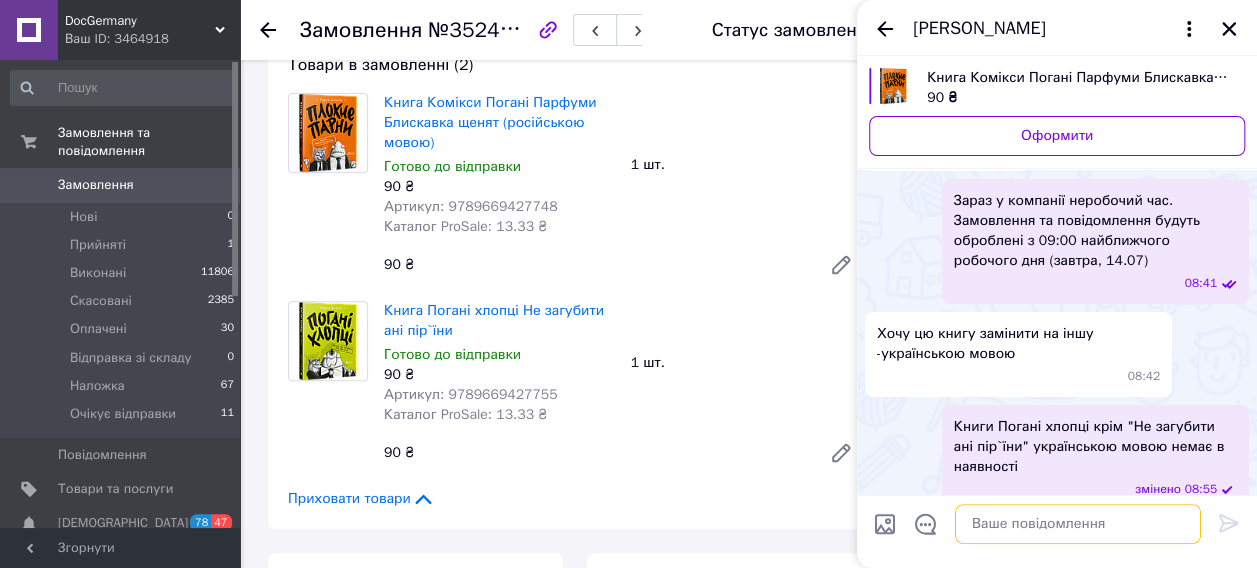 scroll, scrollTop: 202, scrollLeft: 0, axis: vertical 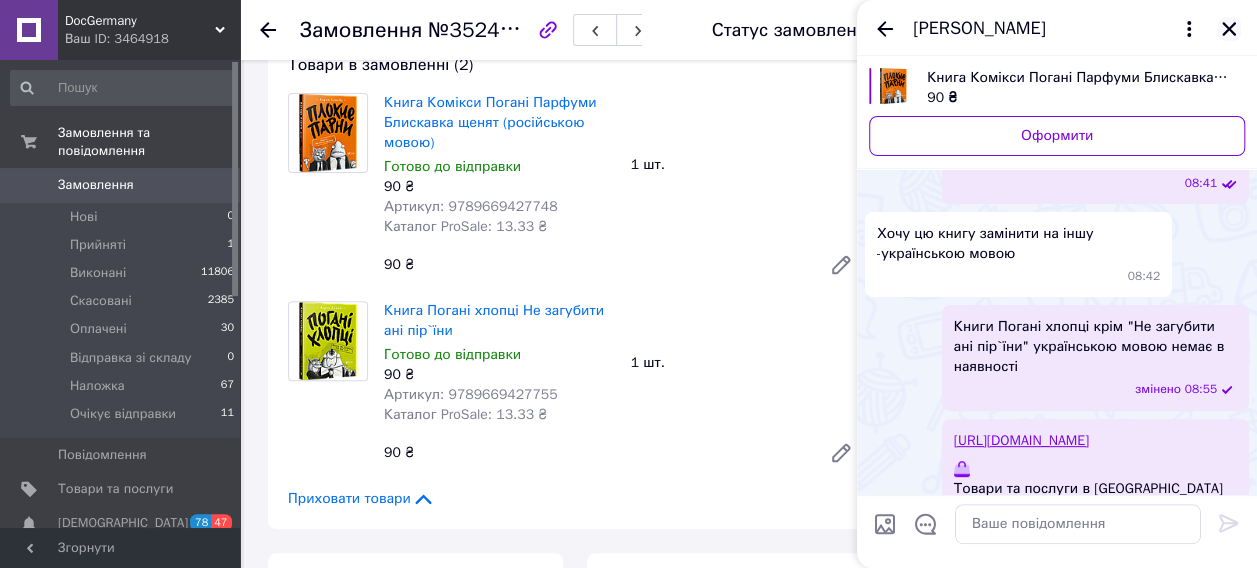 click 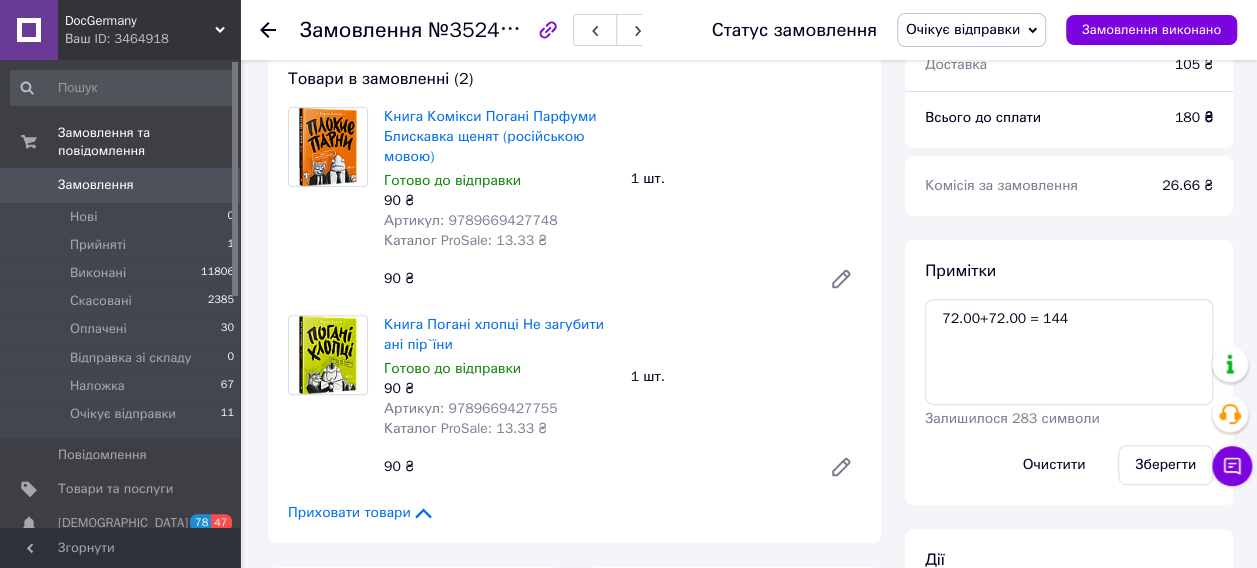 scroll, scrollTop: 200, scrollLeft: 0, axis: vertical 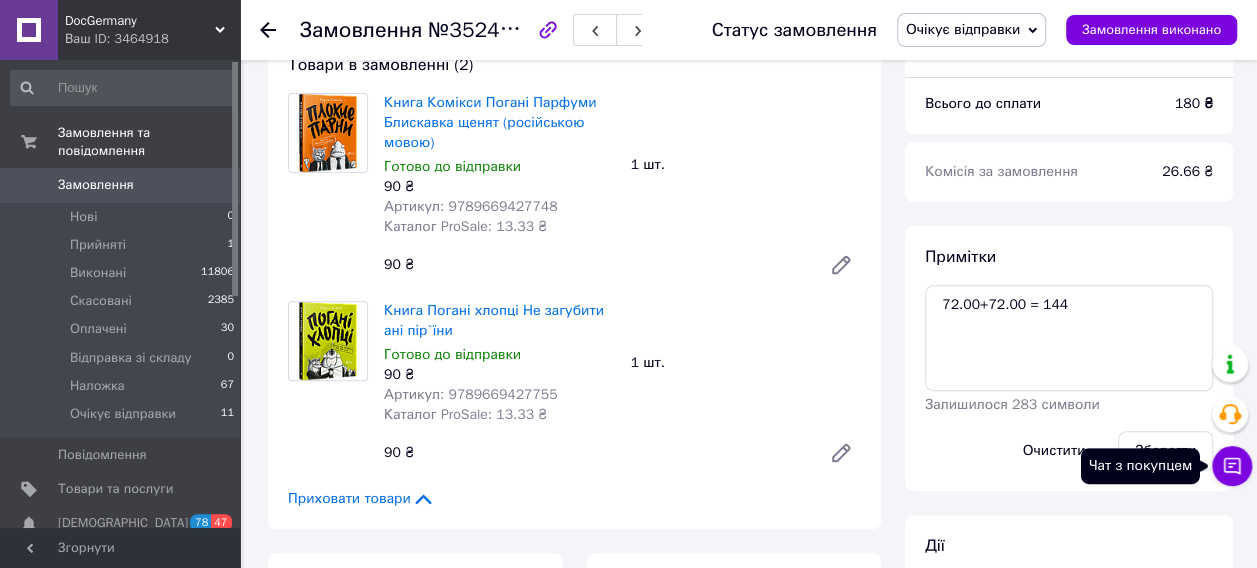 click 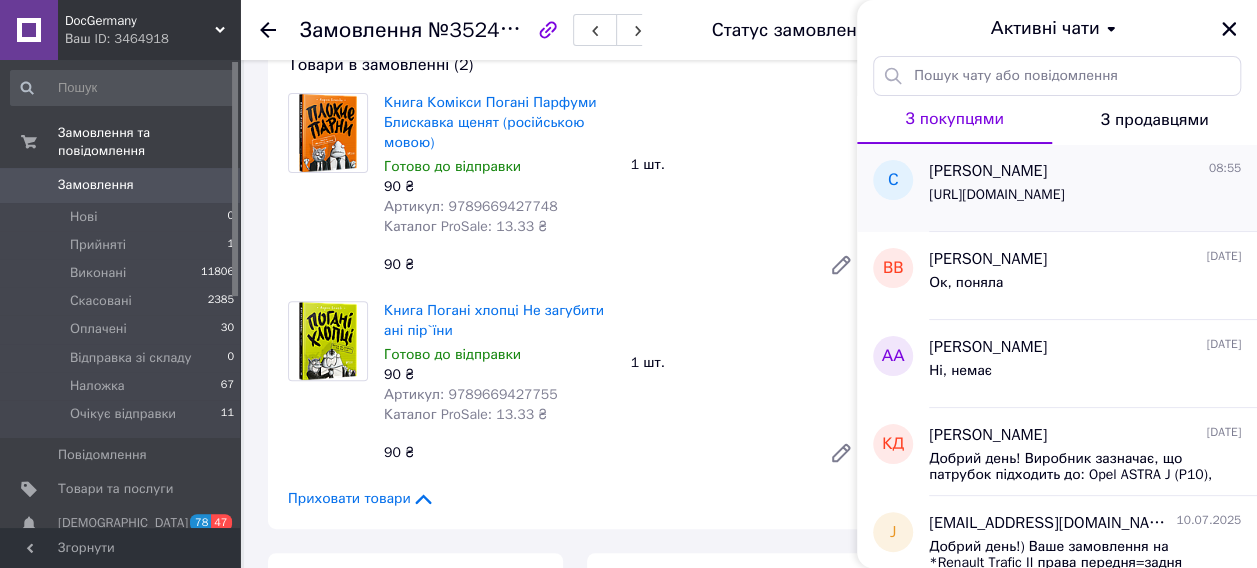 click on "[URL][DOMAIN_NAME]" at bounding box center (996, 195) 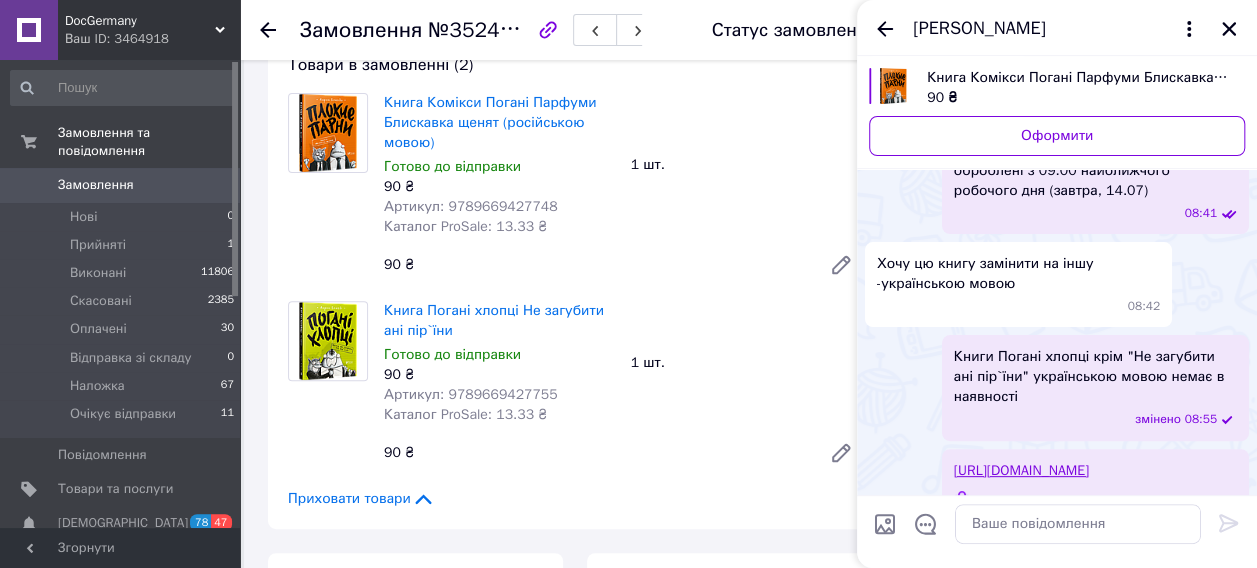scroll, scrollTop: 202, scrollLeft: 0, axis: vertical 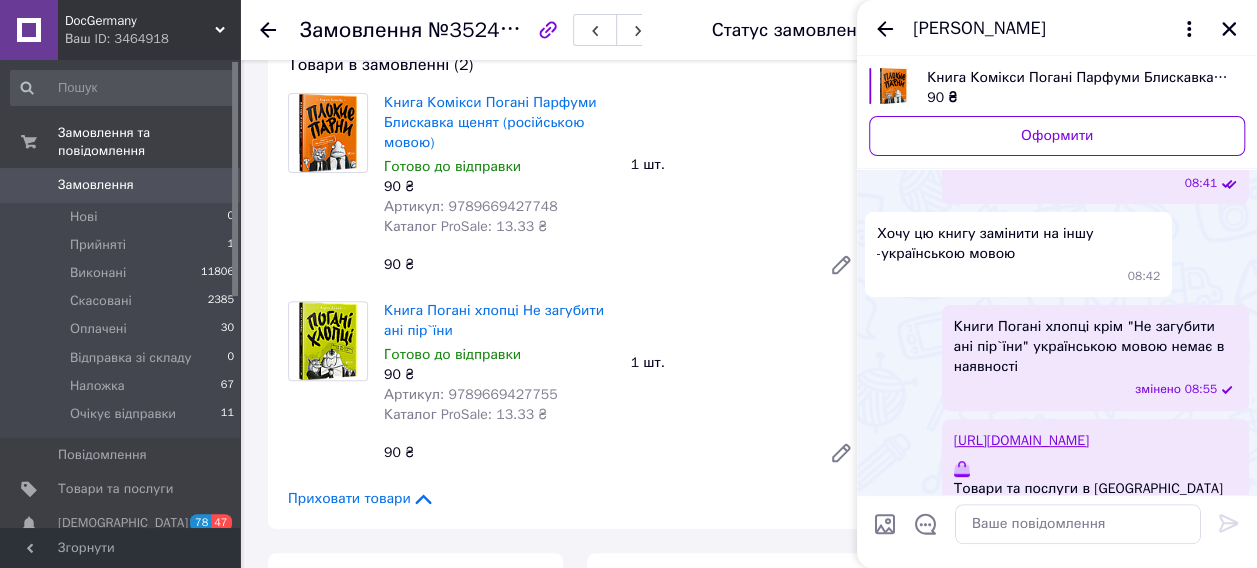 drag, startPoint x: 1214, startPoint y: 390, endPoint x: 1052, endPoint y: 408, distance: 162.99693 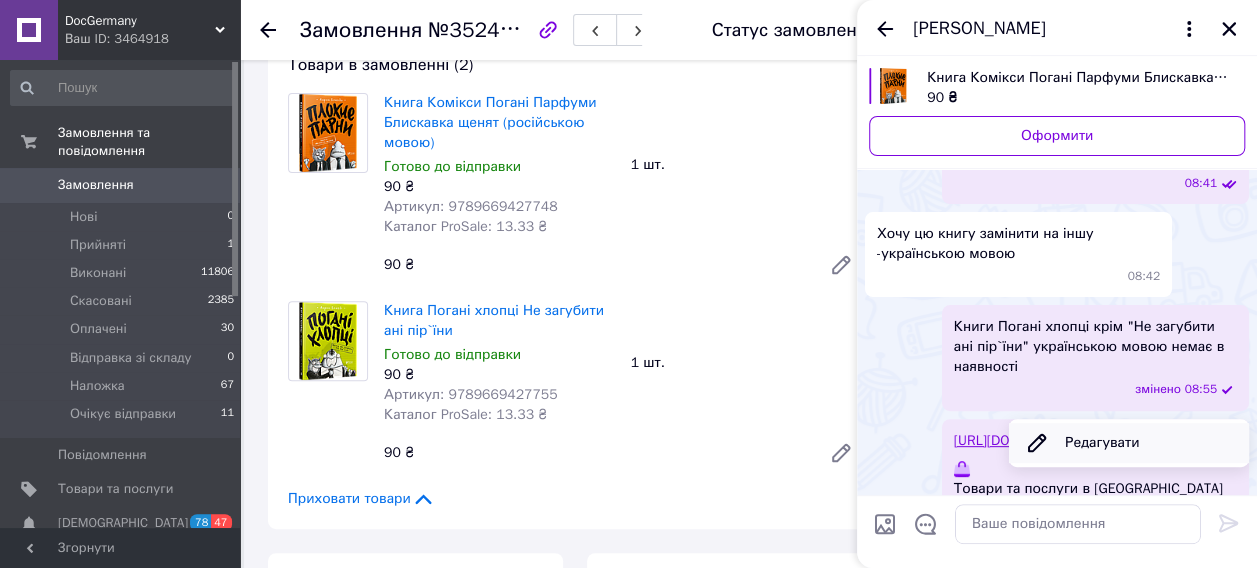 click on "Редагувати" at bounding box center [1129, 443] 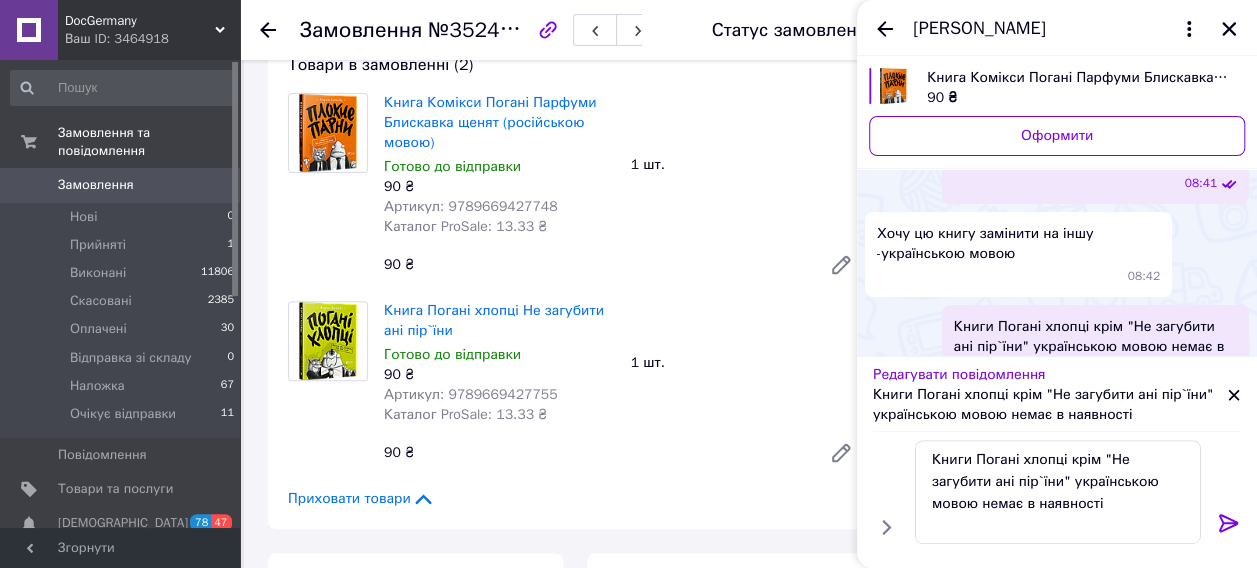 click on "1 шт." at bounding box center [746, 165] 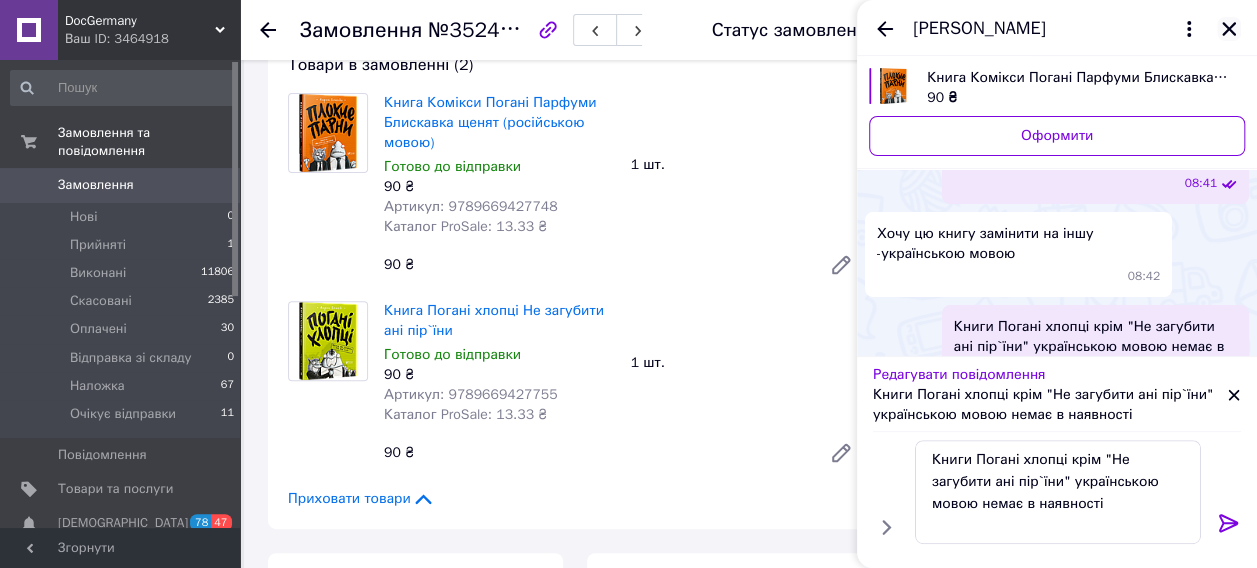 click 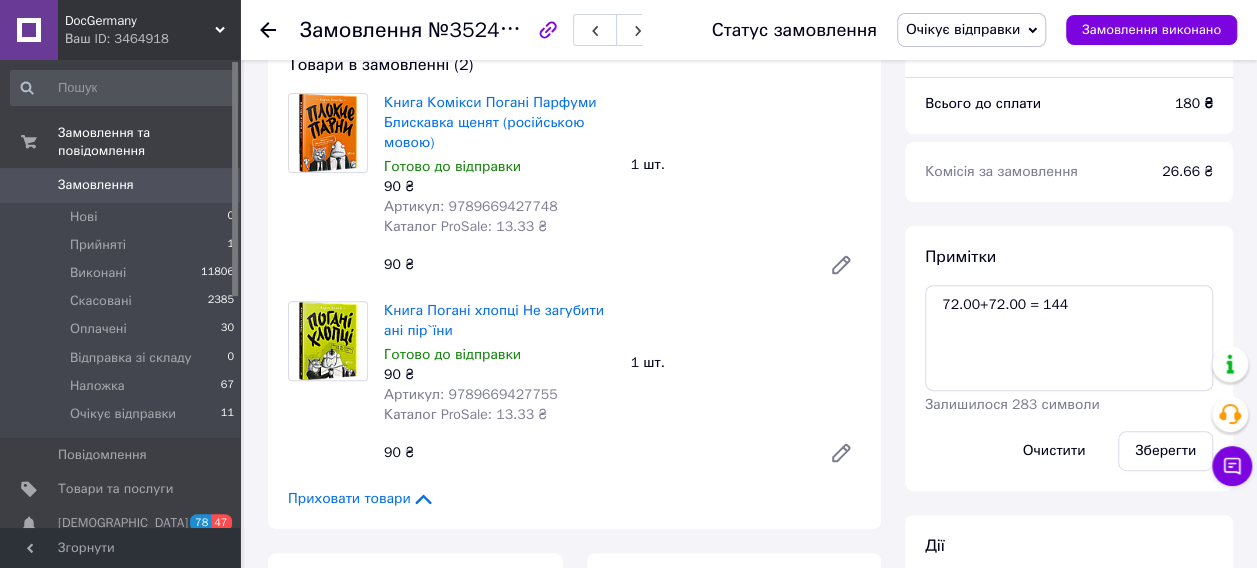 click on "Замовлення" at bounding box center [96, 185] 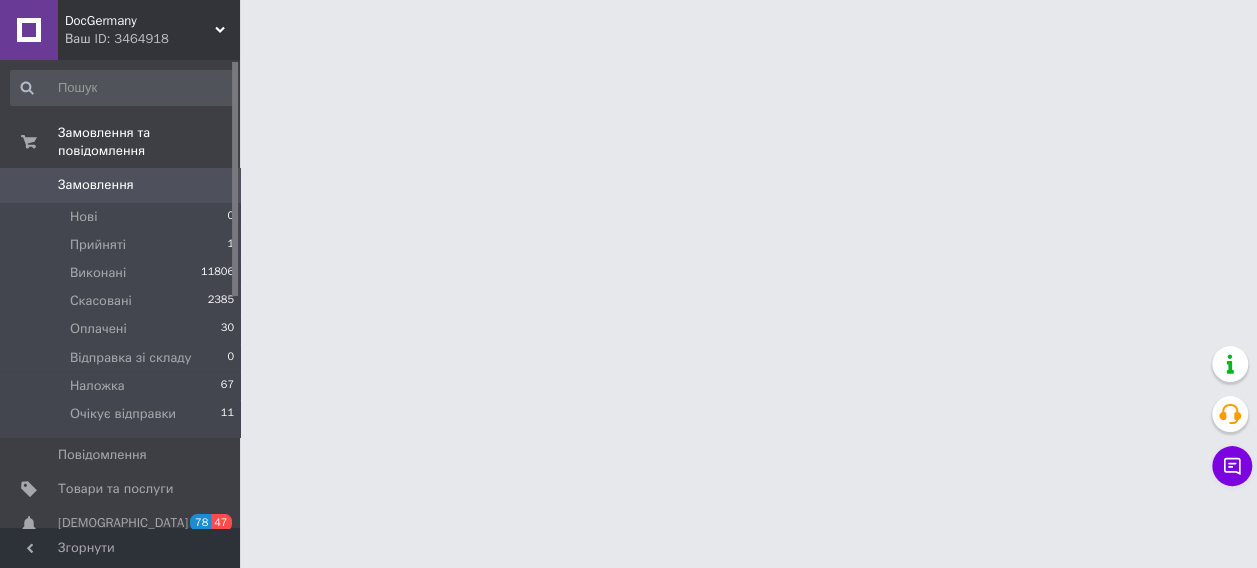 scroll, scrollTop: 0, scrollLeft: 0, axis: both 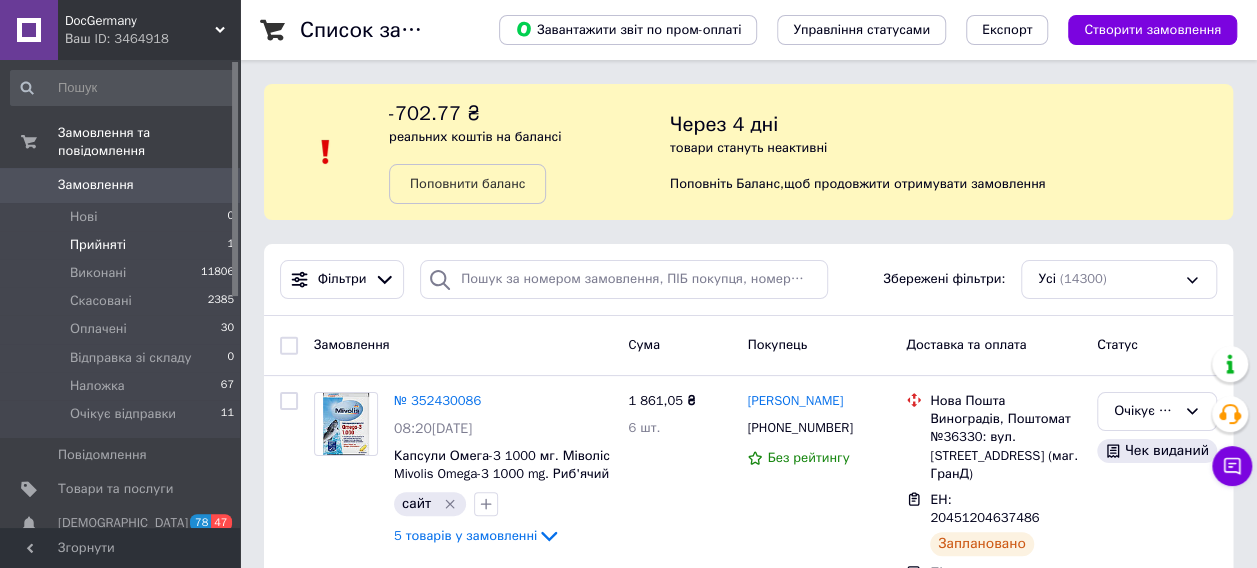 click on "Прийняті" at bounding box center (98, 245) 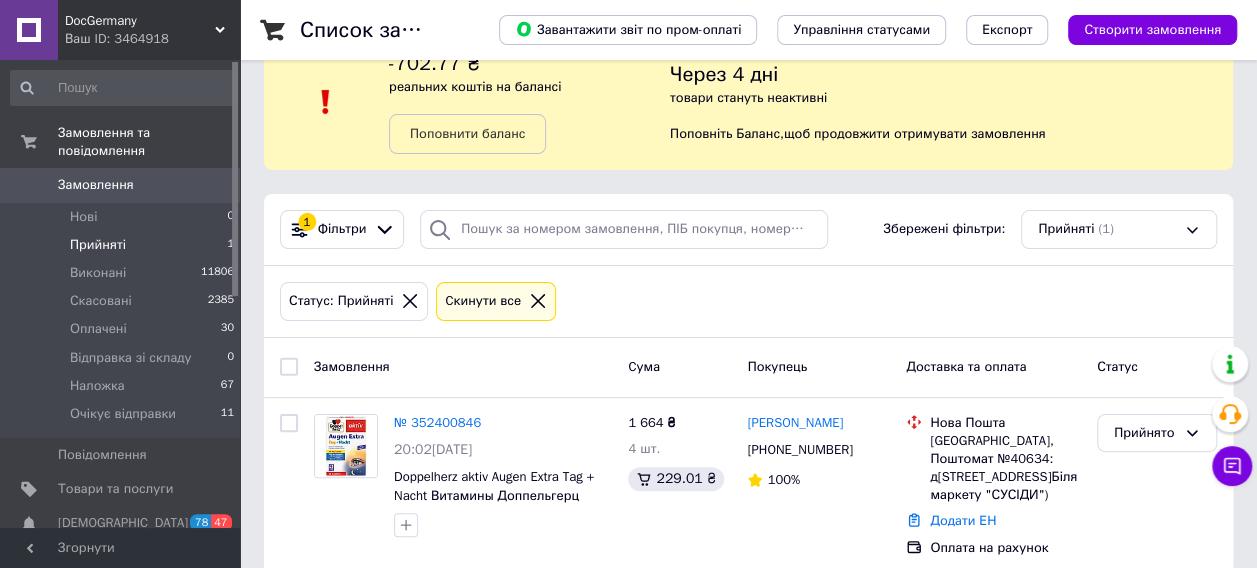 scroll, scrollTop: 77, scrollLeft: 0, axis: vertical 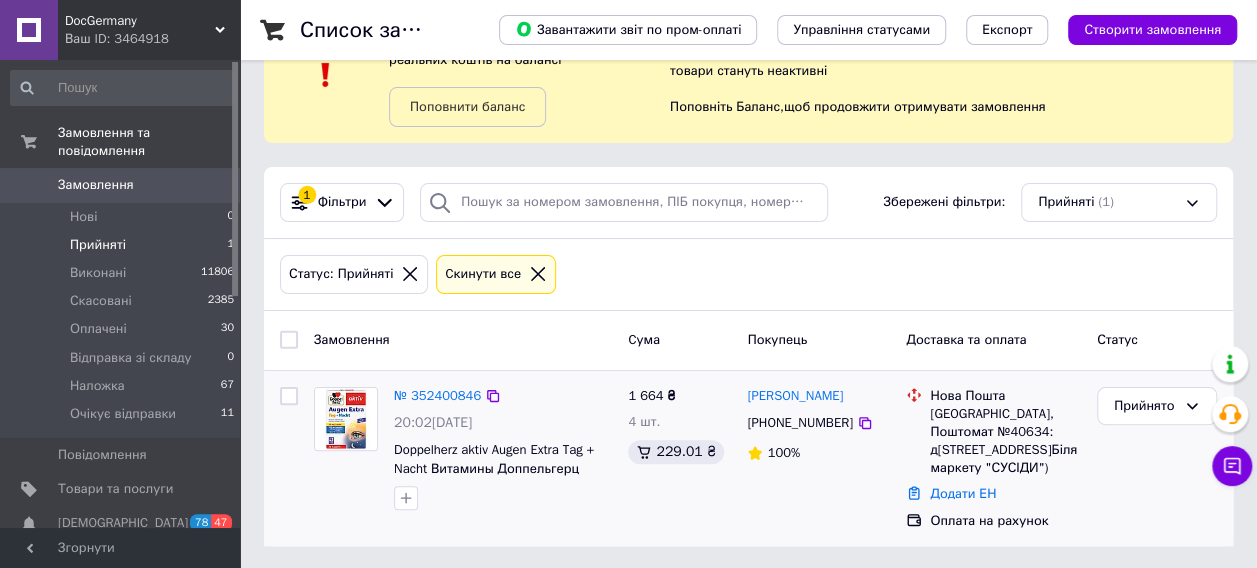click on "№ 352400846" at bounding box center [437, 396] 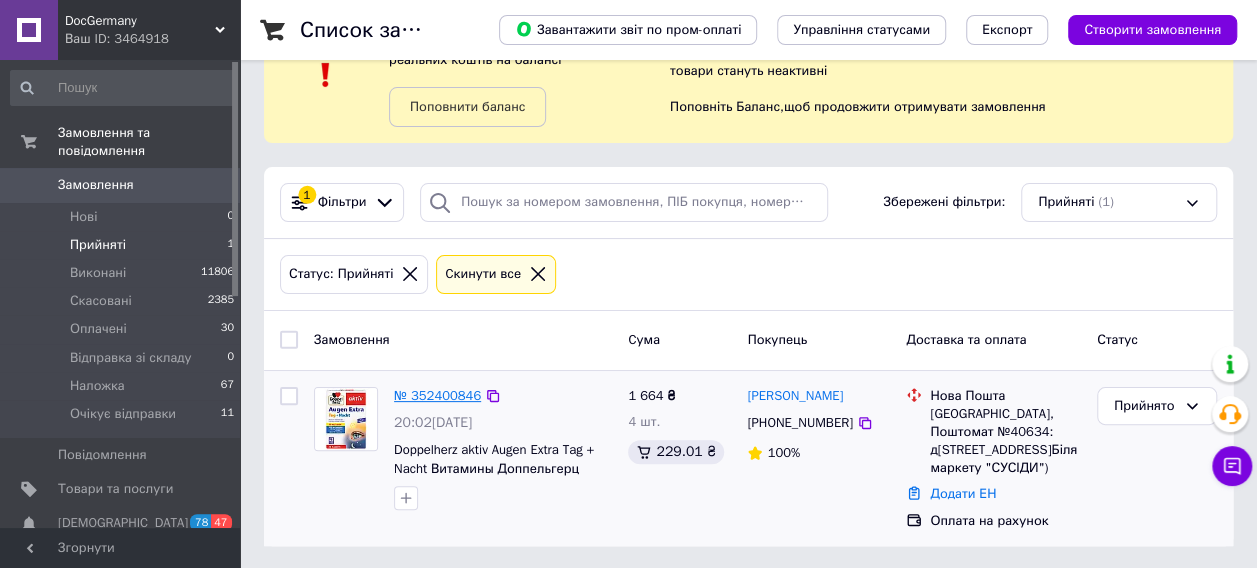 click on "№ 352400846" at bounding box center (437, 395) 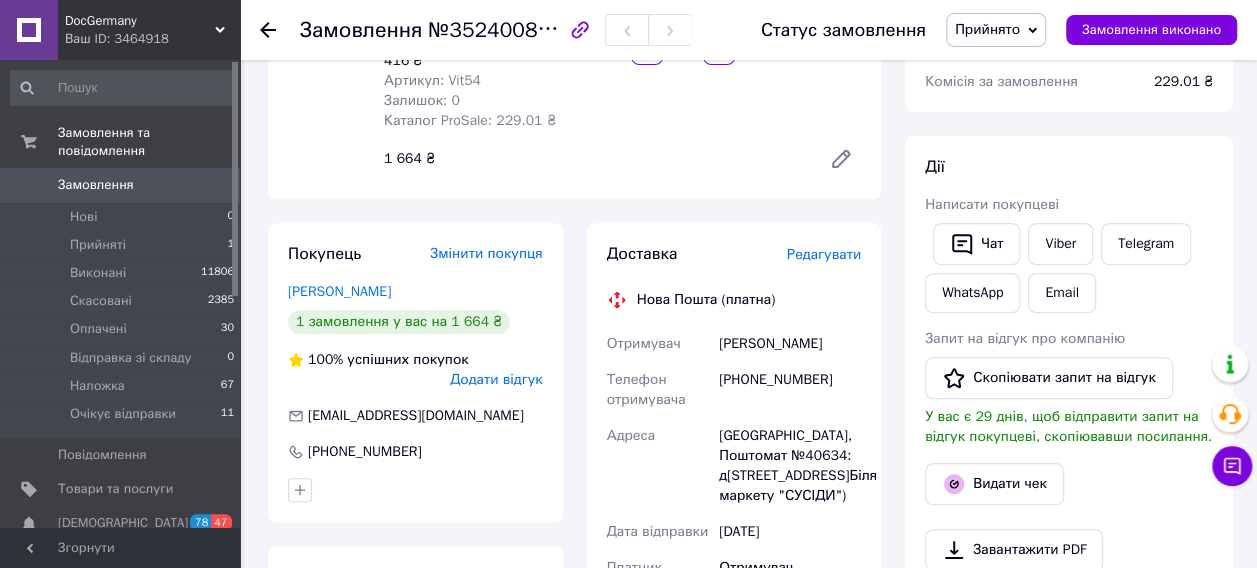 scroll, scrollTop: 277, scrollLeft: 0, axis: vertical 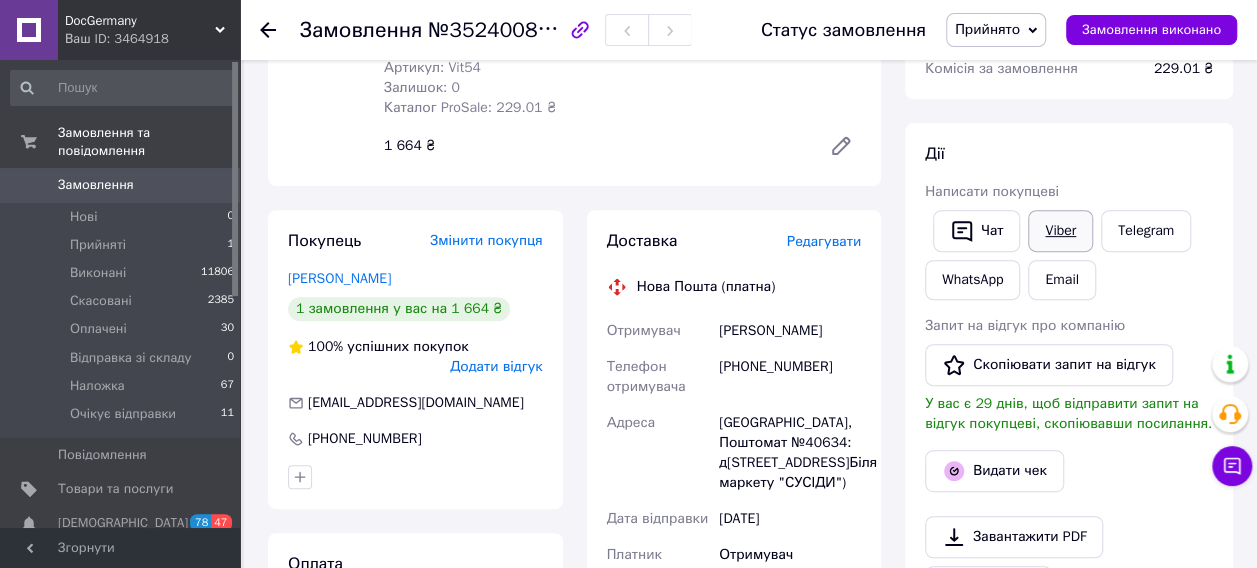 click on "Viber" at bounding box center (1060, 231) 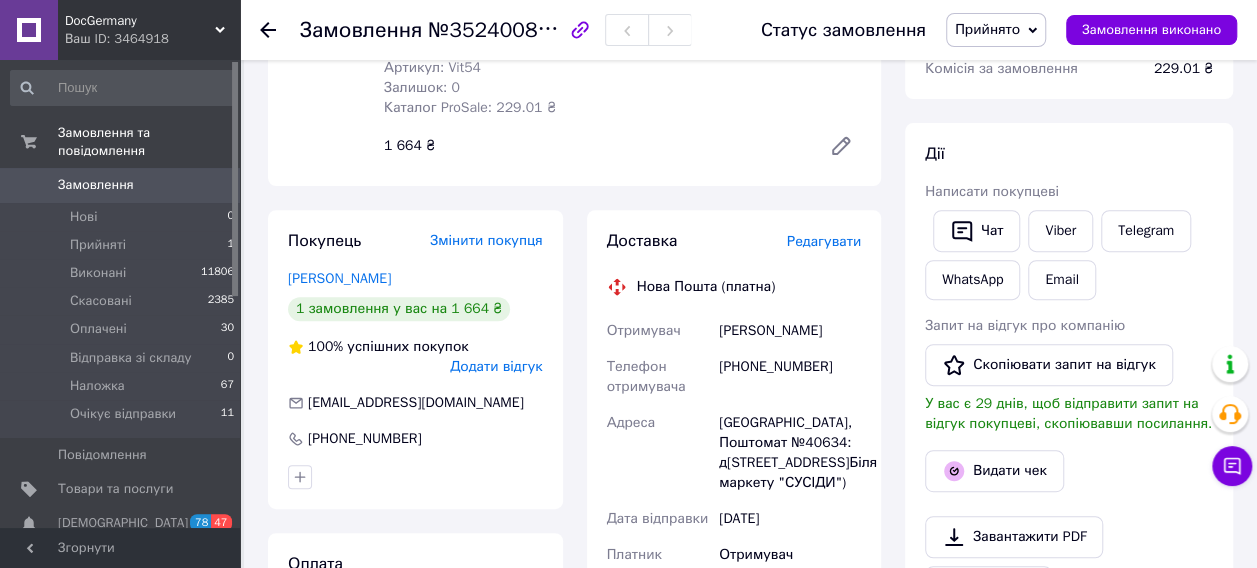 scroll, scrollTop: 677, scrollLeft: 0, axis: vertical 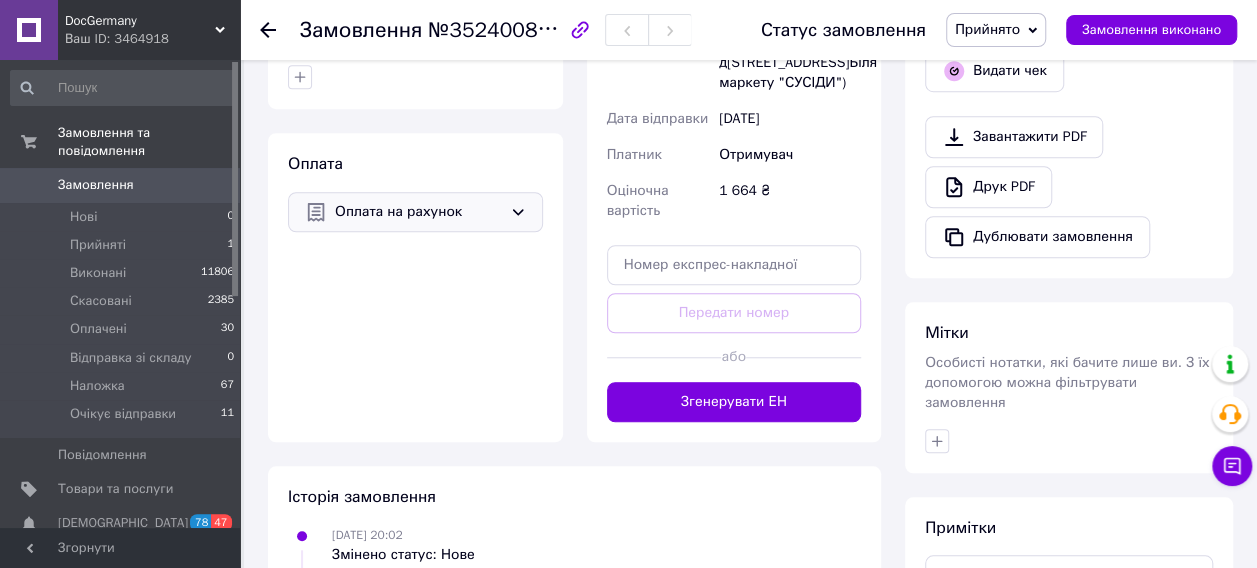 click on "Оплата на рахунок" at bounding box center [418, 212] 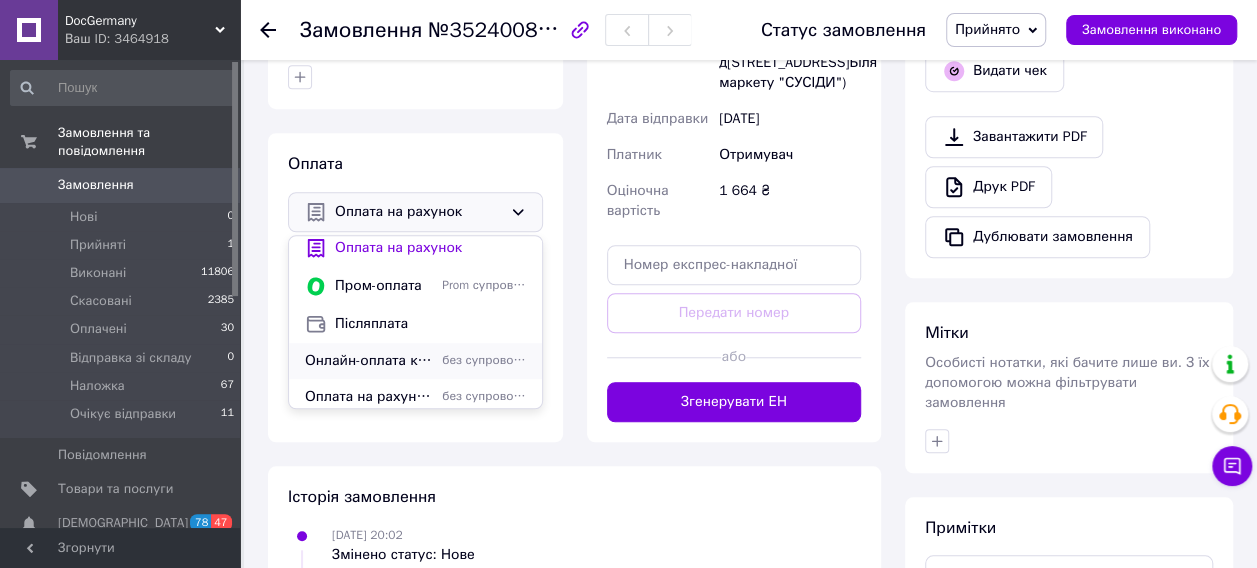 scroll, scrollTop: 13, scrollLeft: 0, axis: vertical 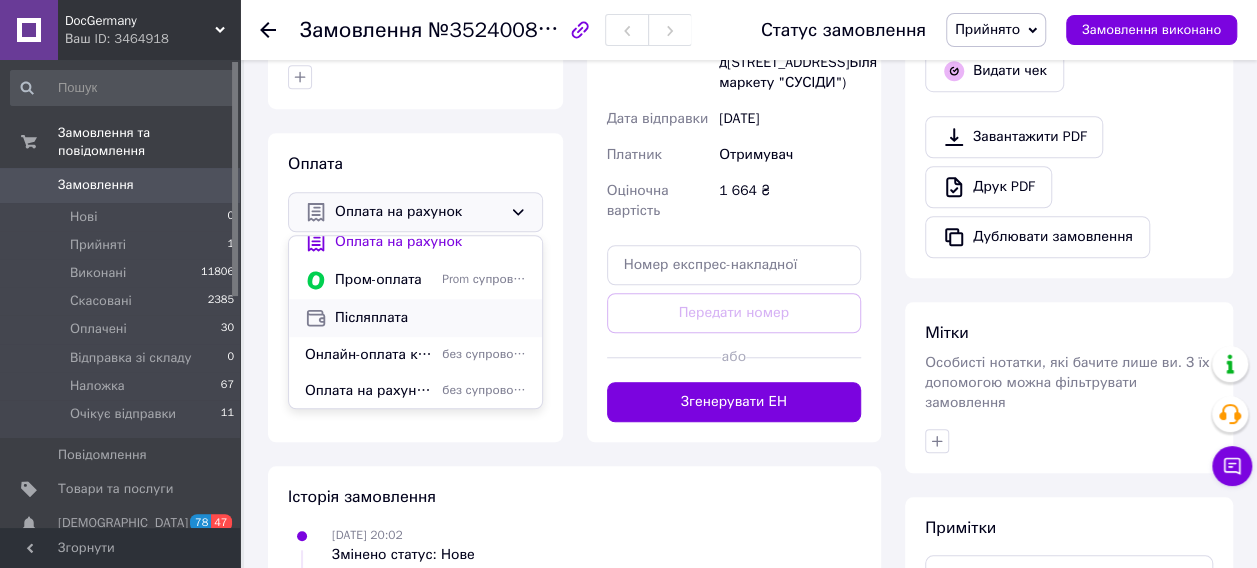 click on "Післяплата" at bounding box center [430, 318] 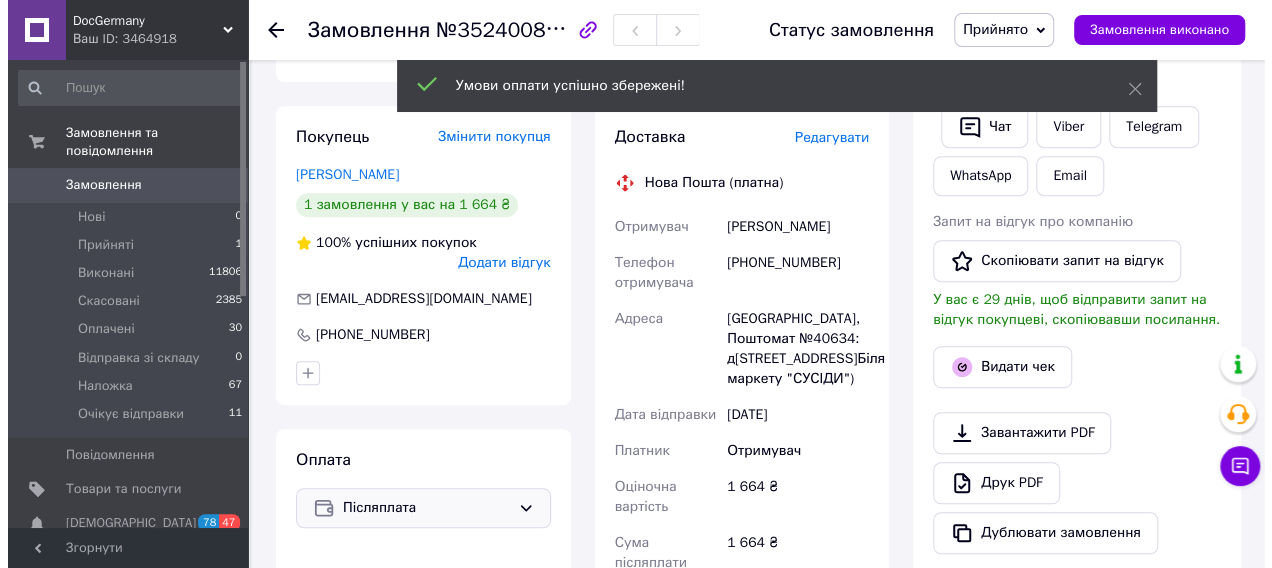 scroll, scrollTop: 377, scrollLeft: 0, axis: vertical 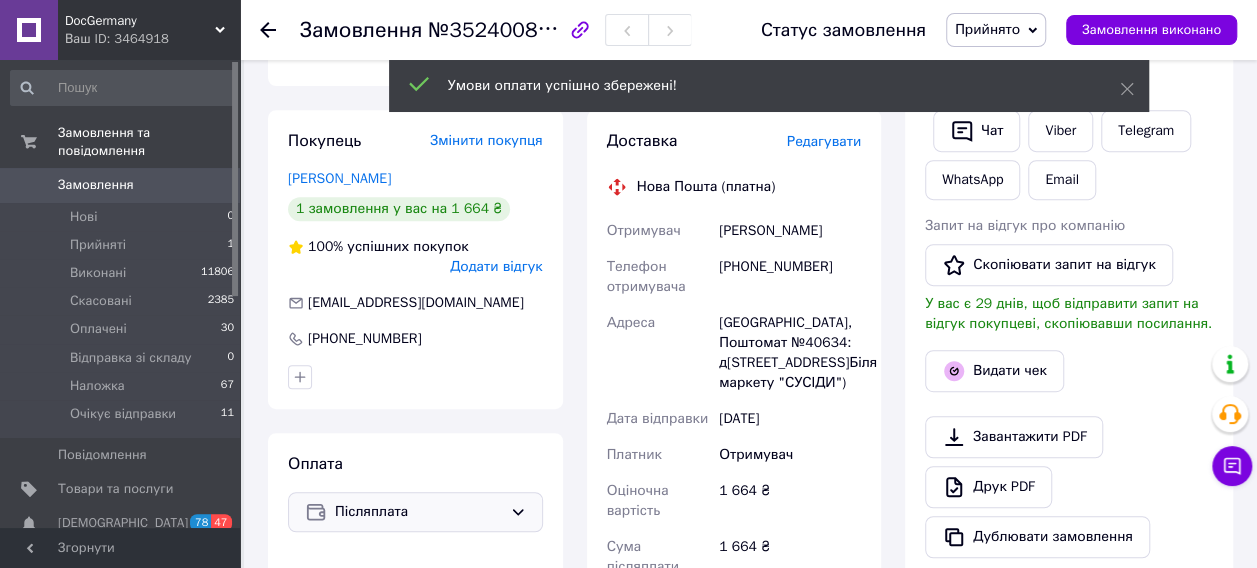 click on "Редагувати" at bounding box center [824, 141] 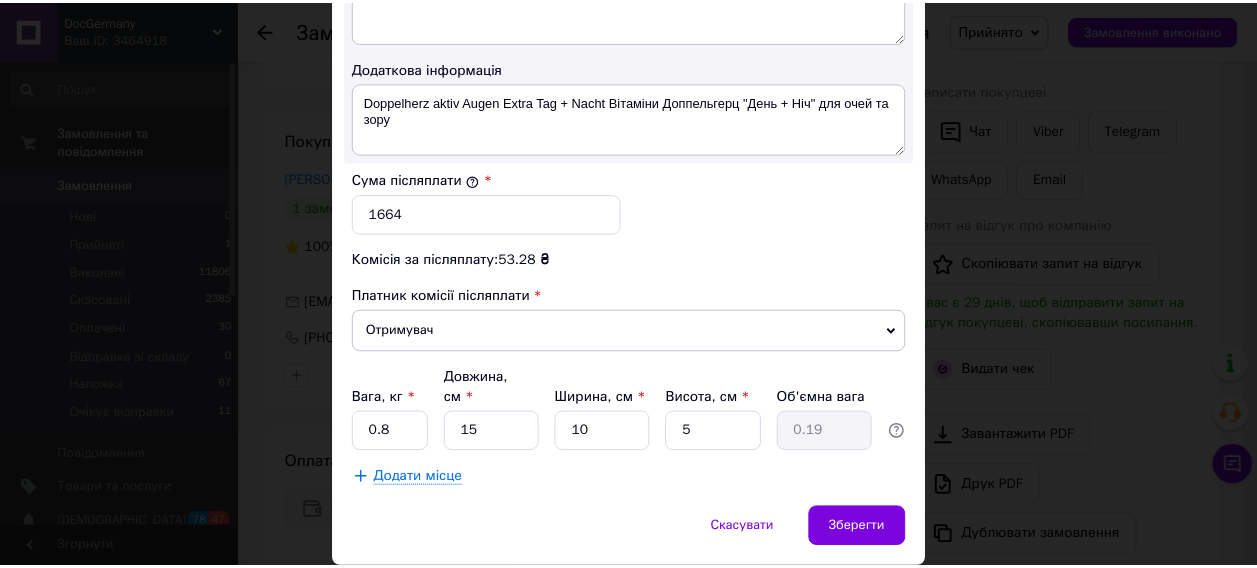 scroll, scrollTop: 1190, scrollLeft: 0, axis: vertical 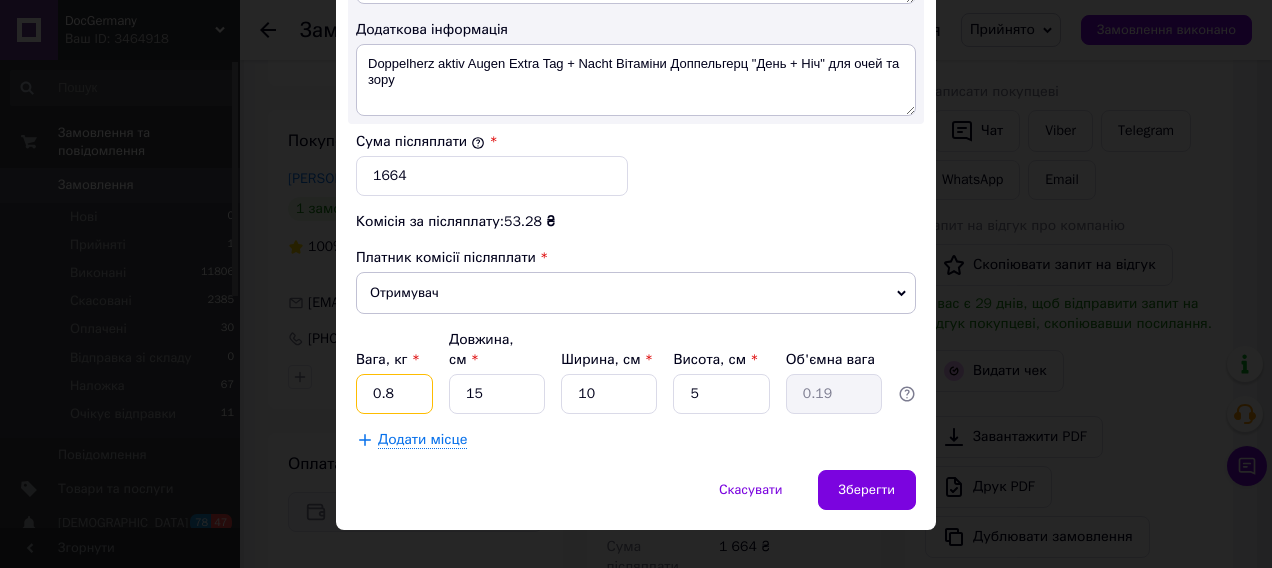 click on "0.8" at bounding box center (394, 394) 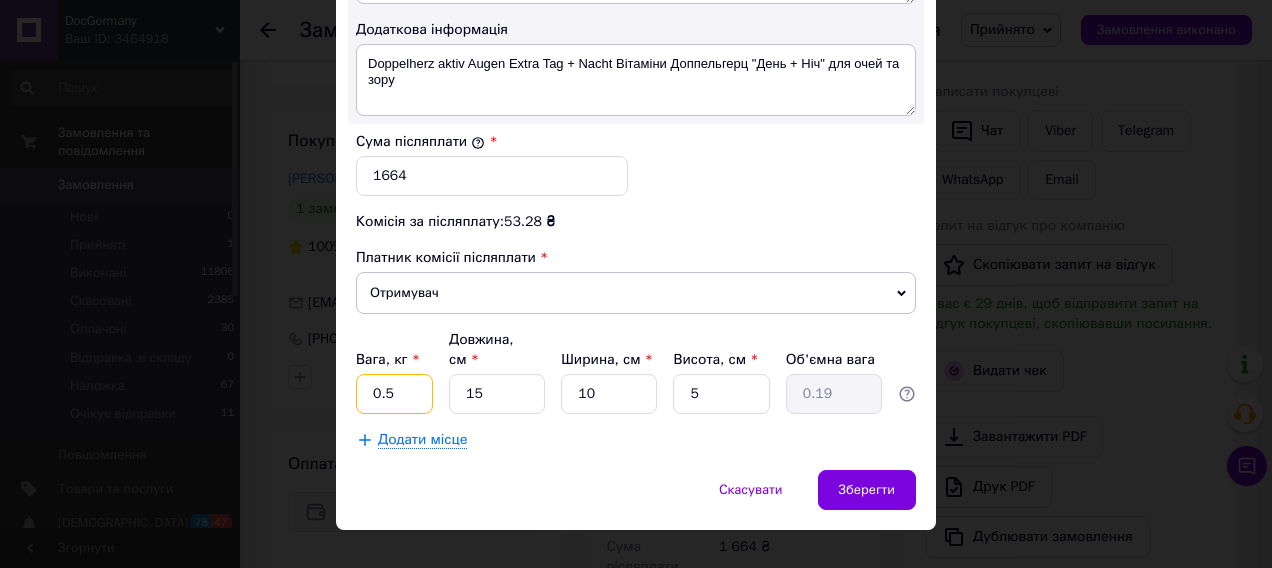 type on "0.5" 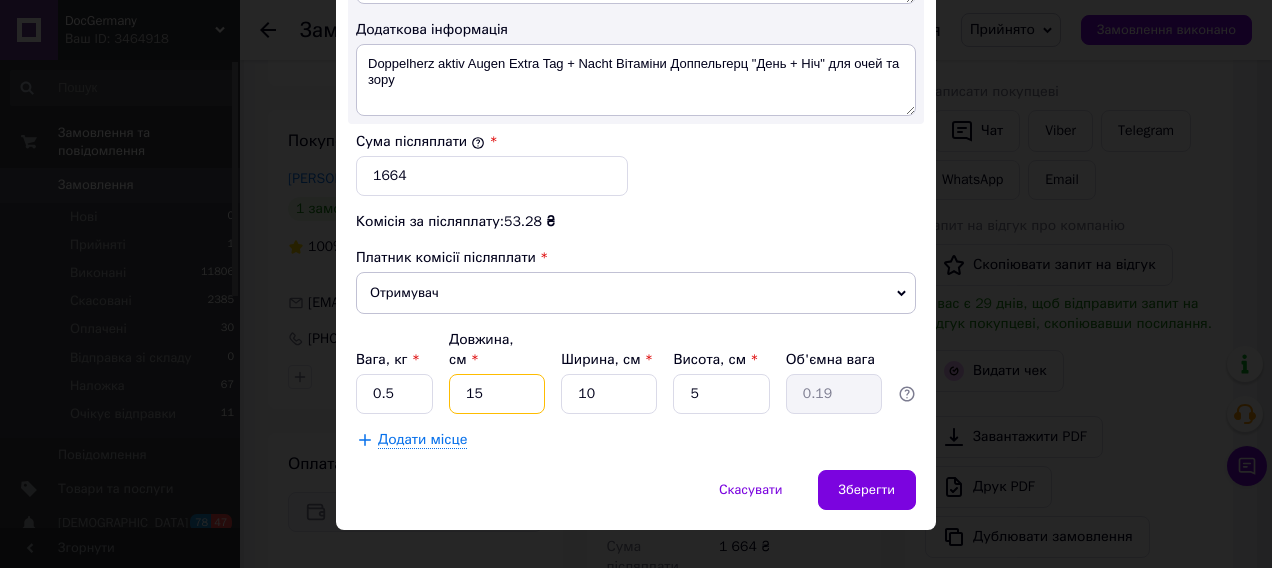 type on "2" 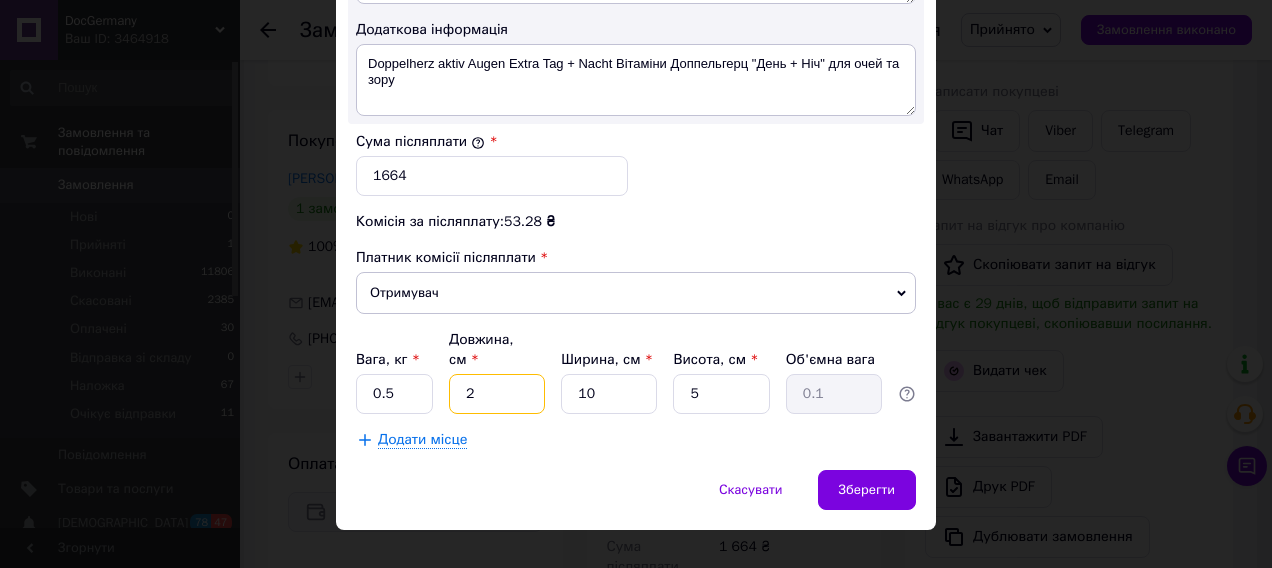 type on "20" 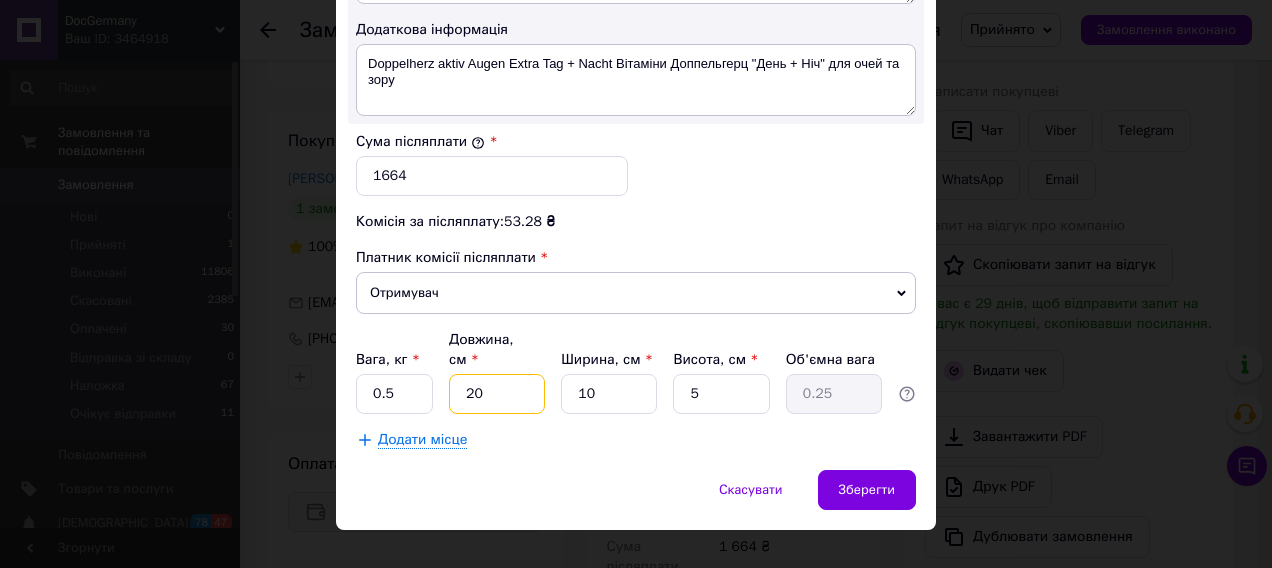 type on "20" 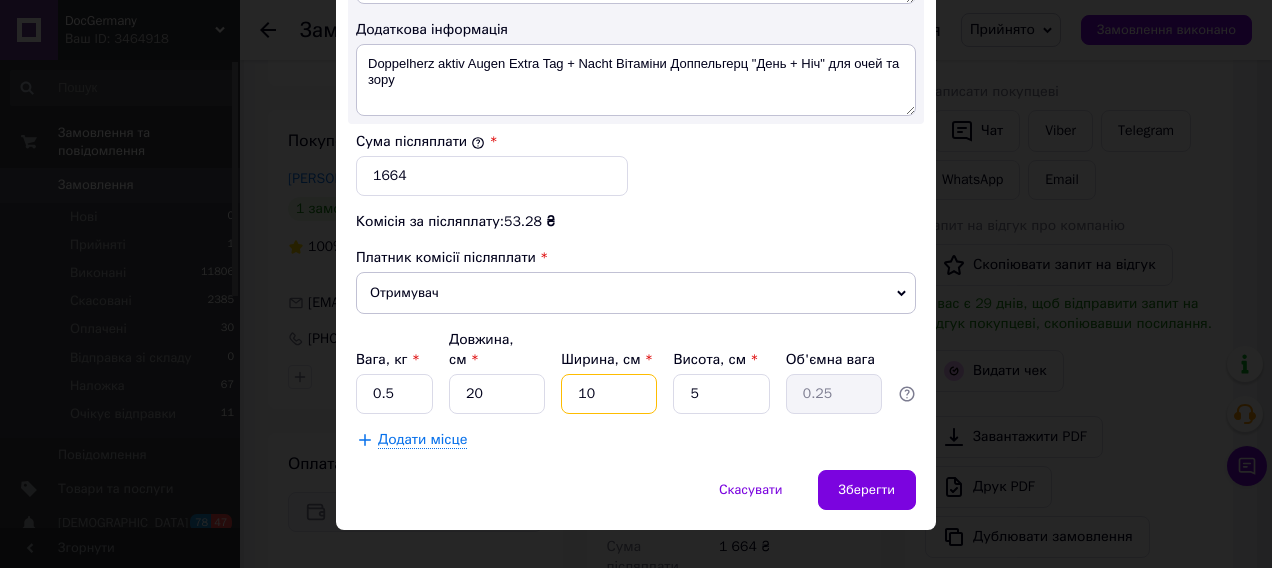 type on "1" 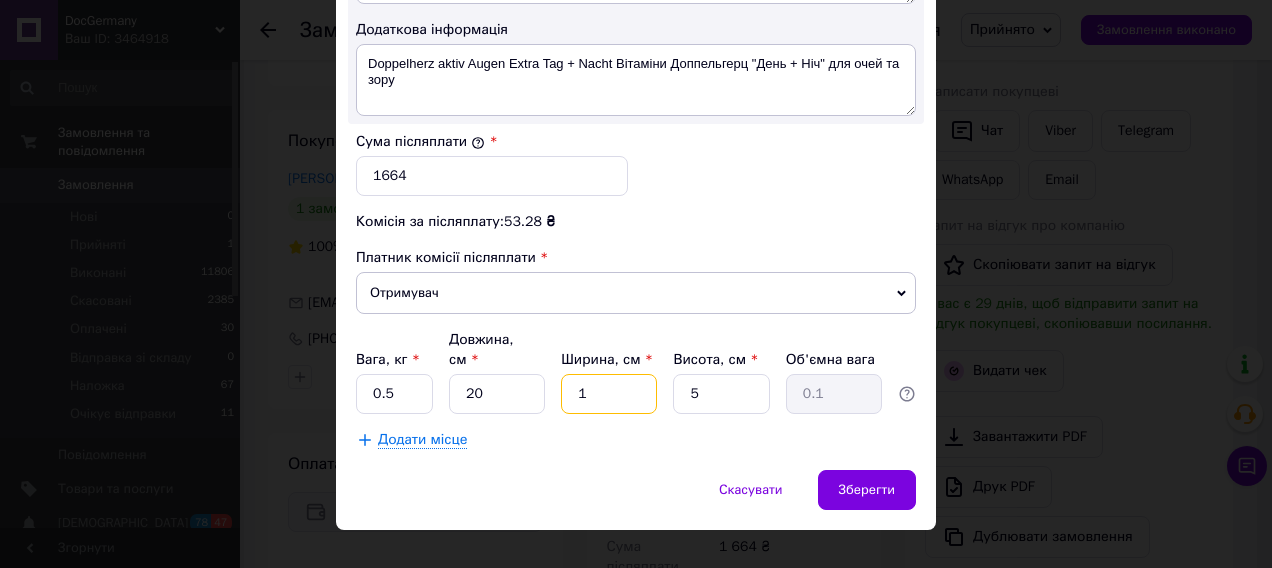 type on "10" 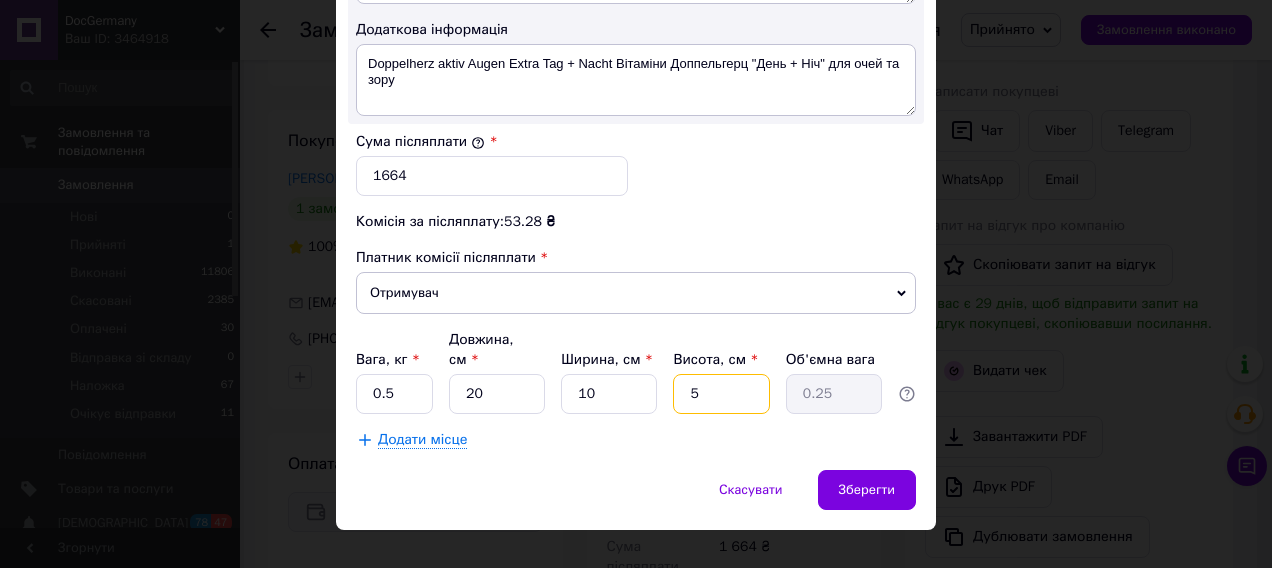 type on "1" 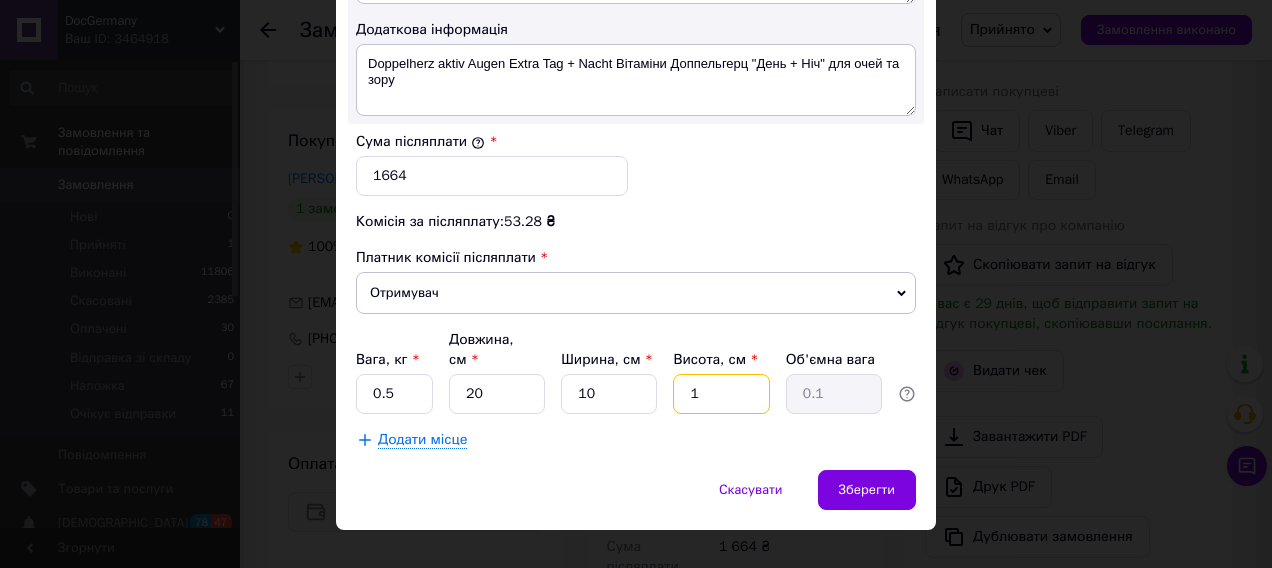 type on "10" 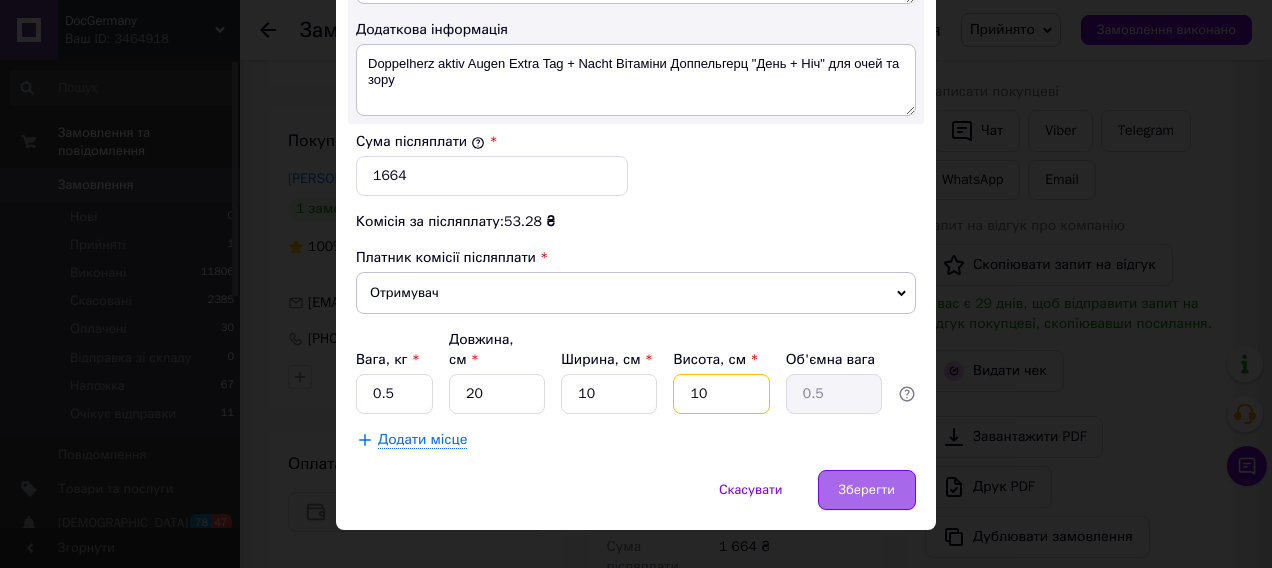 type on "10" 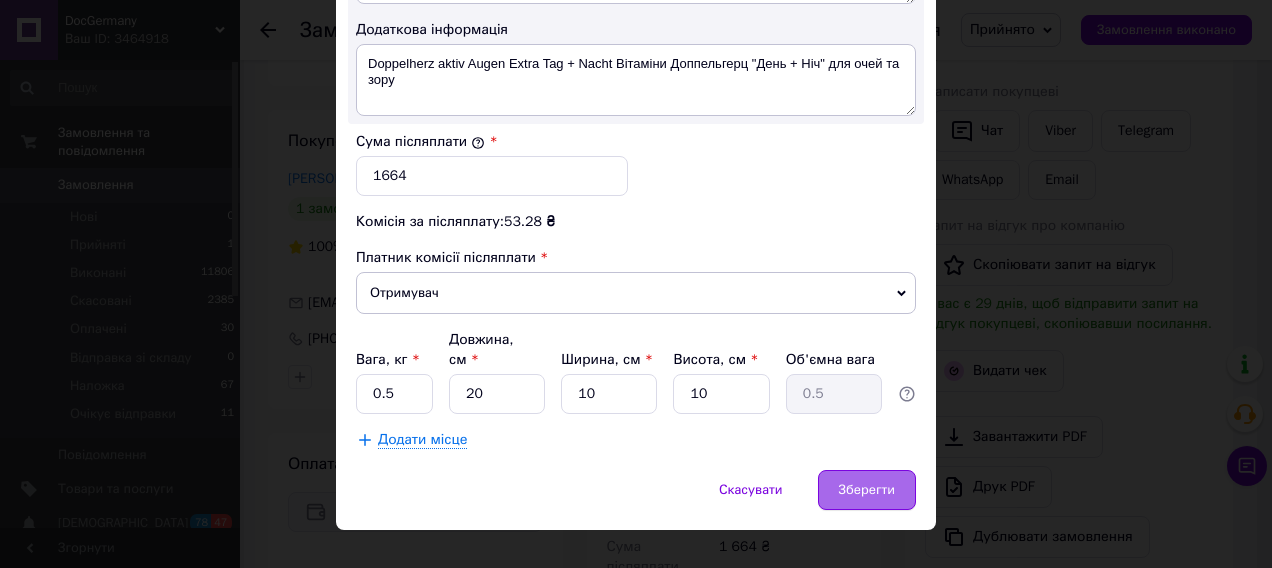 click on "Зберегти" at bounding box center (867, 490) 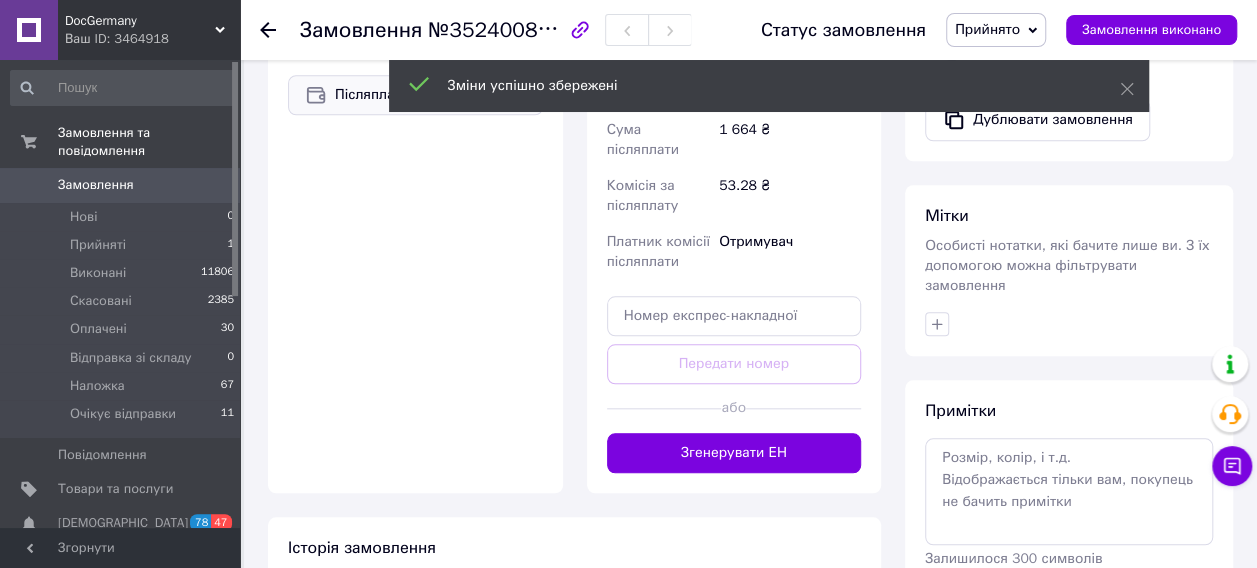 scroll, scrollTop: 977, scrollLeft: 0, axis: vertical 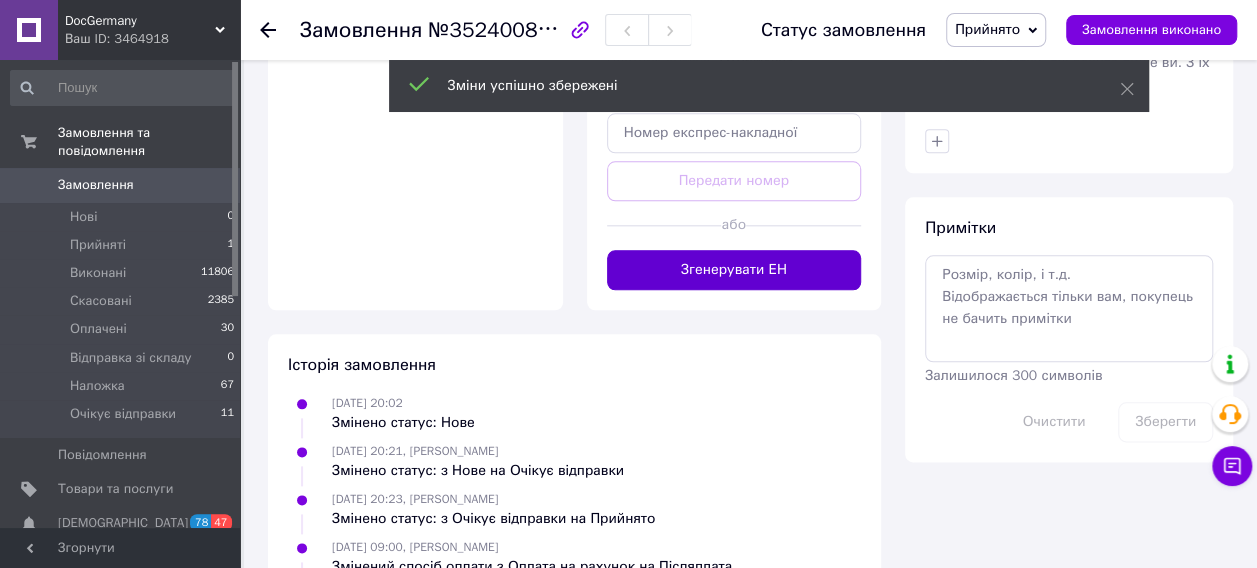 click on "Згенерувати ЕН" at bounding box center [734, 270] 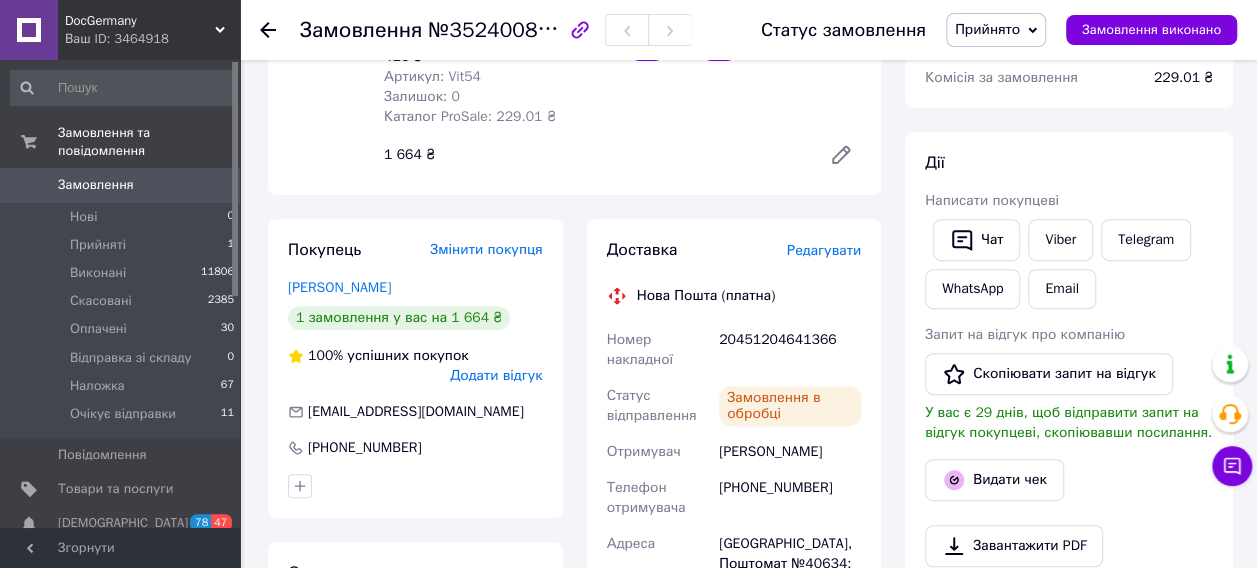scroll, scrollTop: 177, scrollLeft: 0, axis: vertical 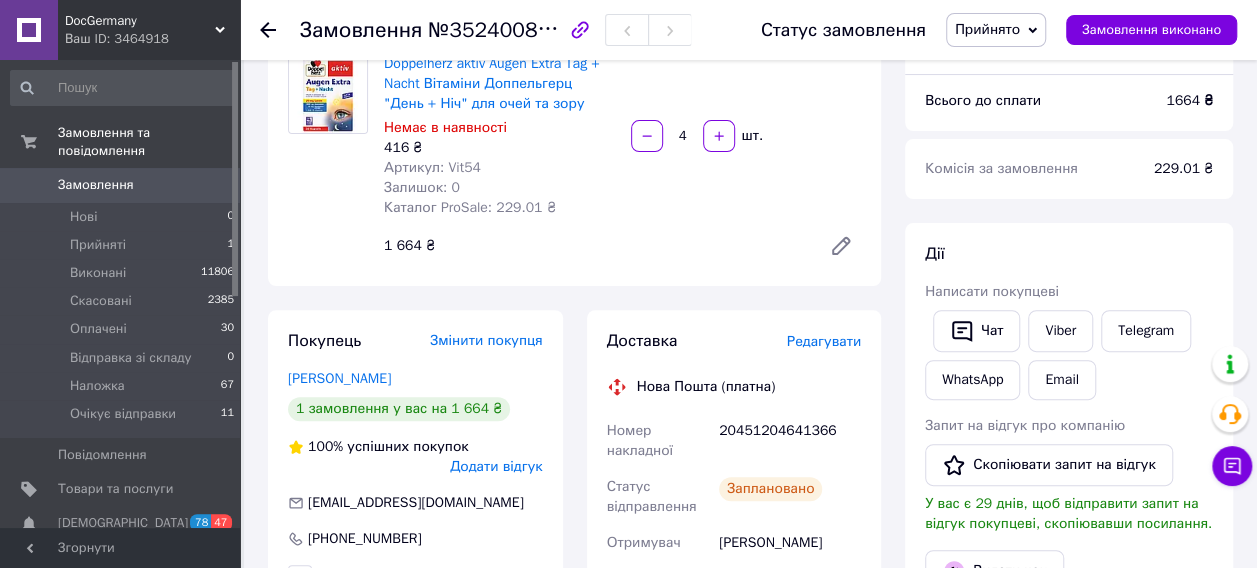 click on "Прийнято" at bounding box center [987, 29] 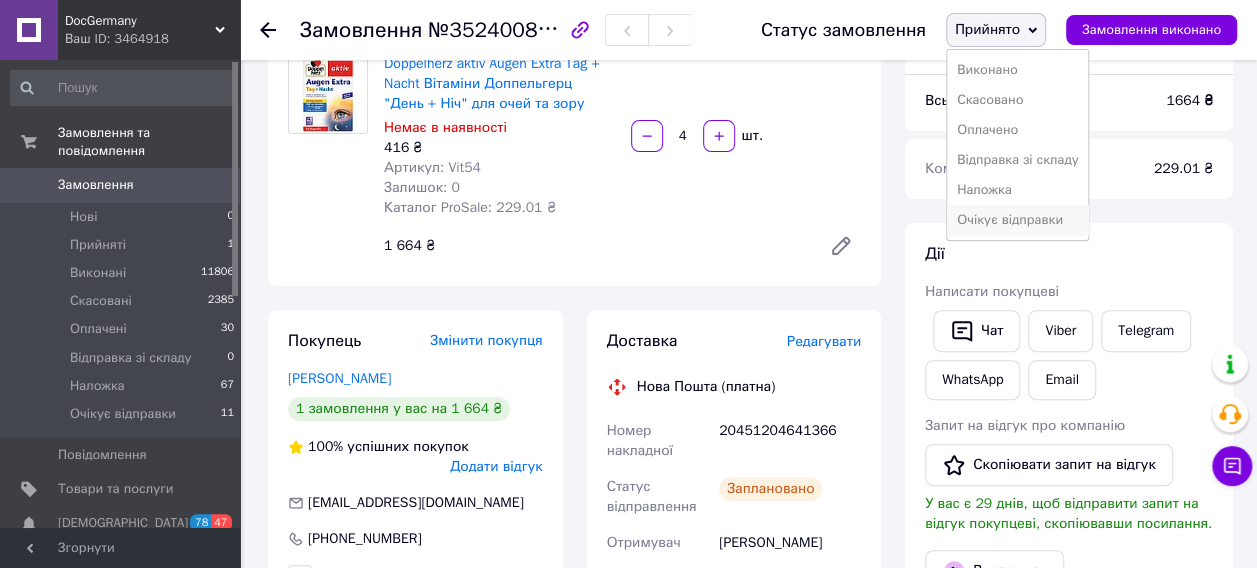 click on "Очікує відправки" at bounding box center (1018, 220) 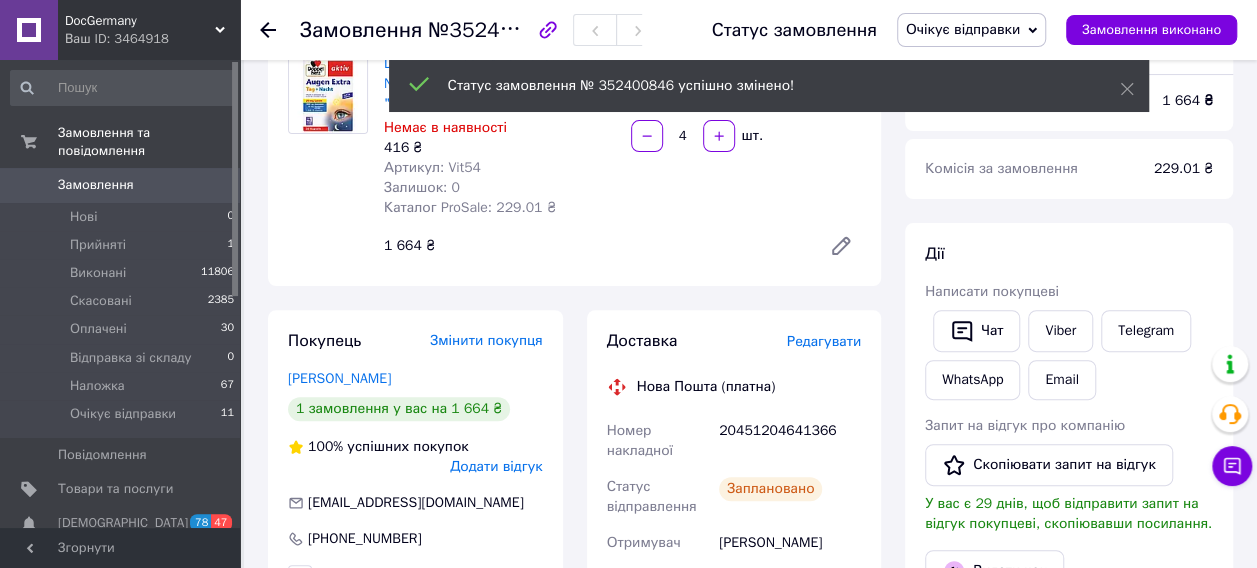 click on "DocGermany Ваш ID: 3464918 Сайт DocGermany Кабінет покупця Перевірити стан системи Сторінка на порталі Indigo.autoshop Довідка Вийти Замовлення та повідомлення Замовлення 0 Нові 0 Прийняті 1 Виконані 11806 Скасовані 2385 Оплачені 30 Відправка зі складу 0 Наложка 67 Очікує відправки 11 Повідомлення 0 Товари та послуги Сповіщення 78 47 Показники роботи компанії Панель управління Відгуки Покупці Каталог ProSale Аналітика Інструменти веб-майстра та SEO Управління сайтом Гаманець компанії [PERSON_NAME] Тарифи та рахунки Prom топ Згорнути 4" at bounding box center [628, 813] 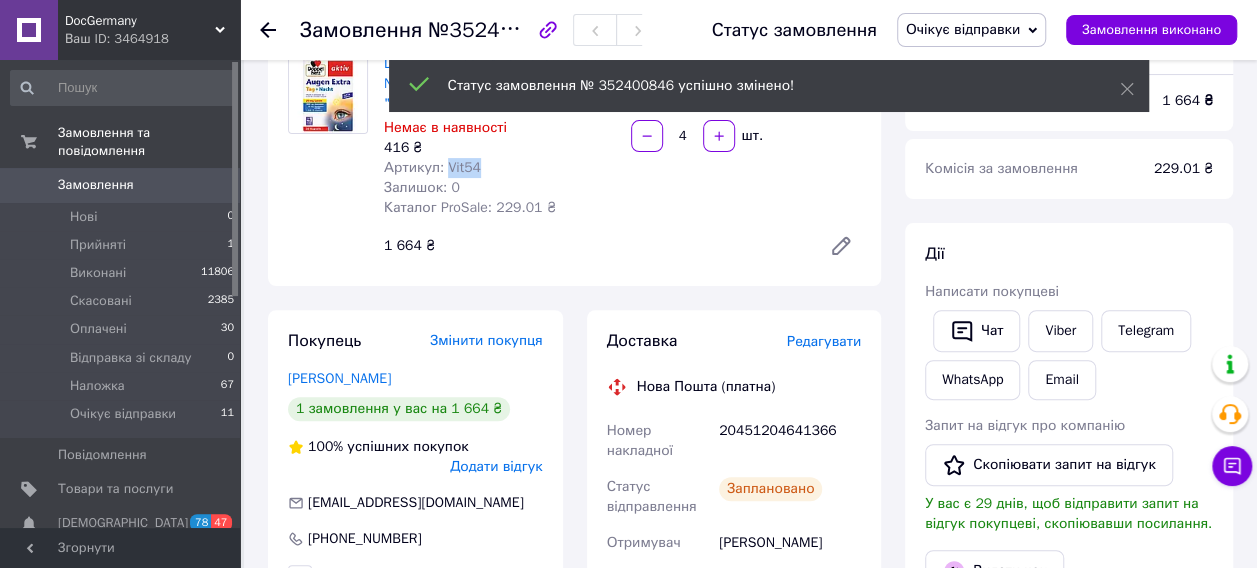 click on "Артикул: Vit54" at bounding box center (432, 167) 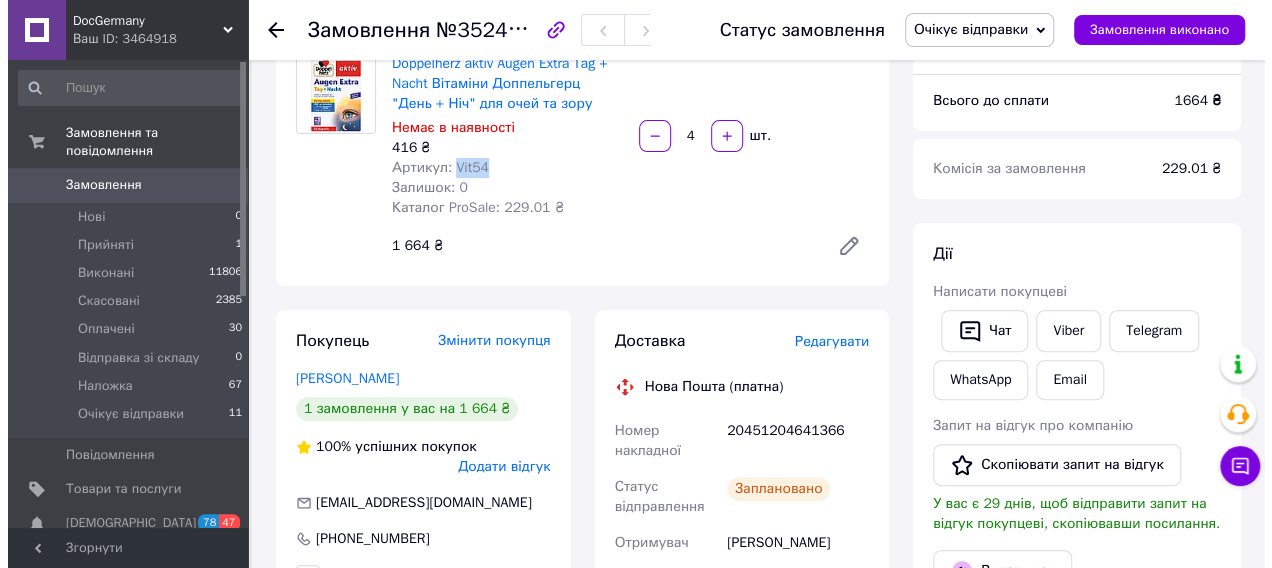 scroll, scrollTop: 477, scrollLeft: 0, axis: vertical 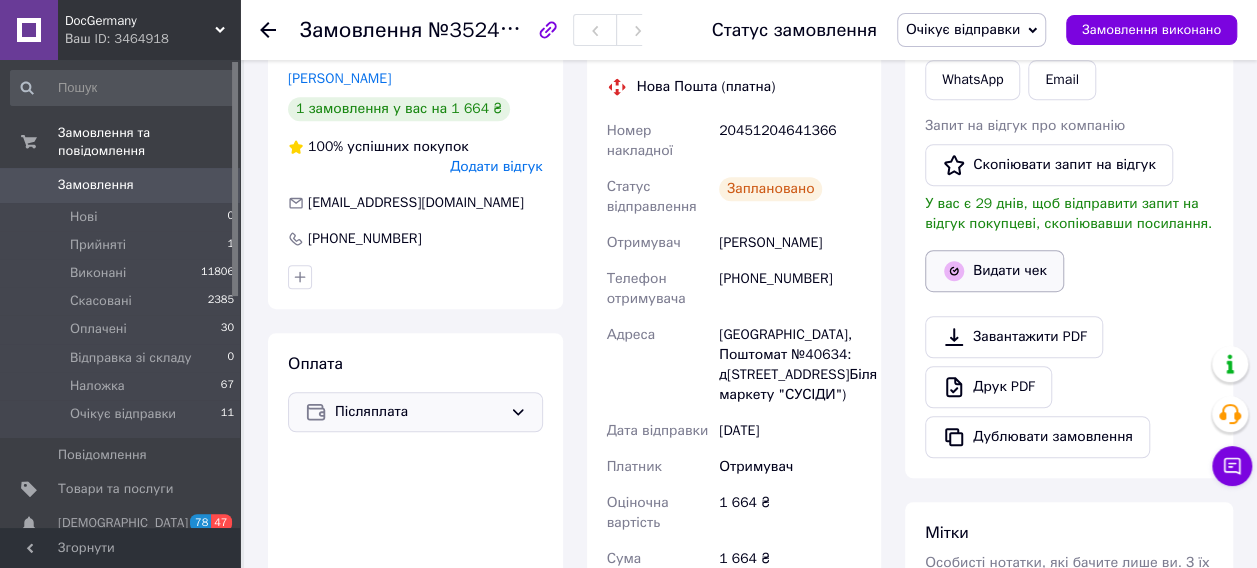 click on "Видати чек" at bounding box center [994, 271] 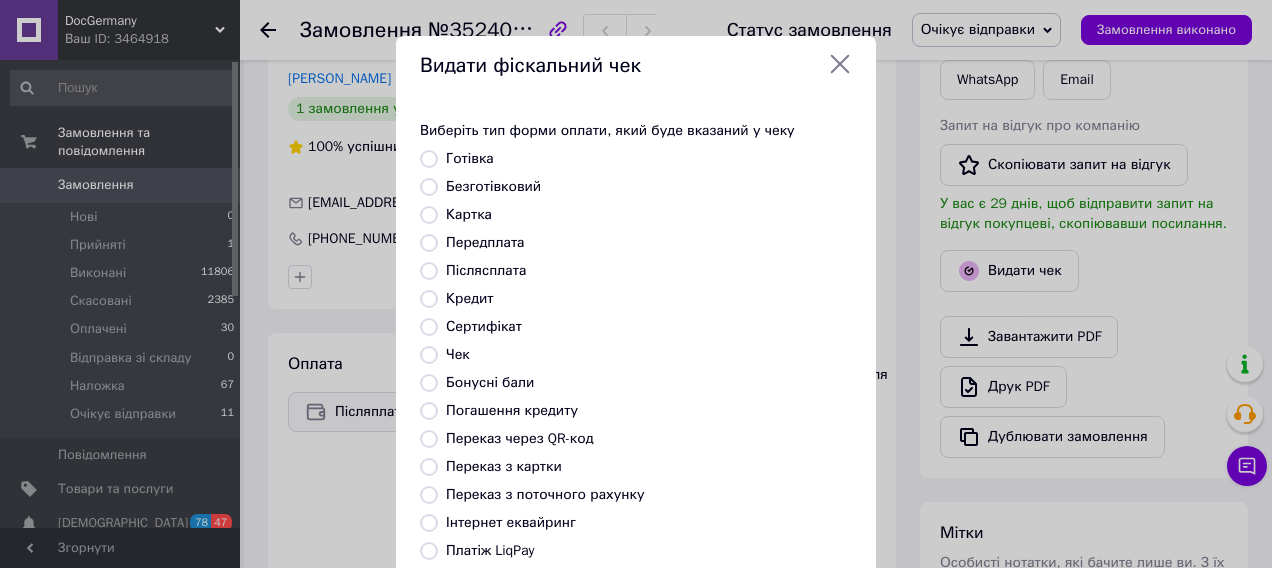 scroll, scrollTop: 290, scrollLeft: 0, axis: vertical 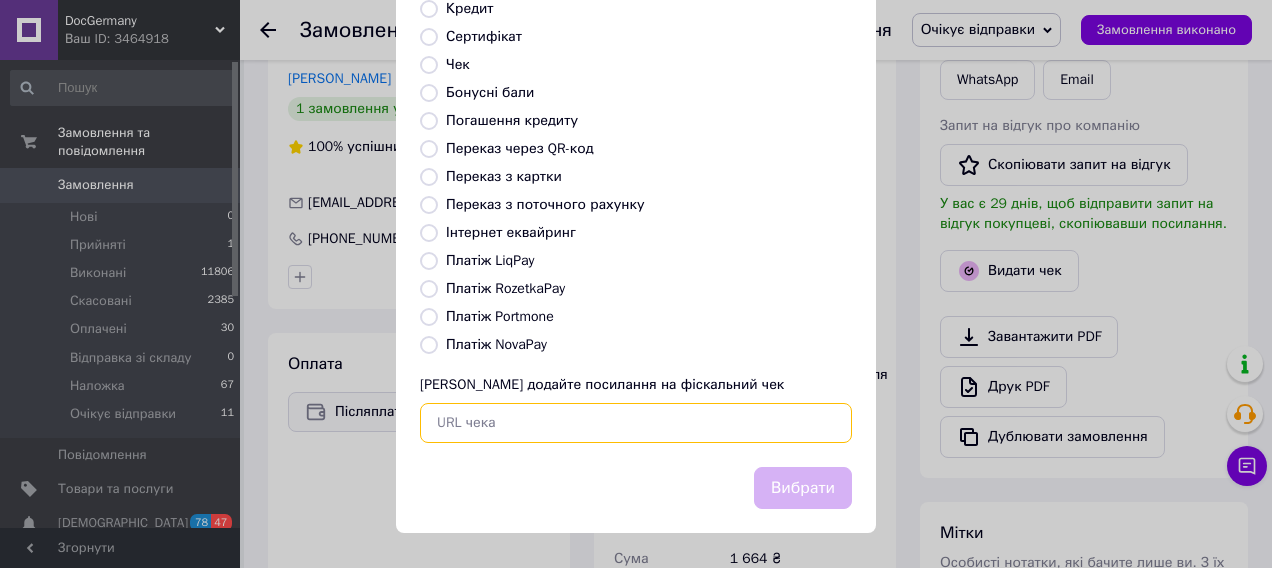 click at bounding box center (636, 423) 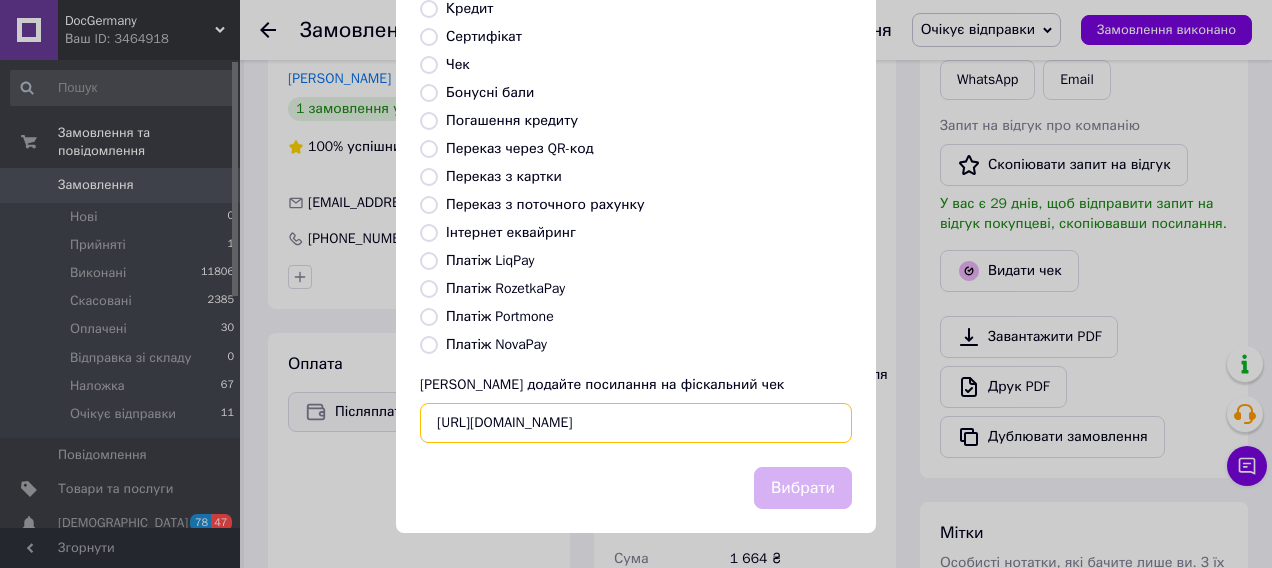 scroll, scrollTop: 0, scrollLeft: 24, axis: horizontal 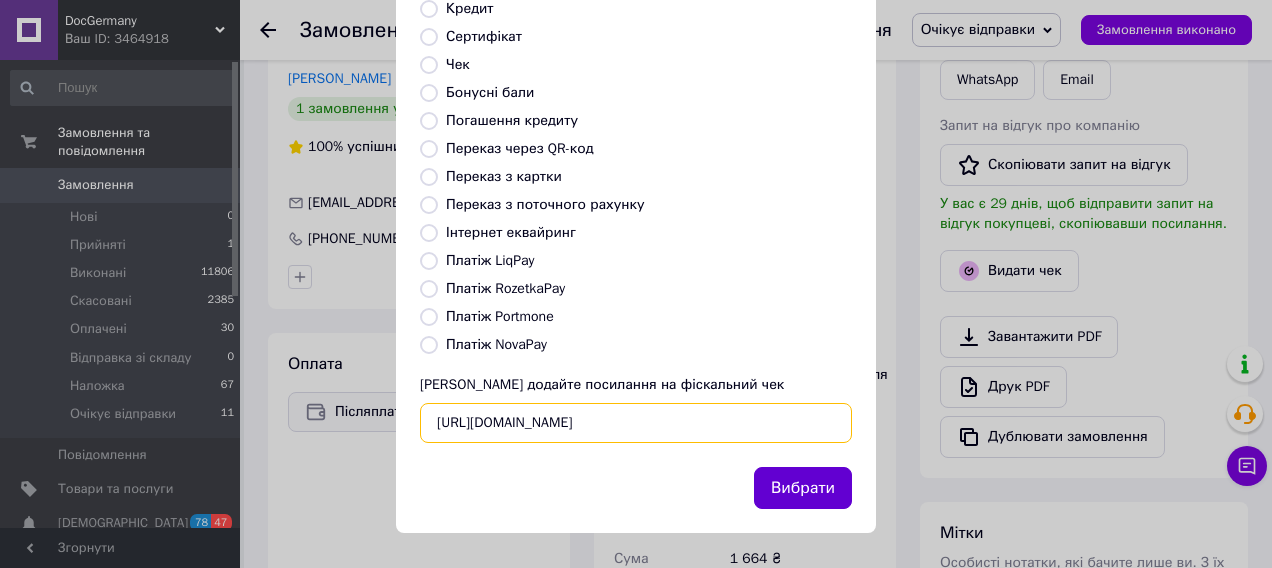 type on "[URL][DOMAIN_NAME]" 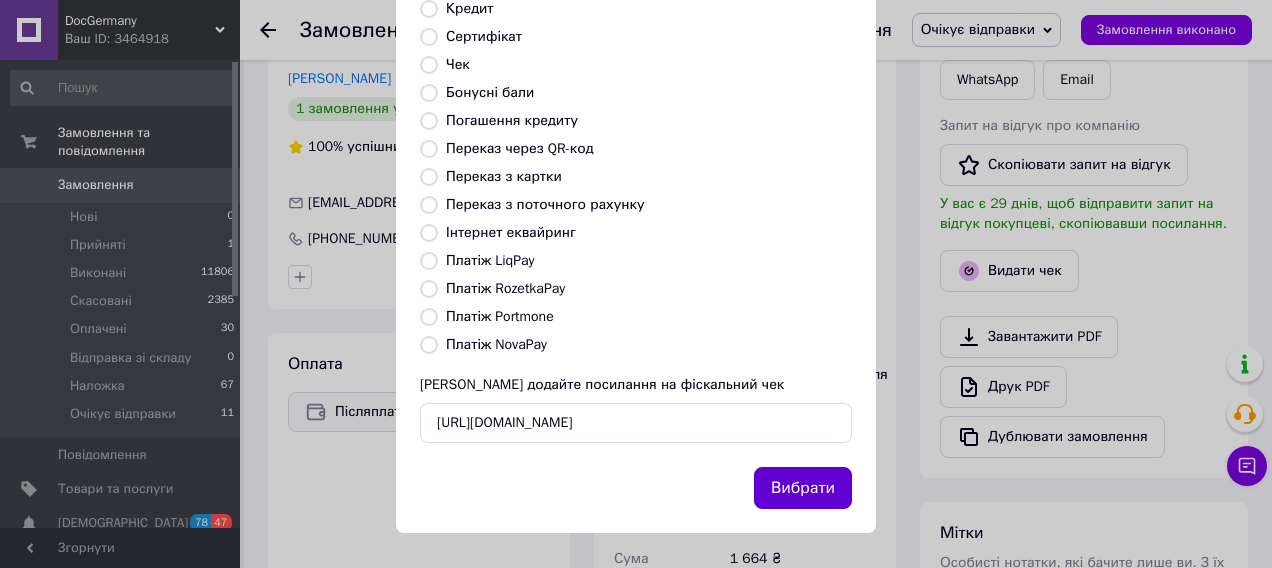 click on "Вибрати" at bounding box center (803, 488) 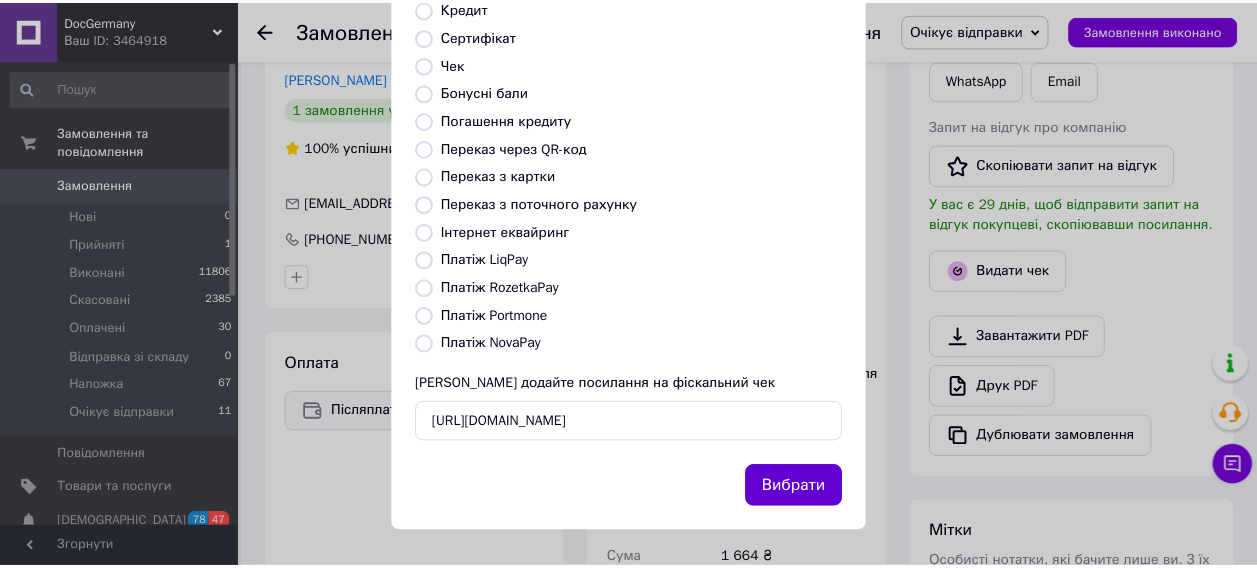 scroll, scrollTop: 0, scrollLeft: 0, axis: both 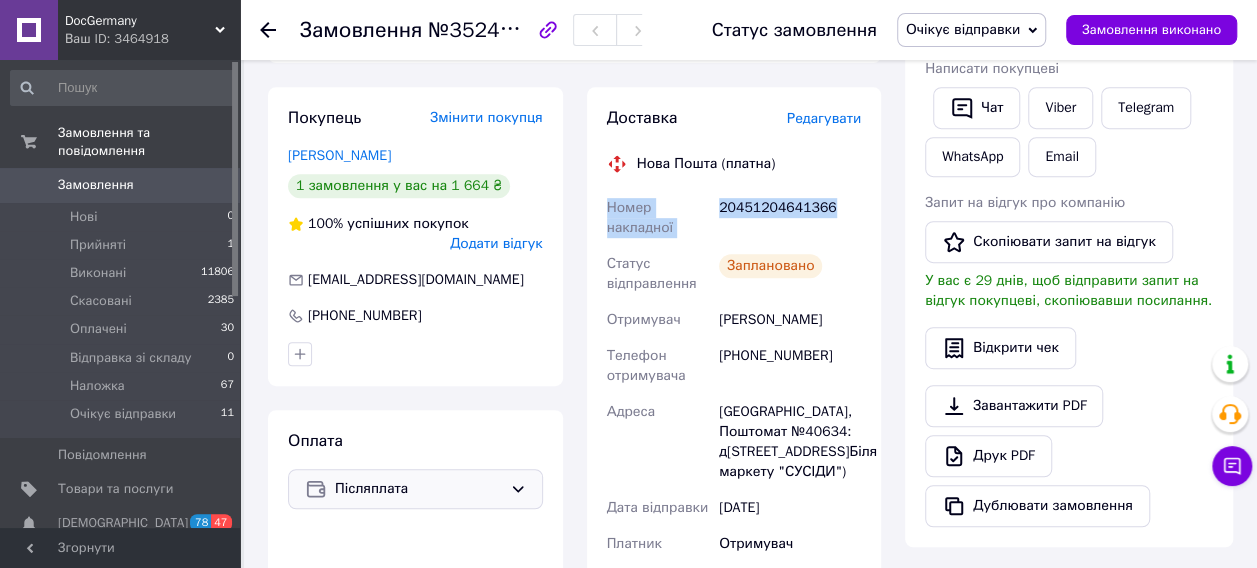 drag, startPoint x: 608, startPoint y: 208, endPoint x: 866, endPoint y: 212, distance: 258.031 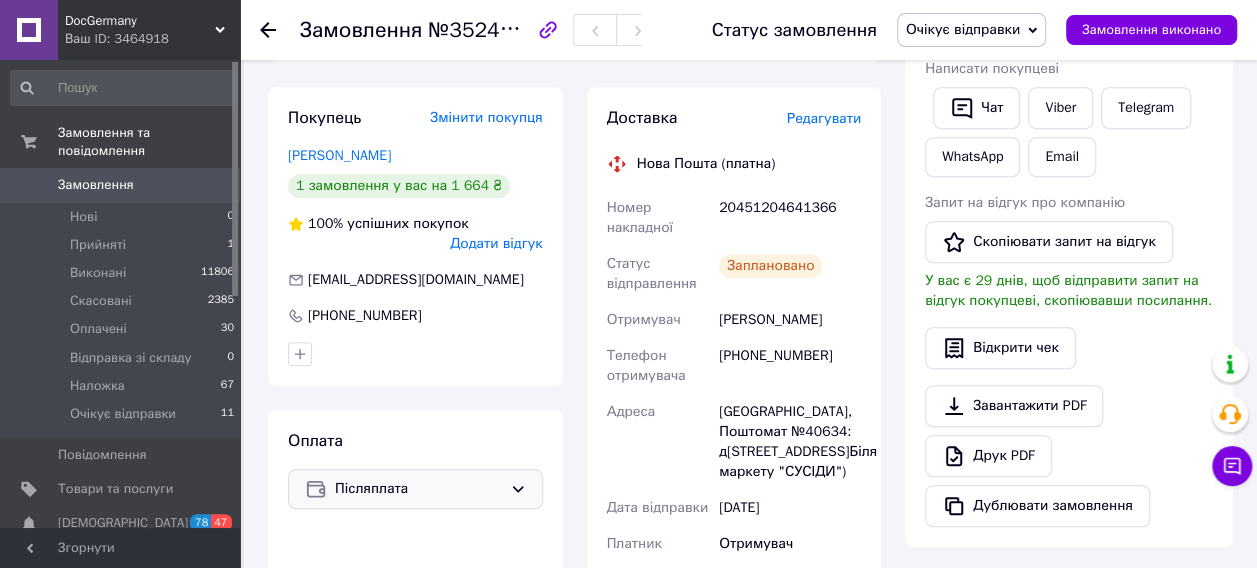 click on "Всього 1 товар 1 664 ₴ Доставка 88.32 ₴ Знижка Додати Всього до сплати 1664 ₴ Комісія за замовлення 229.01 ₴ Дії Написати покупцеві   Чат Viber Telegram WhatsApp Email Запит на відгук про компанію   Скопіювати запит на відгук У вас є 29 днів, щоб відправити запит на відгук покупцеві, скопіювавши посилання.   Відкрити чек   Завантажити PDF   Друк PDF   Дублювати замовлення Мітки Особисті нотатки, які бачите лише ви. З їх допомогою можна фільтрувати замовлення Примітки Залишилося 300 символів Очистити Зберегти" at bounding box center (1069, 620) 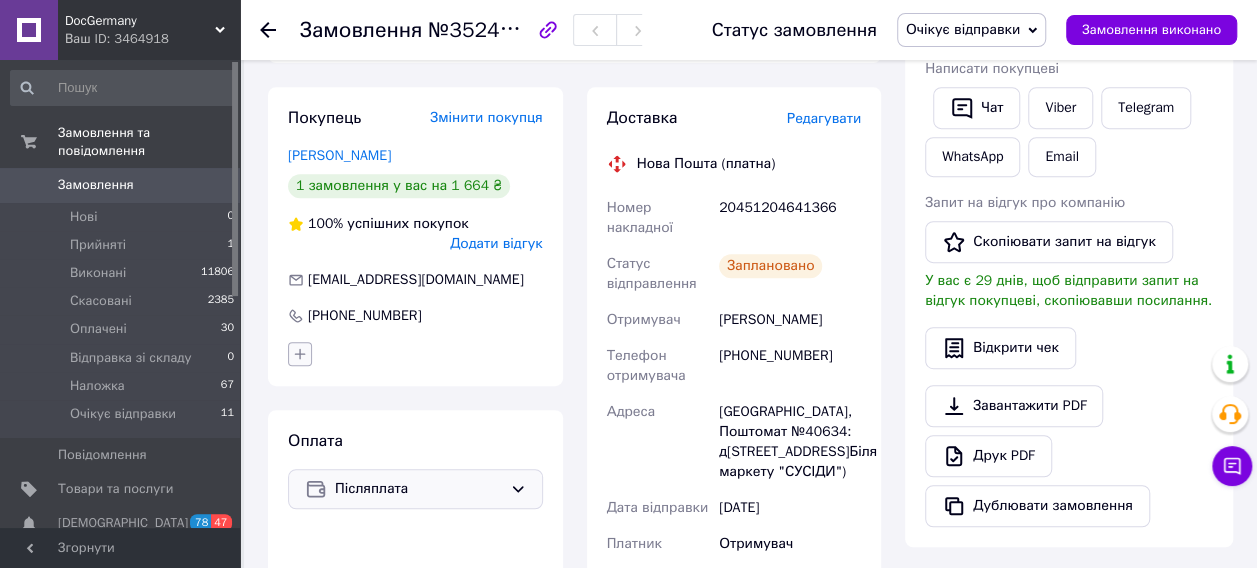 click 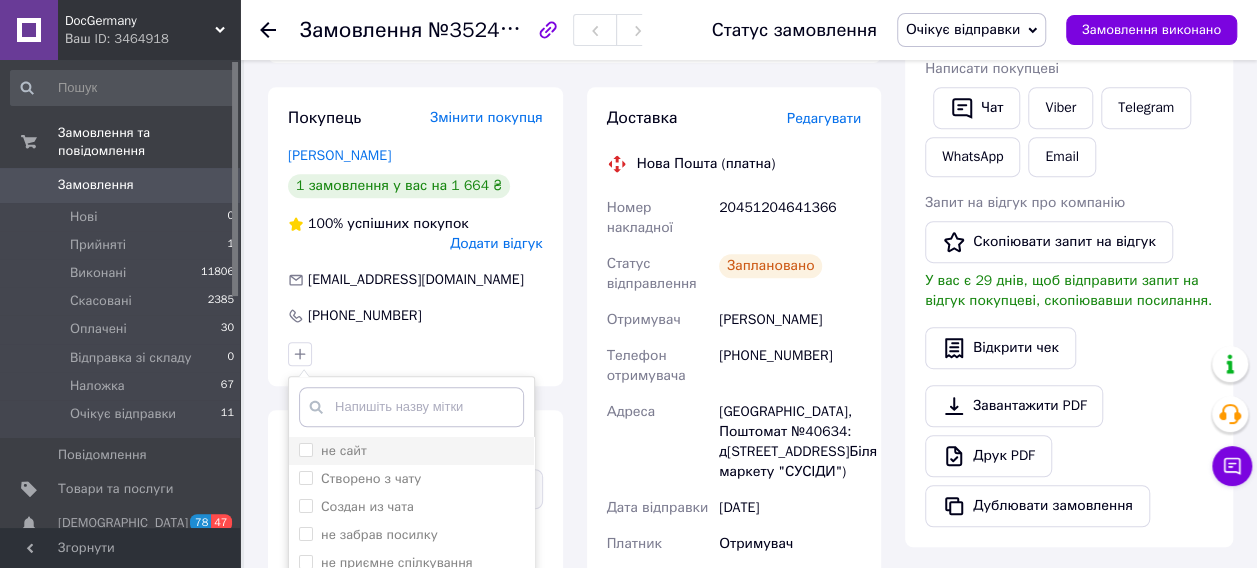 drag, startPoint x: 346, startPoint y: 452, endPoint x: 570, endPoint y: 264, distance: 292.43802 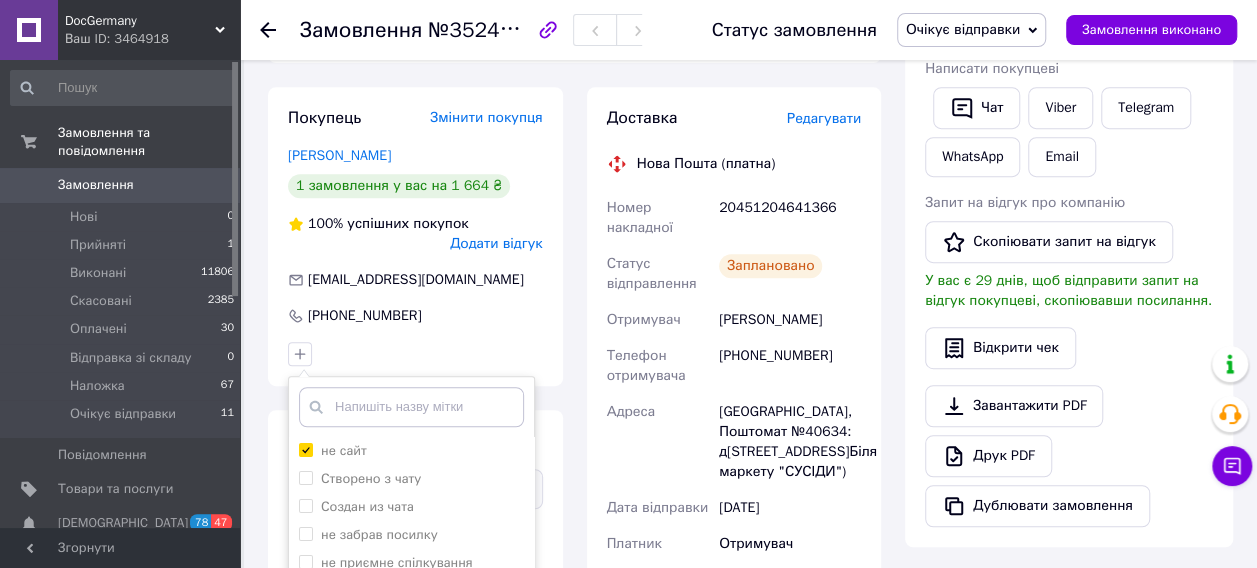 checkbox on "true" 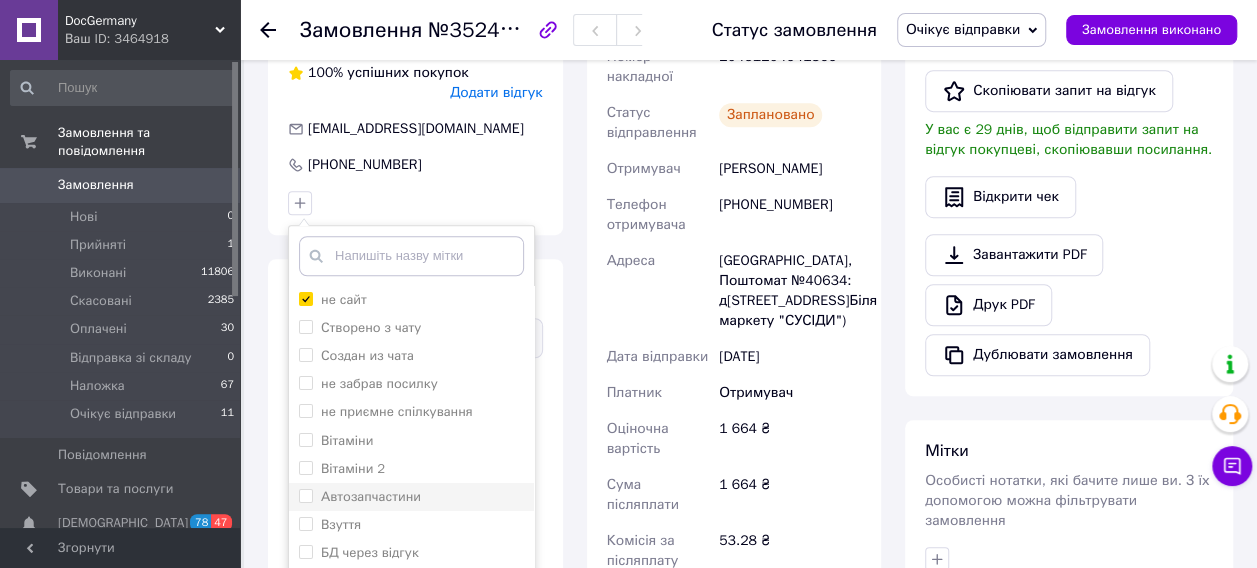 scroll, scrollTop: 700, scrollLeft: 0, axis: vertical 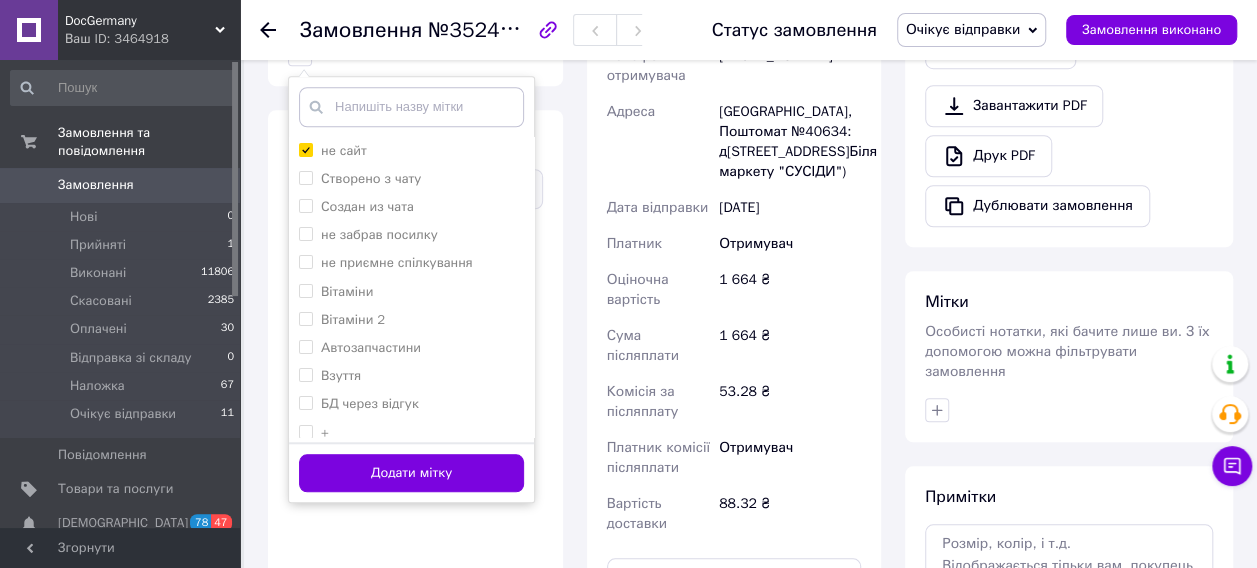 click on "Додати мітку" at bounding box center (411, 473) 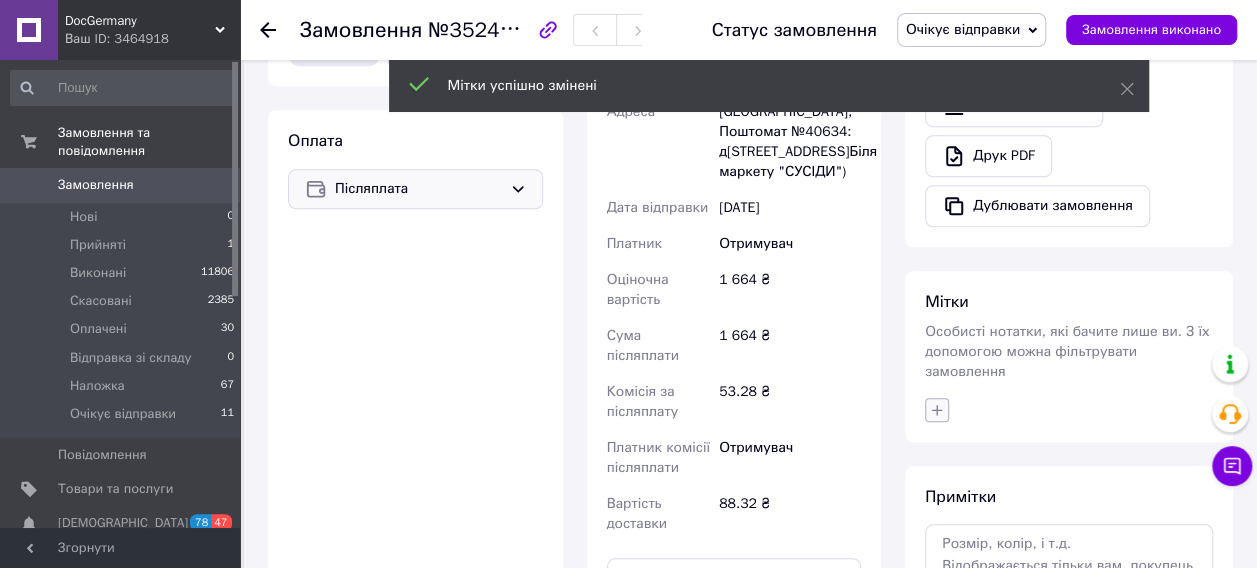 click 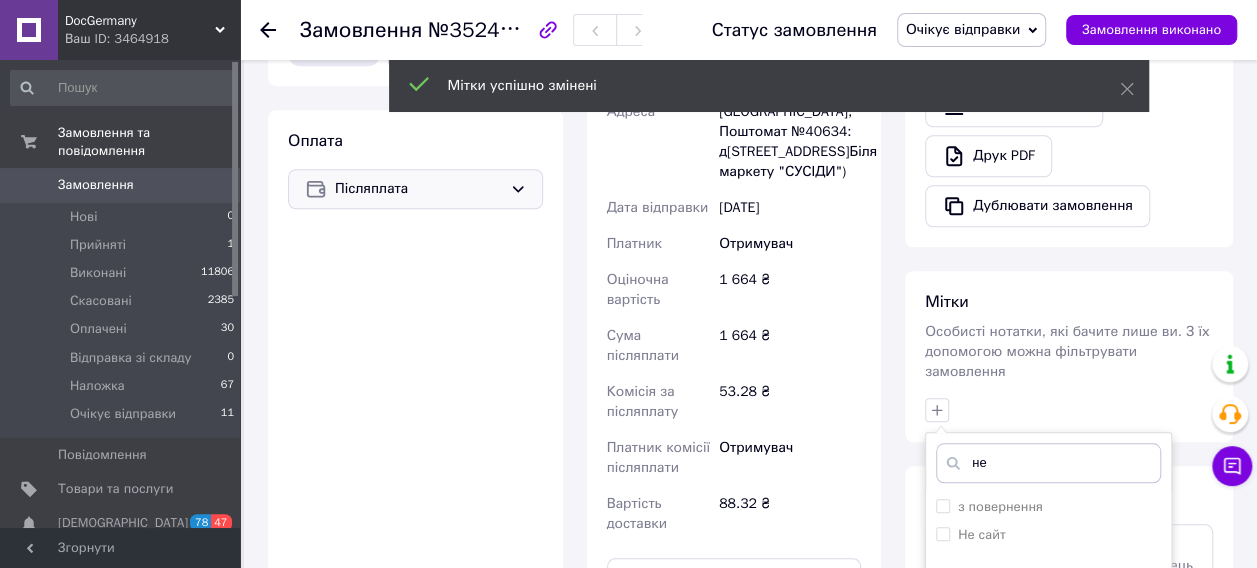 scroll, scrollTop: 1000, scrollLeft: 0, axis: vertical 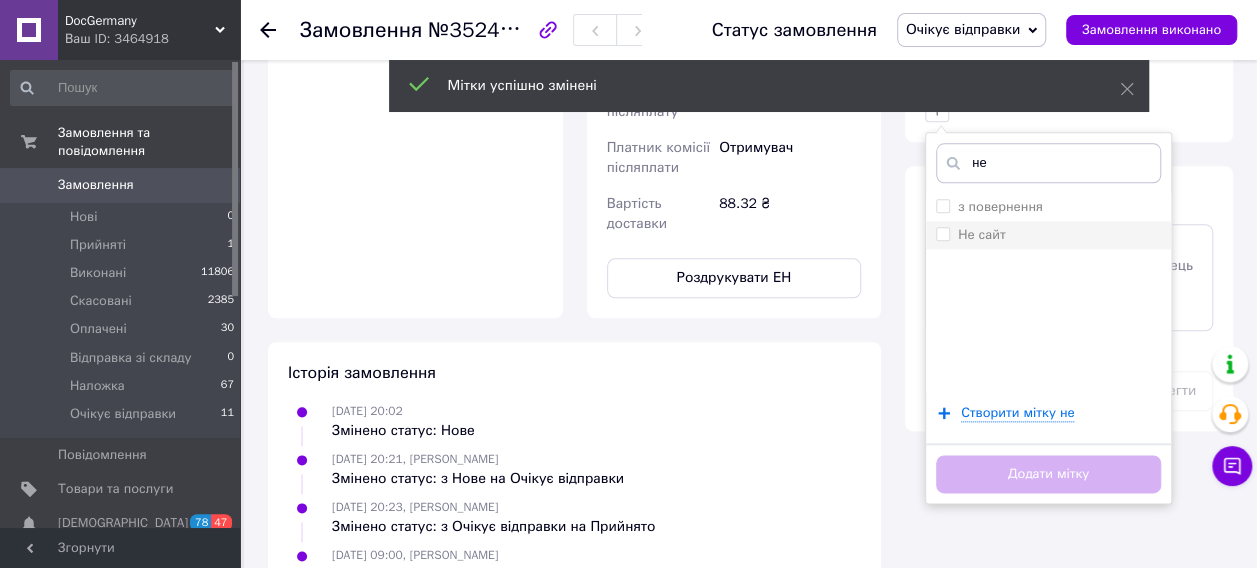 type on "не" 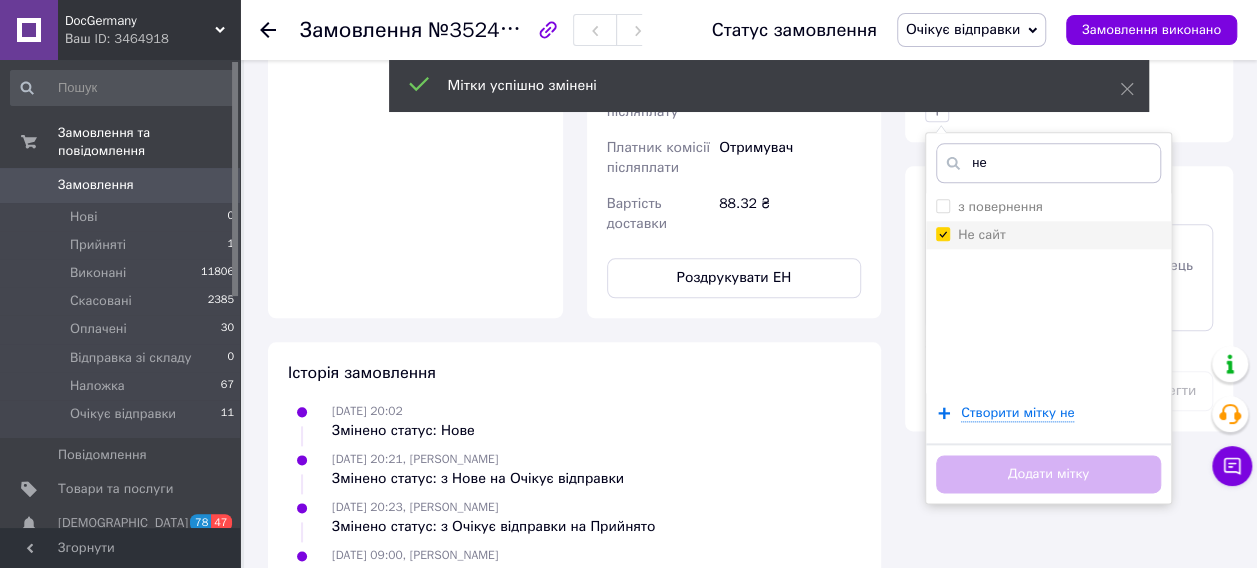 checkbox on "true" 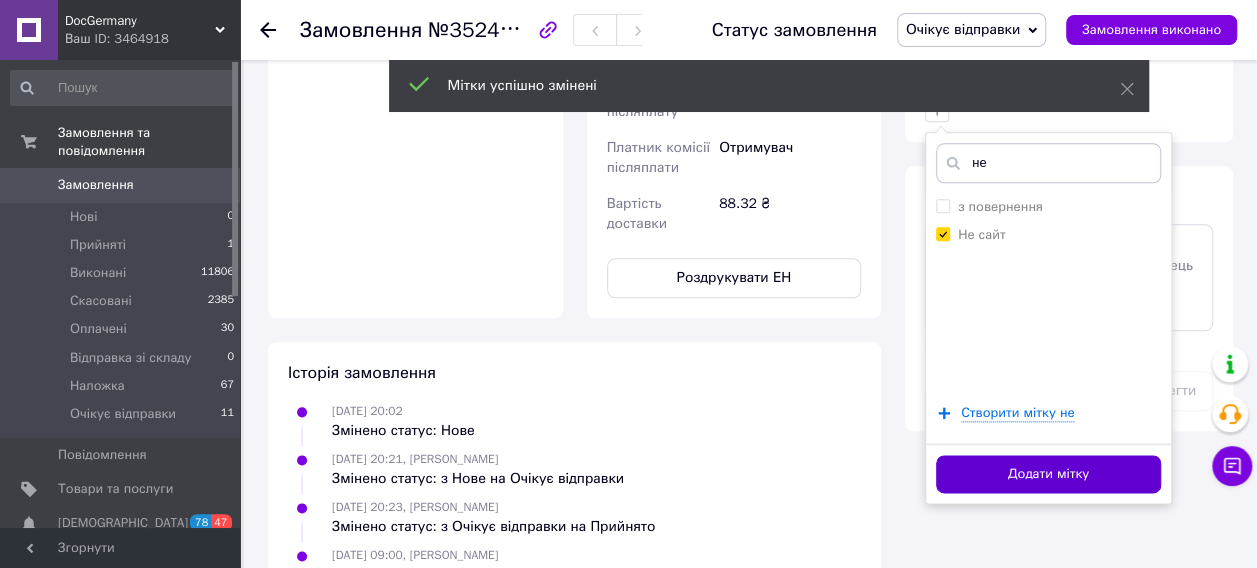 drag, startPoint x: 1008, startPoint y: 442, endPoint x: 940, endPoint y: 406, distance: 76.941536 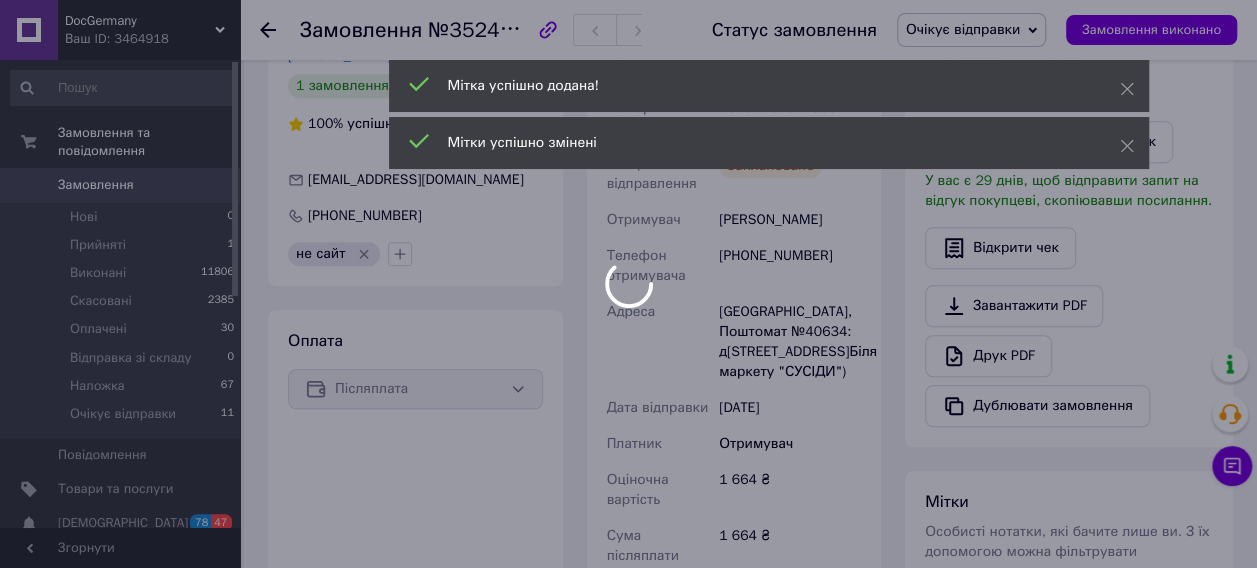 scroll, scrollTop: 300, scrollLeft: 0, axis: vertical 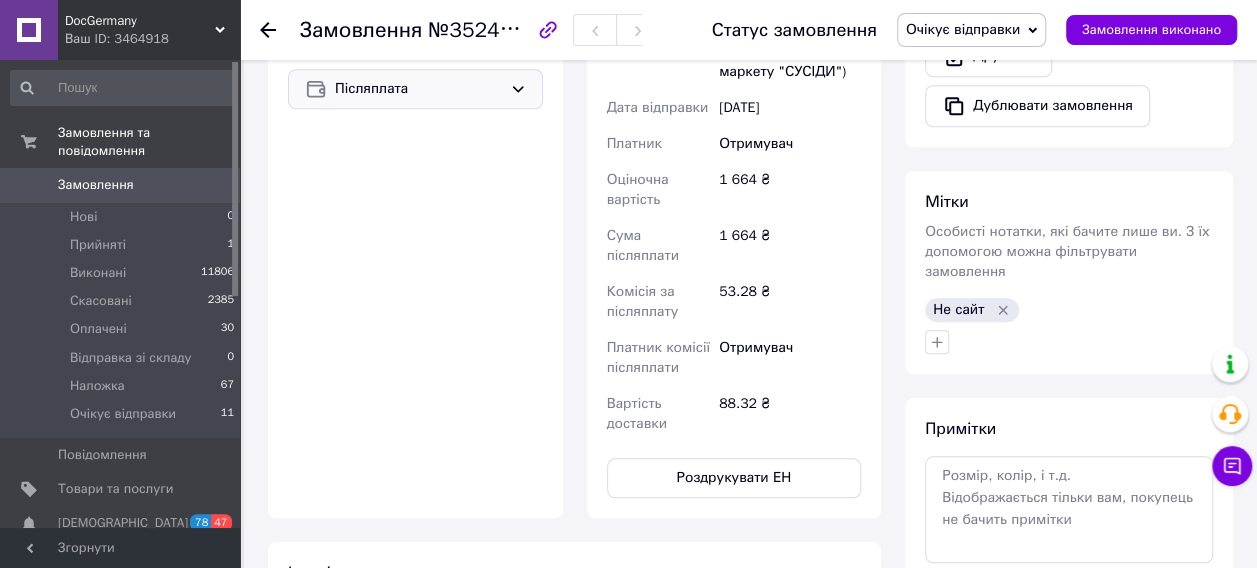 click on "Замовлення" at bounding box center [121, 185] 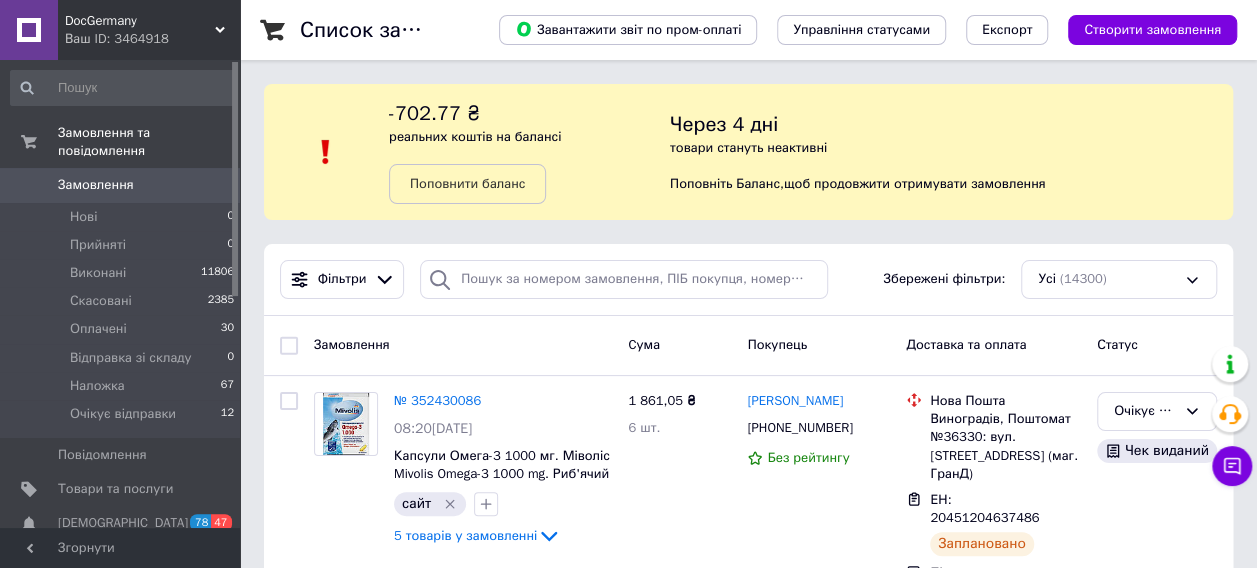 click on "Замовлення 0" at bounding box center [123, 185] 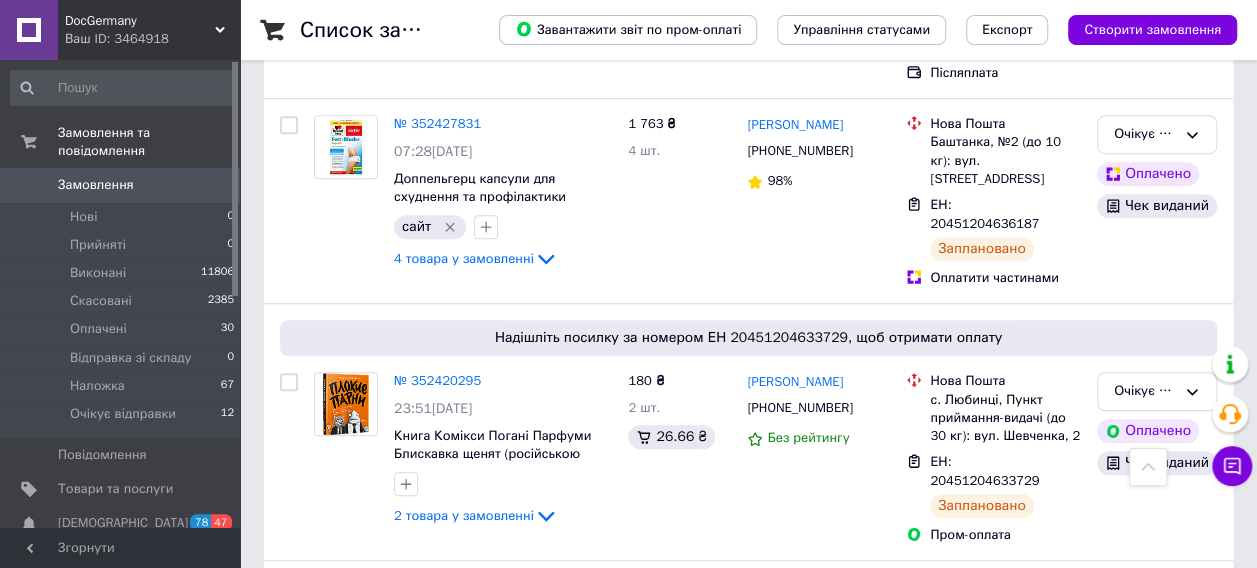 scroll, scrollTop: 800, scrollLeft: 0, axis: vertical 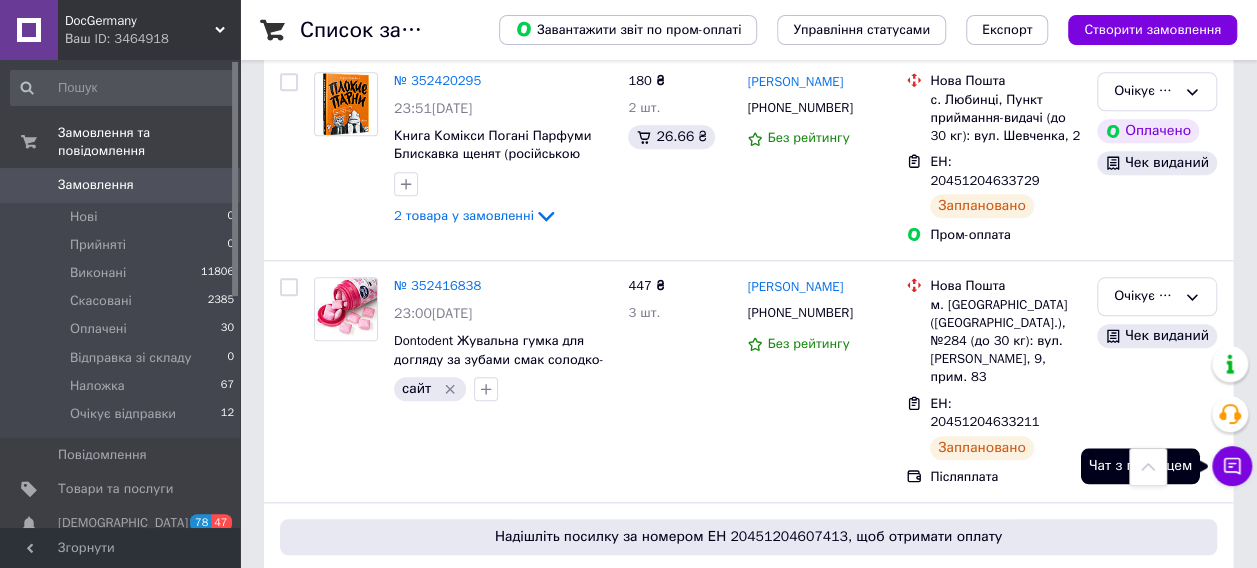 click 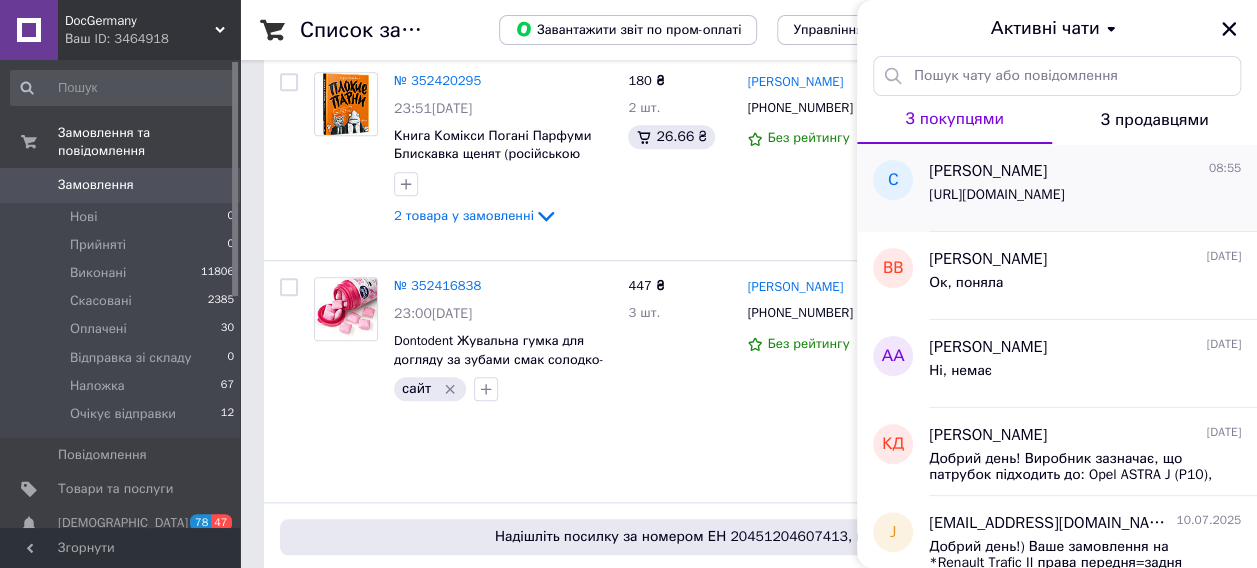 click on "[URL][DOMAIN_NAME]" at bounding box center (996, 195) 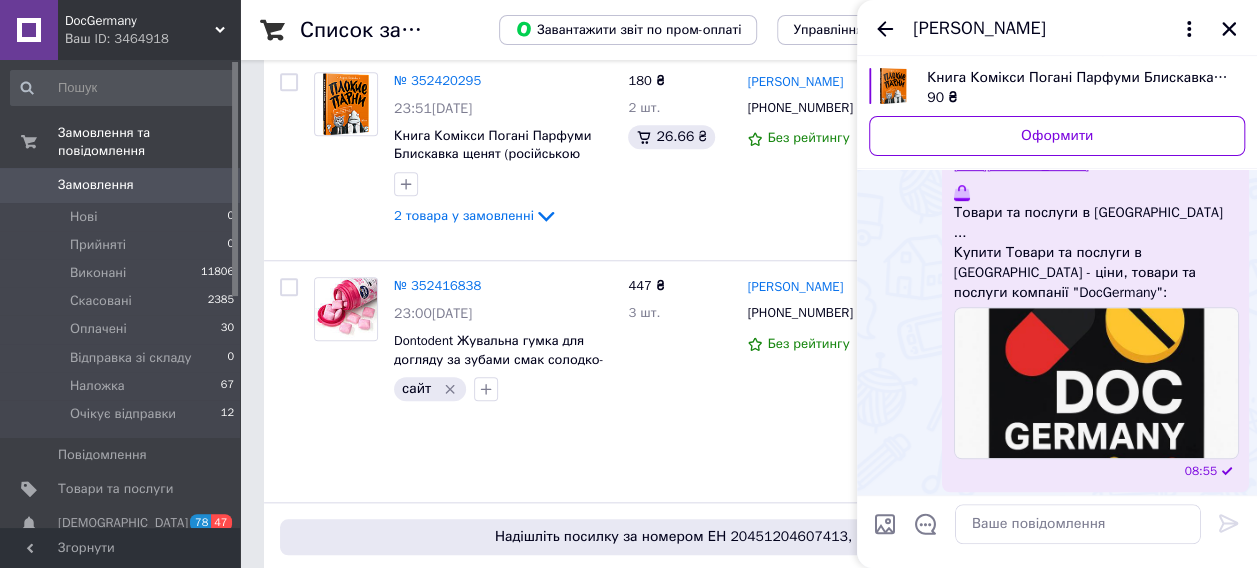 scroll, scrollTop: 502, scrollLeft: 0, axis: vertical 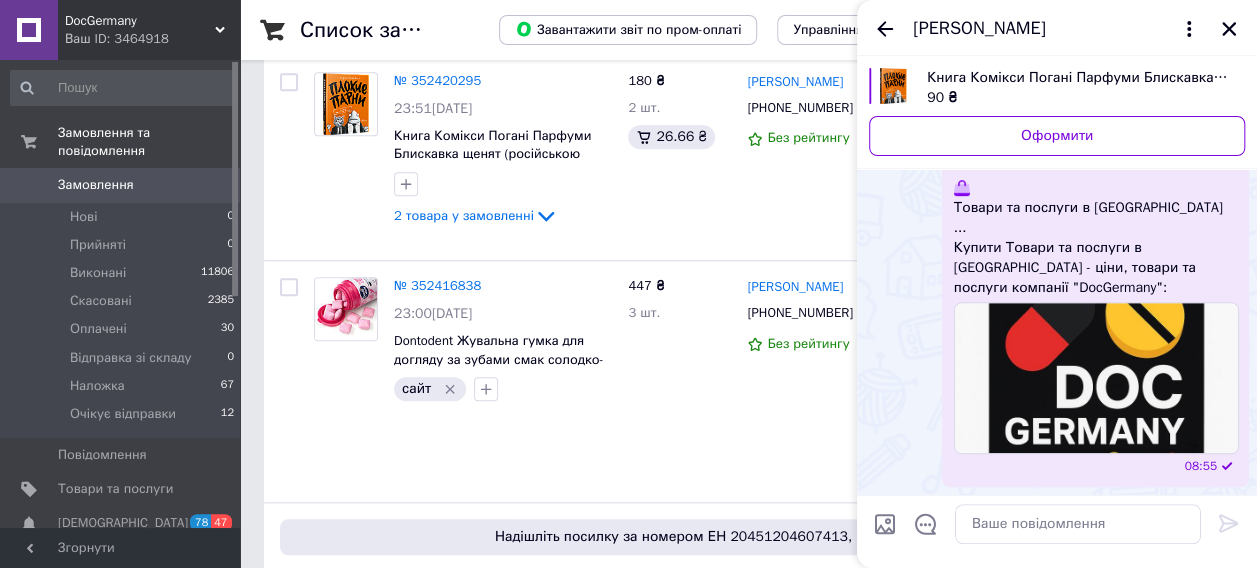 click on "[URL][DOMAIN_NAME]" at bounding box center [1021, 159] 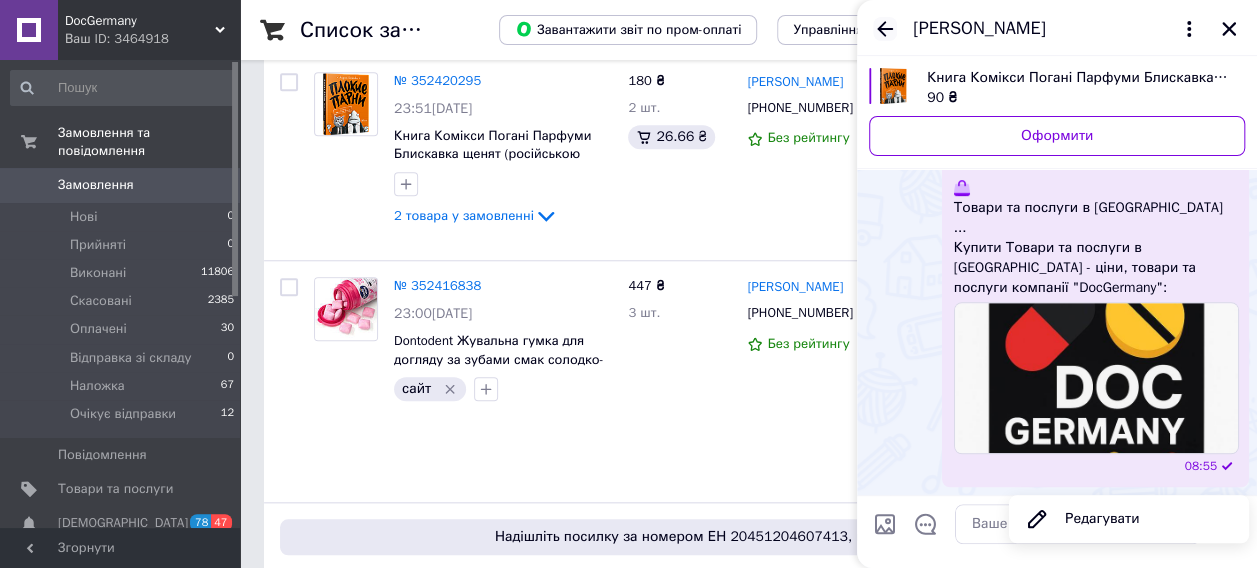 click 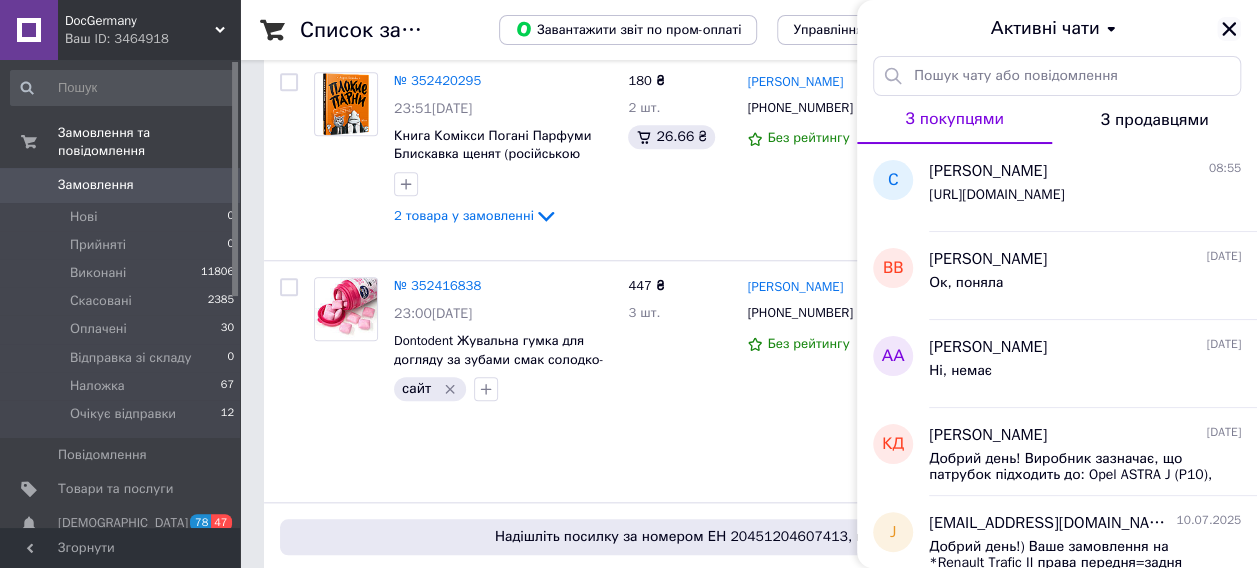 click 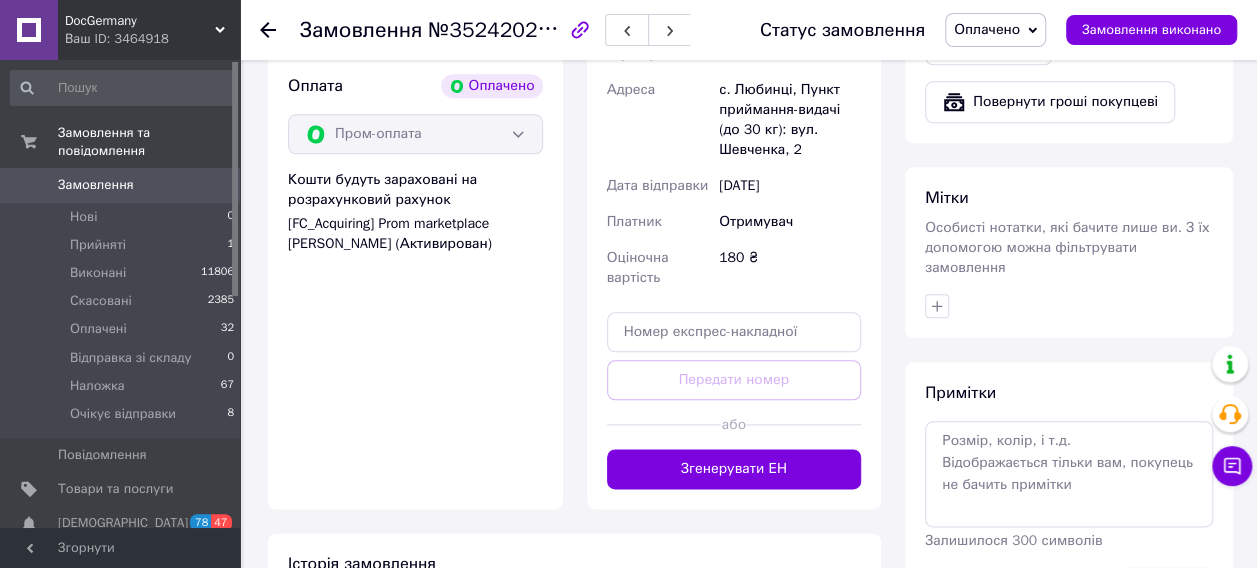 scroll, scrollTop: 700, scrollLeft: 0, axis: vertical 